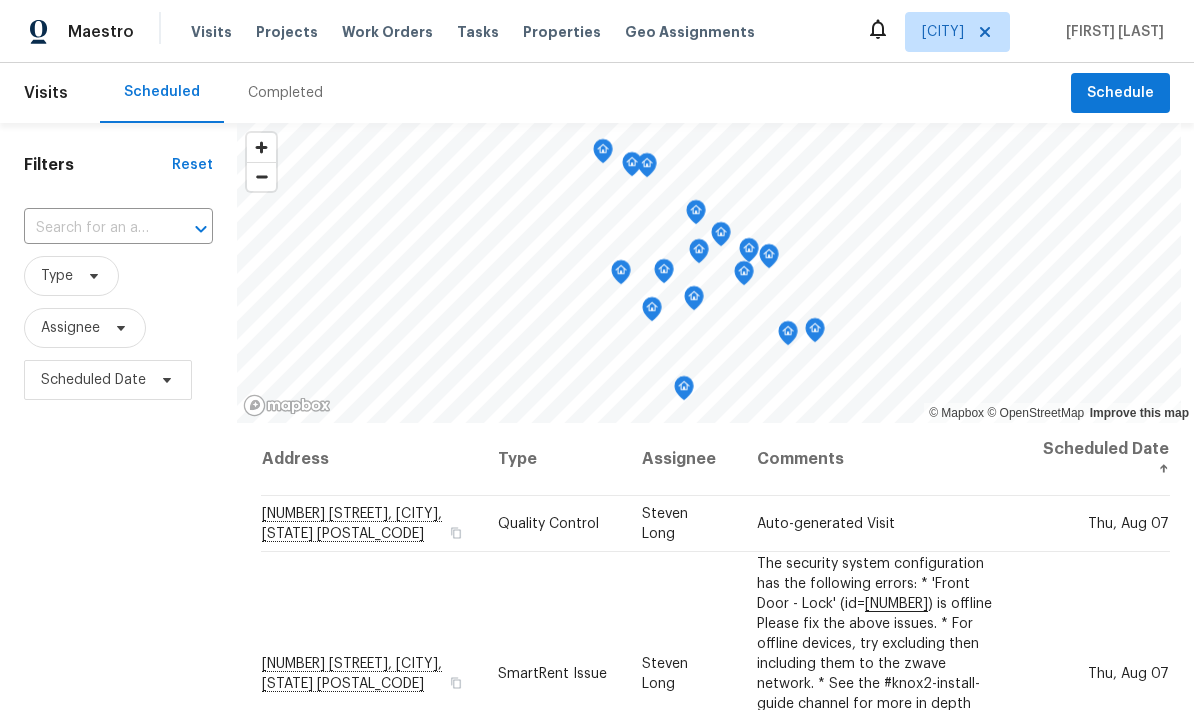 scroll, scrollTop: 0, scrollLeft: 0, axis: both 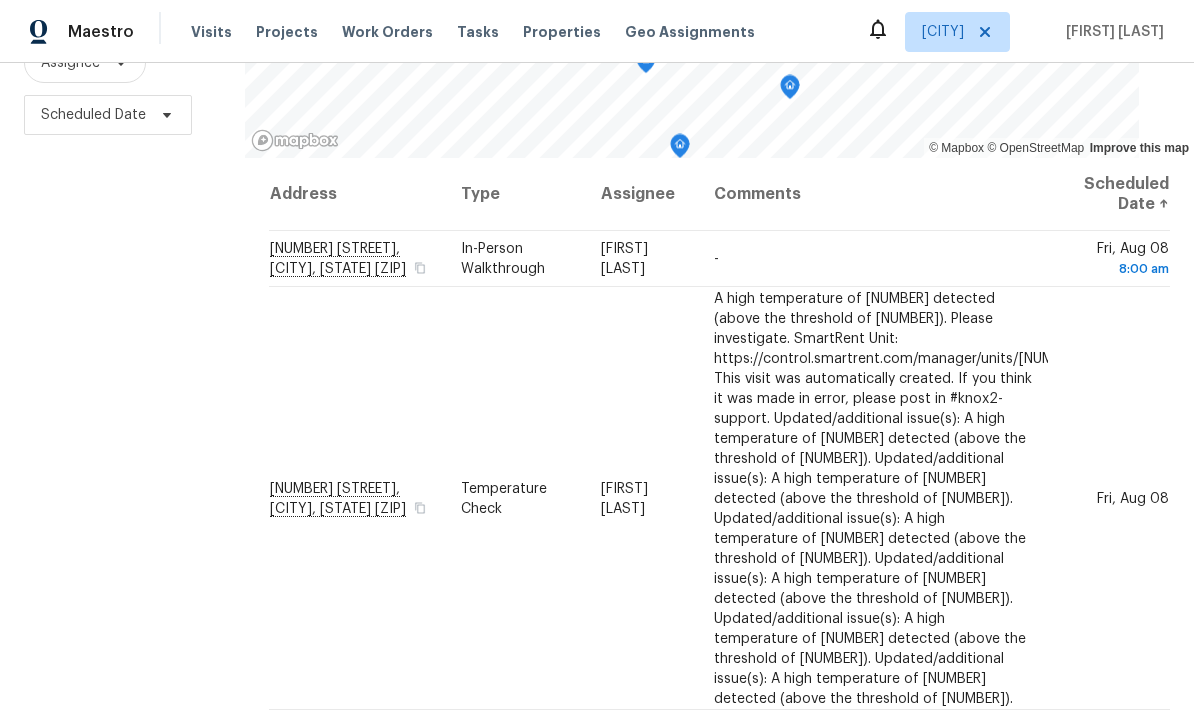 click on "[NUMBER] [STREET], [CITY], [STATE] [ZIP]" at bounding box center (357, 498) 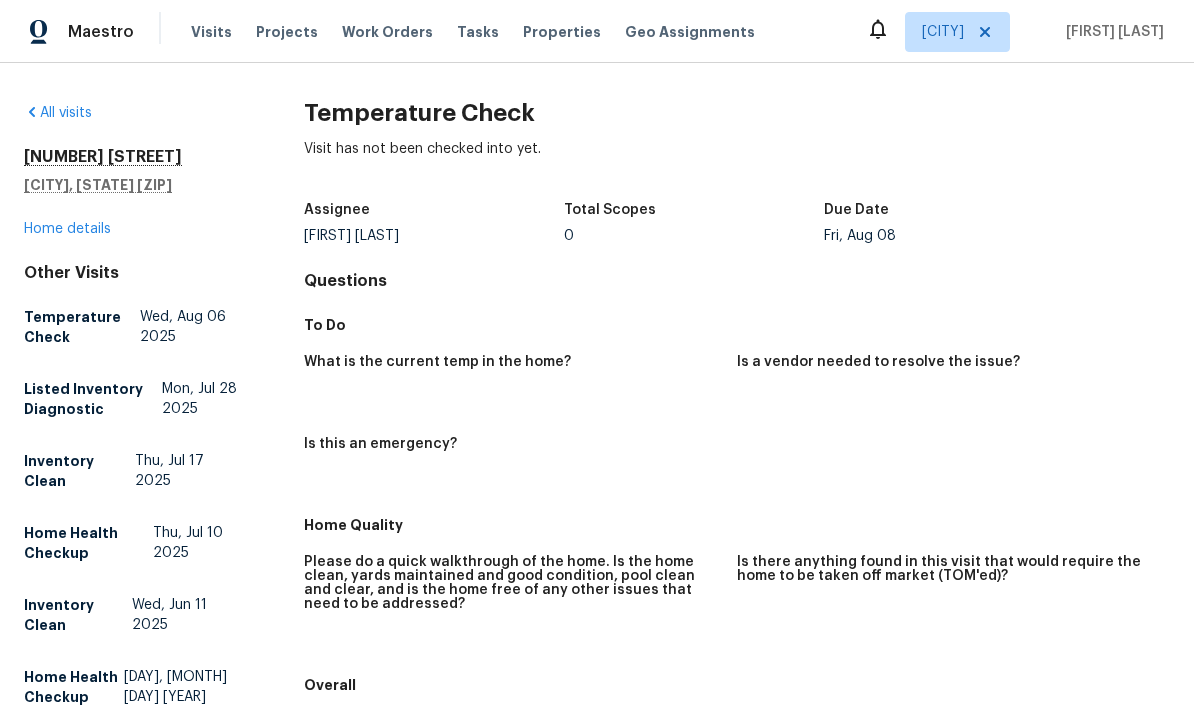 click on "Home details" at bounding box center (67, 229) 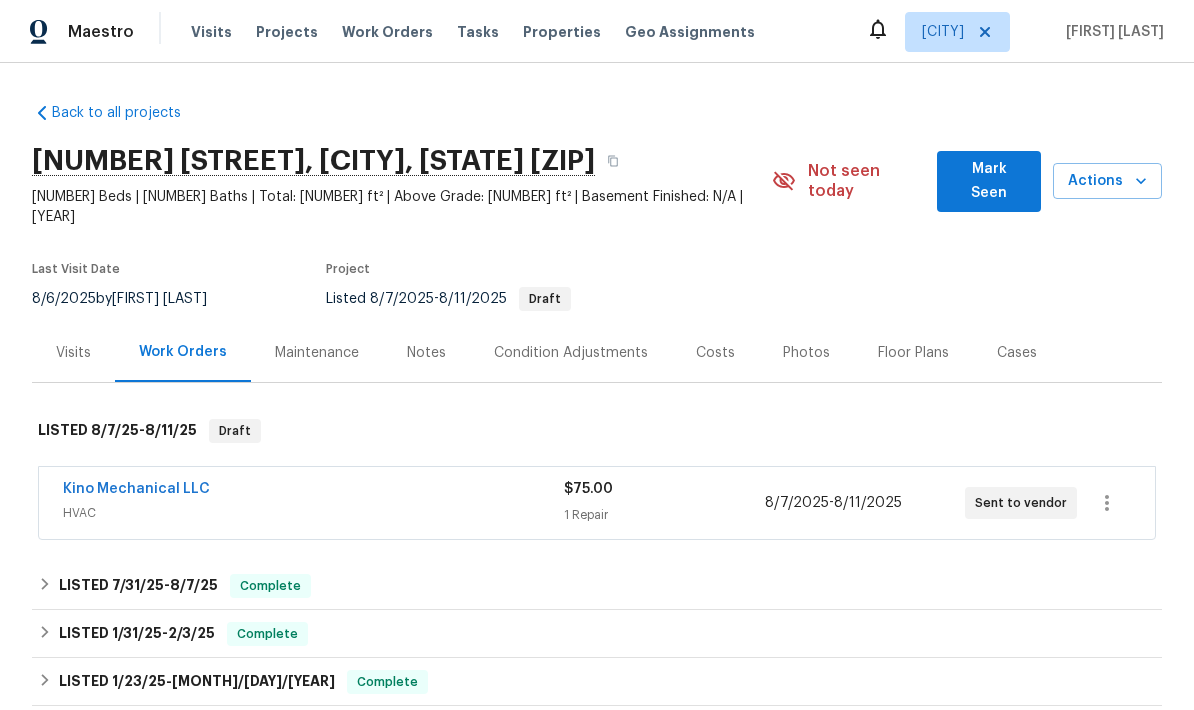 click on "Kino Mechanical LLC" at bounding box center [136, 489] 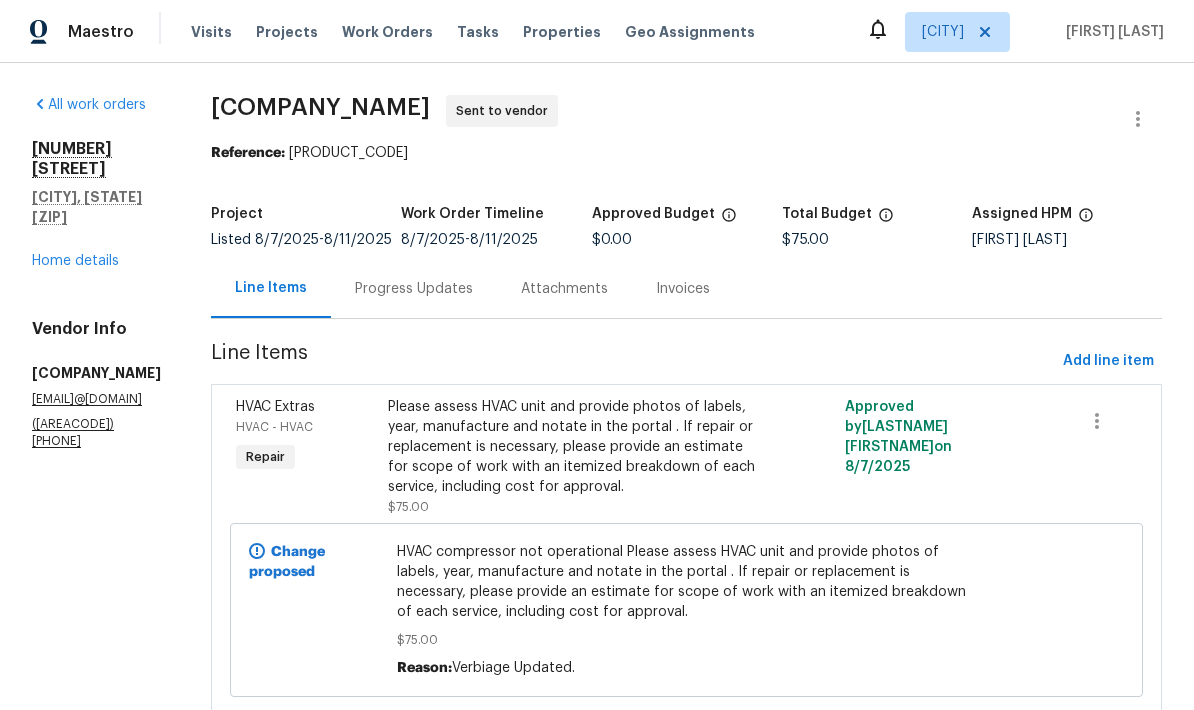 click on "Visits" at bounding box center (211, 32) 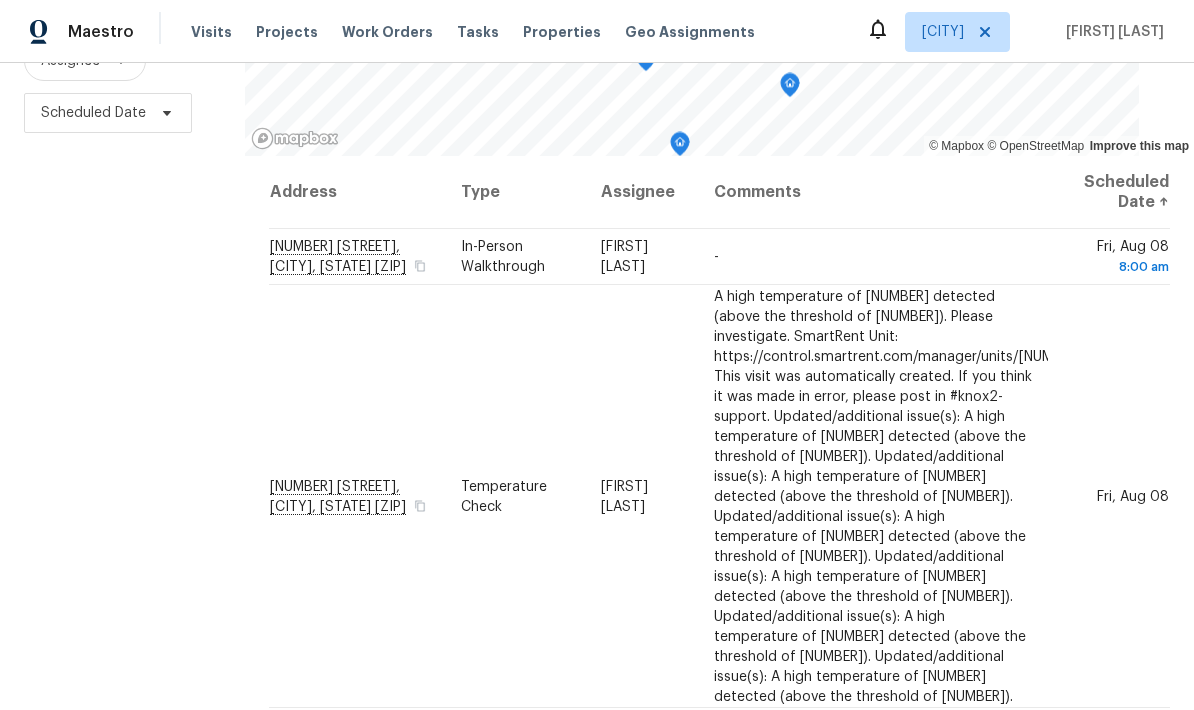 scroll, scrollTop: 265, scrollLeft: 0, axis: vertical 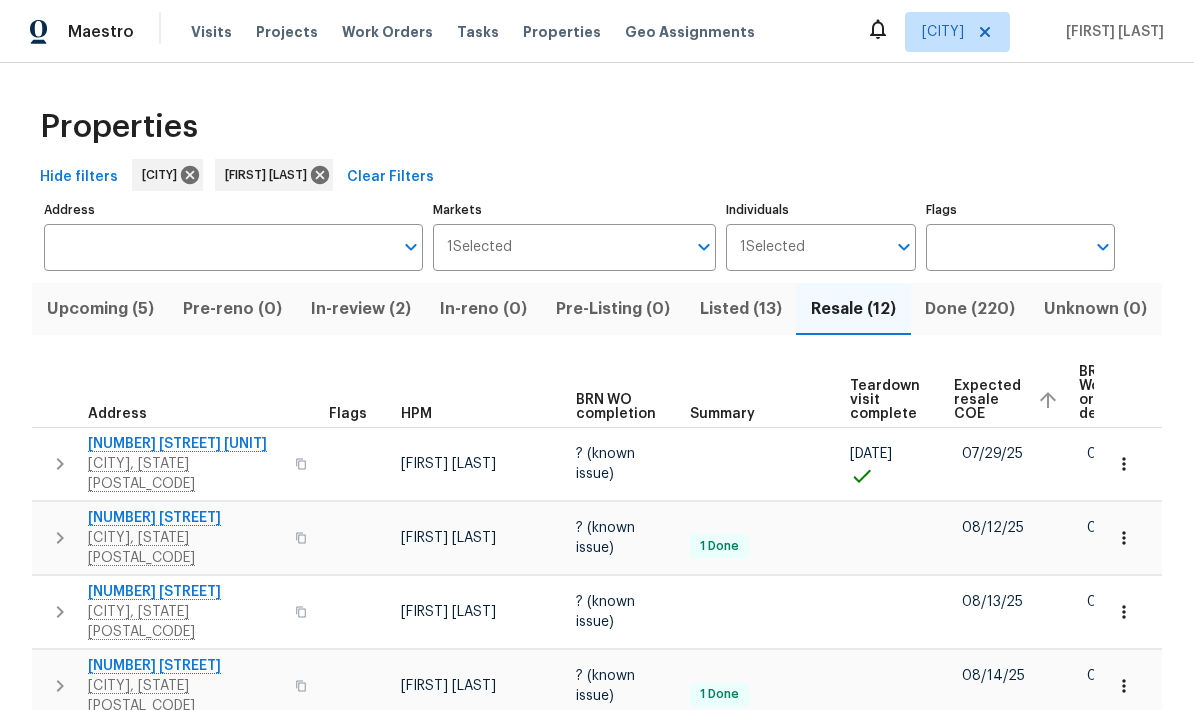 click on "Upcoming (5)" at bounding box center [100, 309] 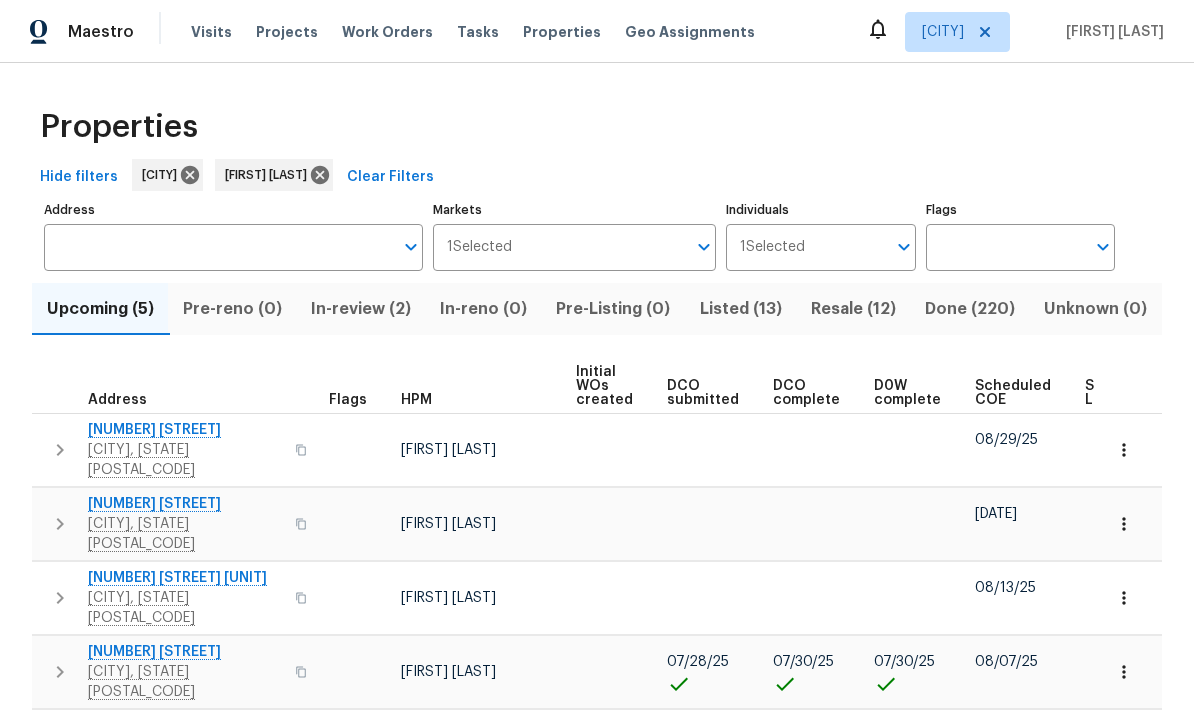 scroll, scrollTop: 0, scrollLeft: 0, axis: both 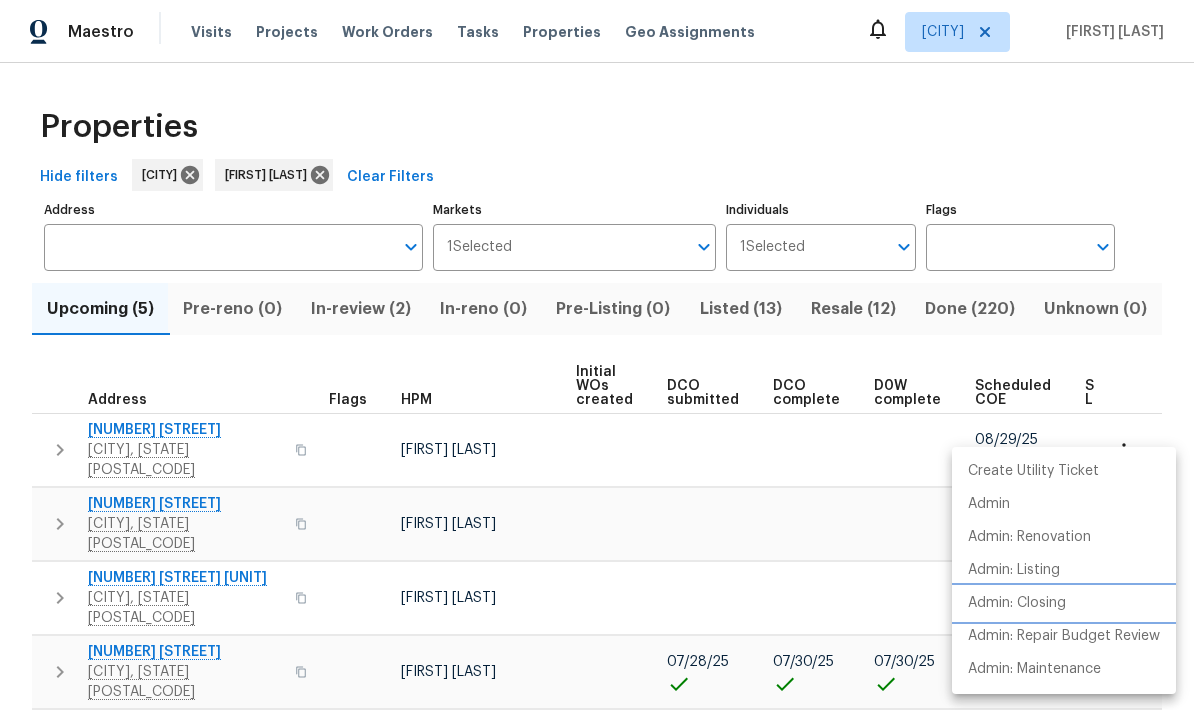click on "Admin: Closing" at bounding box center [1017, 603] 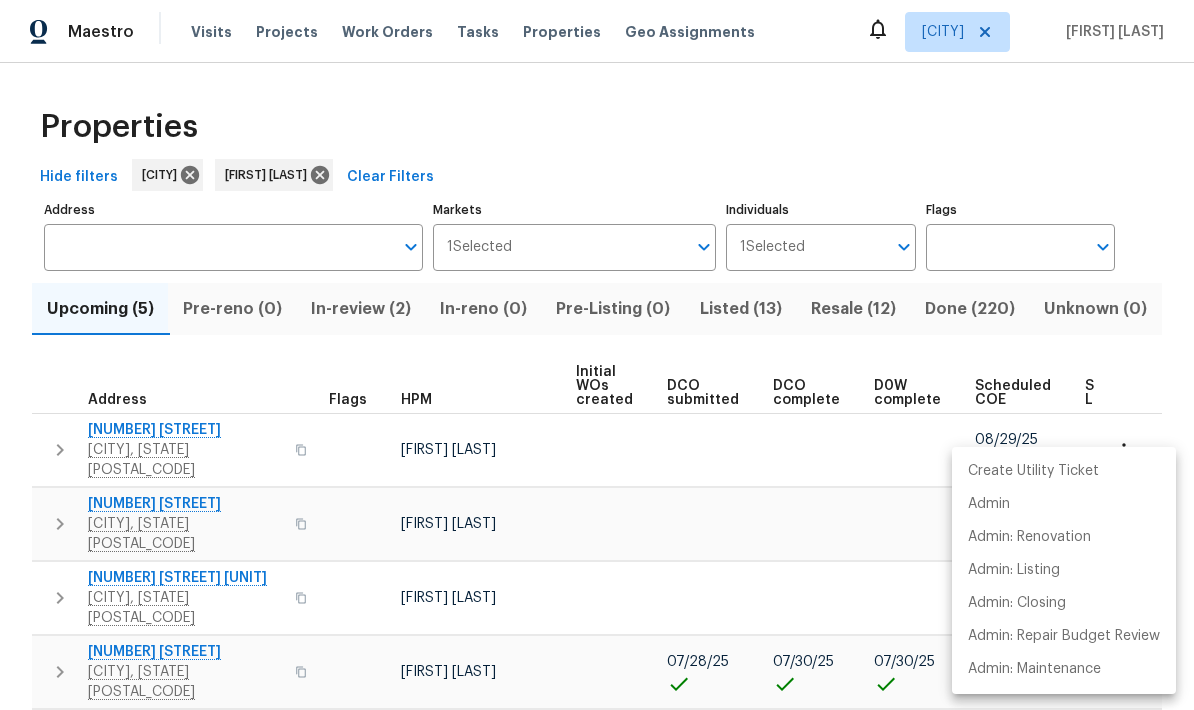 click at bounding box center (597, 355) 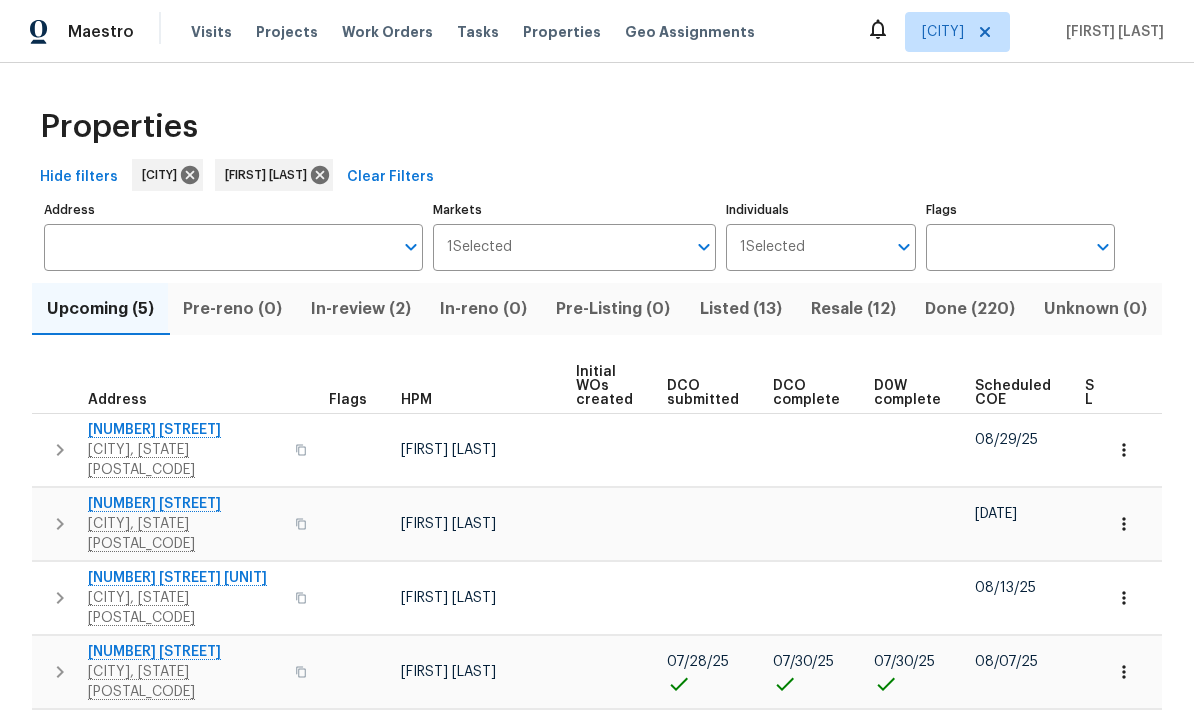 click on "Properties" at bounding box center (597, 127) 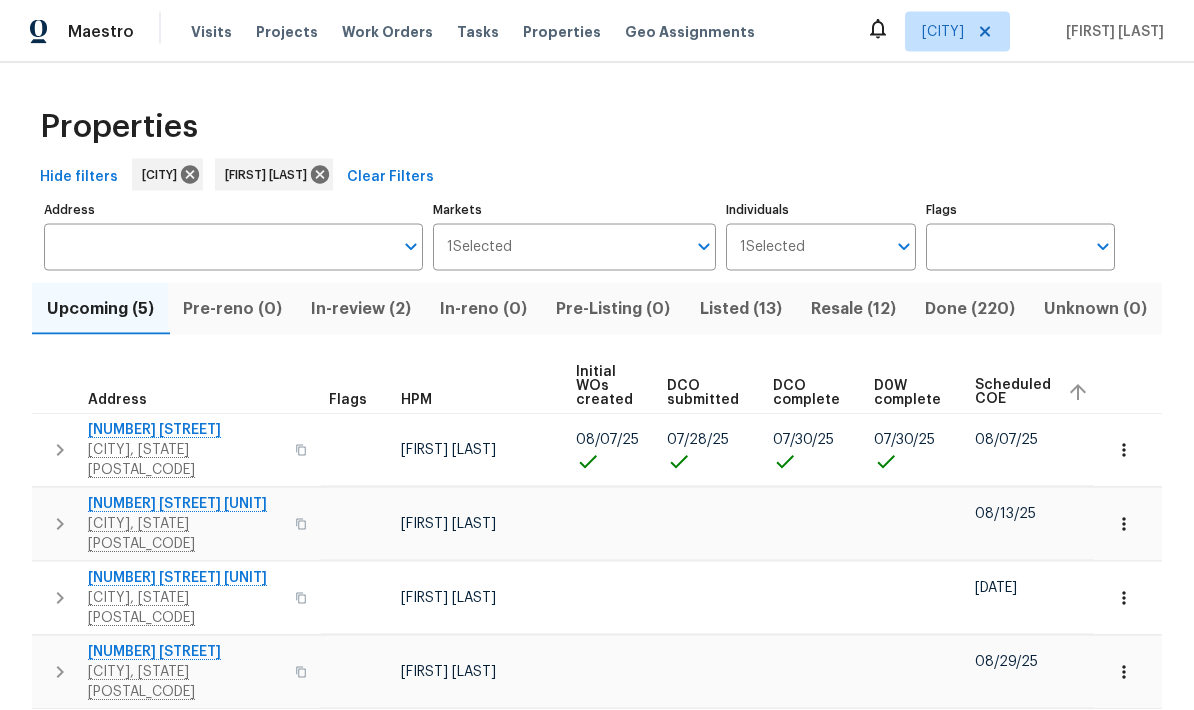 scroll, scrollTop: 75, scrollLeft: 0, axis: vertical 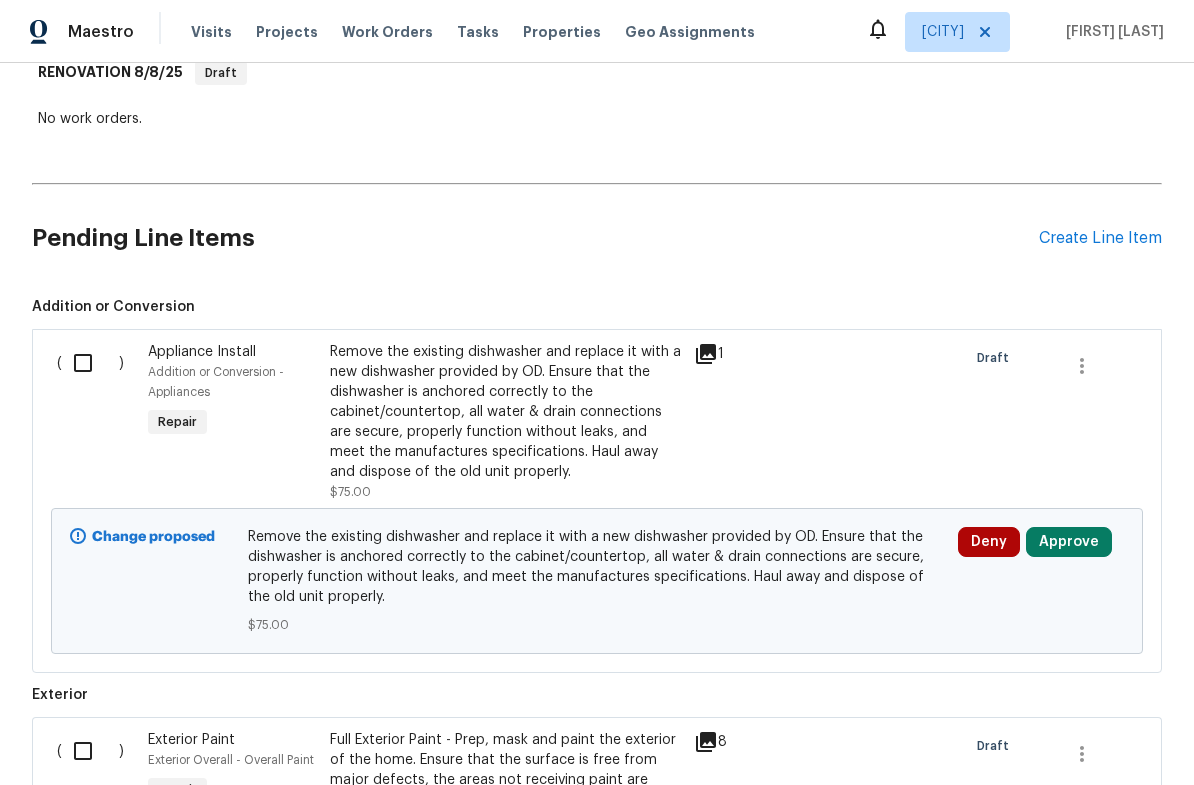 click at bounding box center [90, 363] 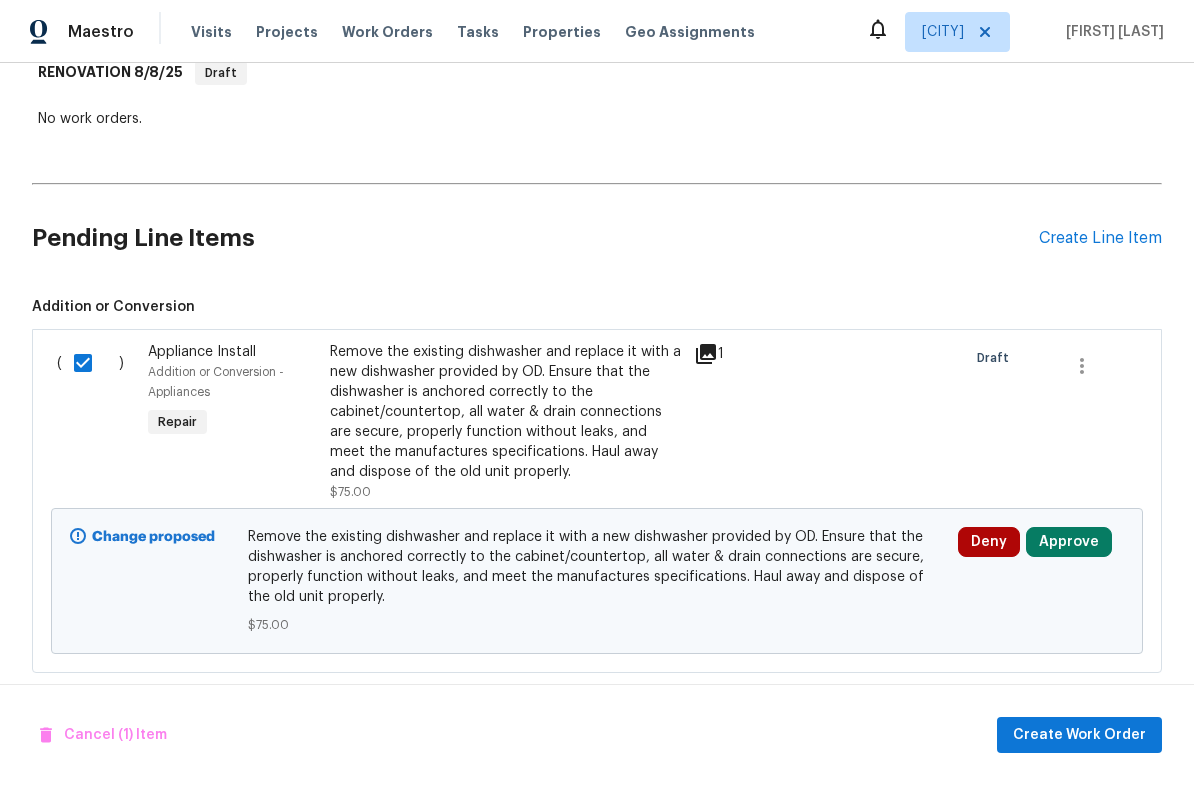 click at bounding box center (90, 363) 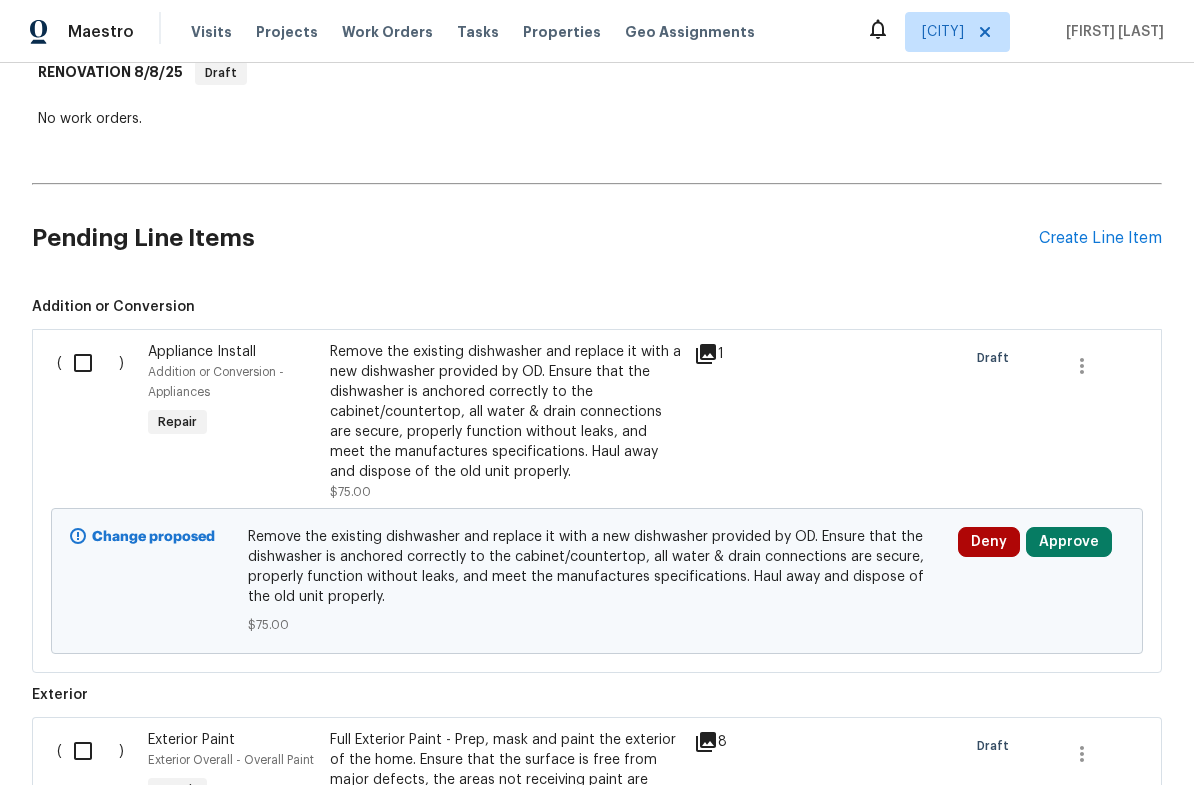 click on "Approve" at bounding box center [1069, 542] 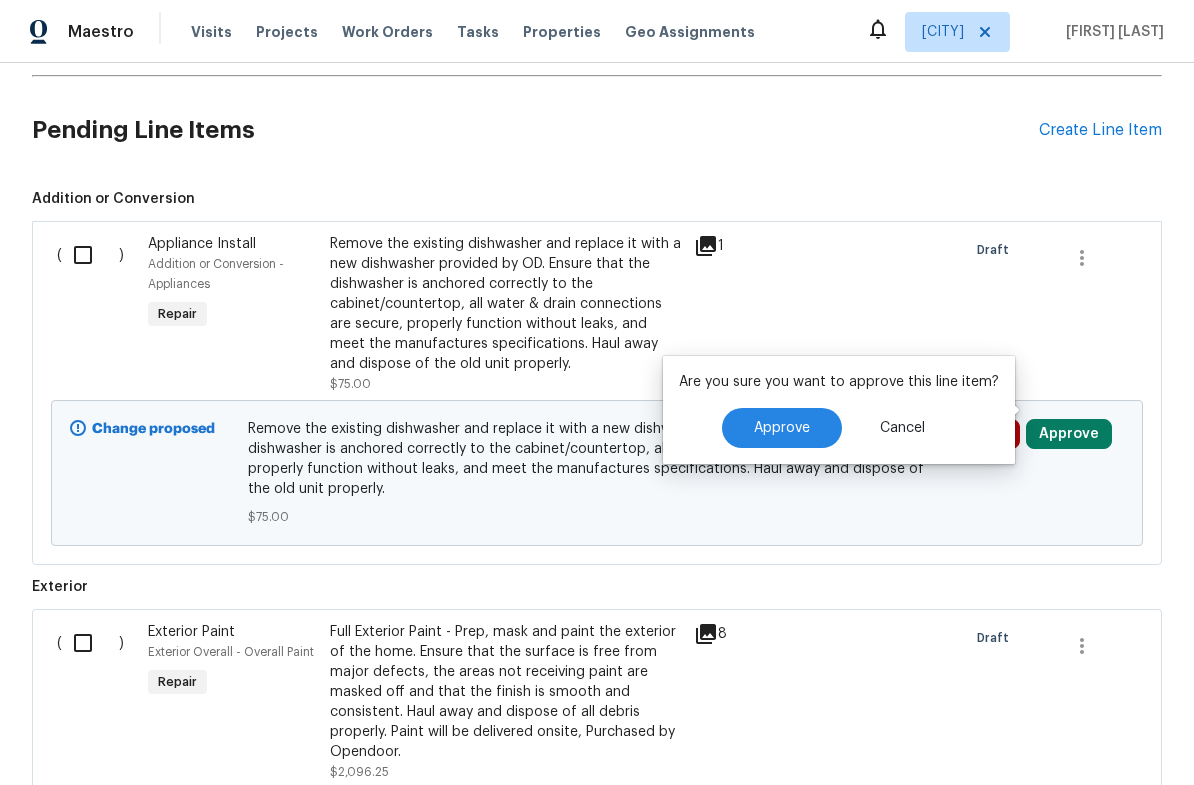 scroll, scrollTop: 531, scrollLeft: 0, axis: vertical 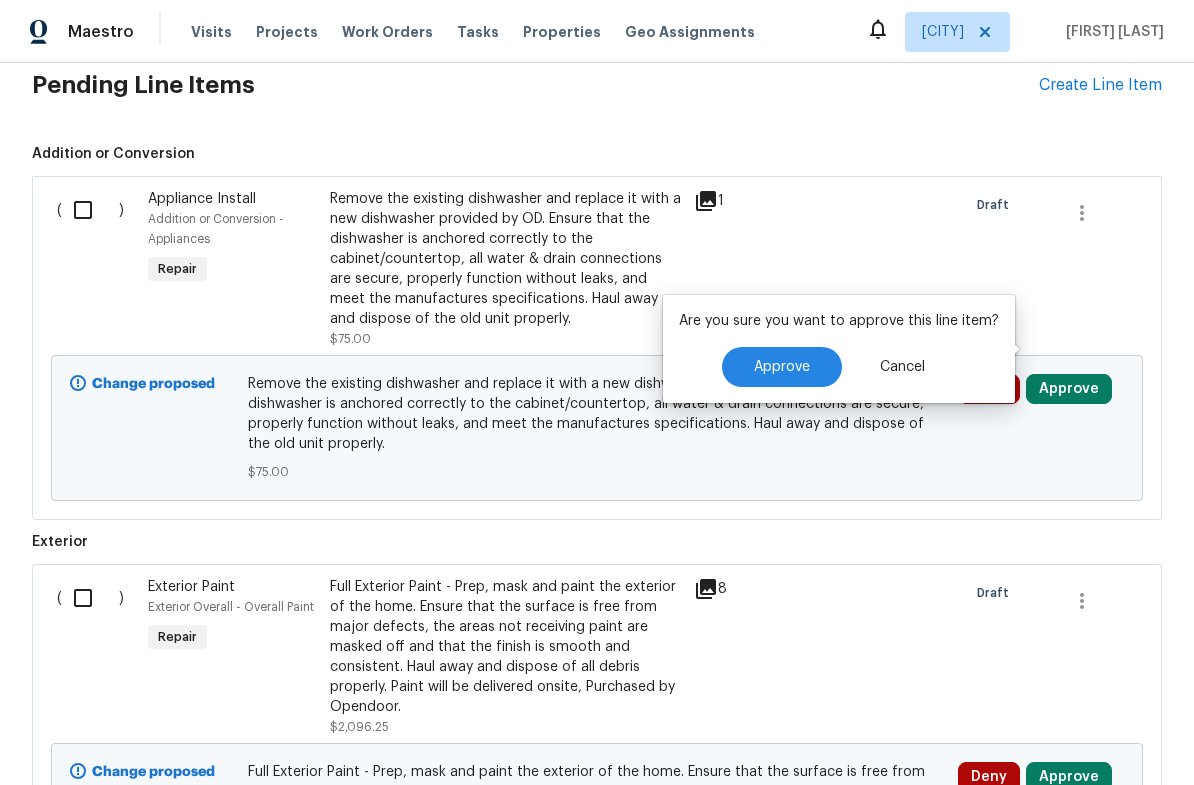 click on "Approve" at bounding box center (782, 367) 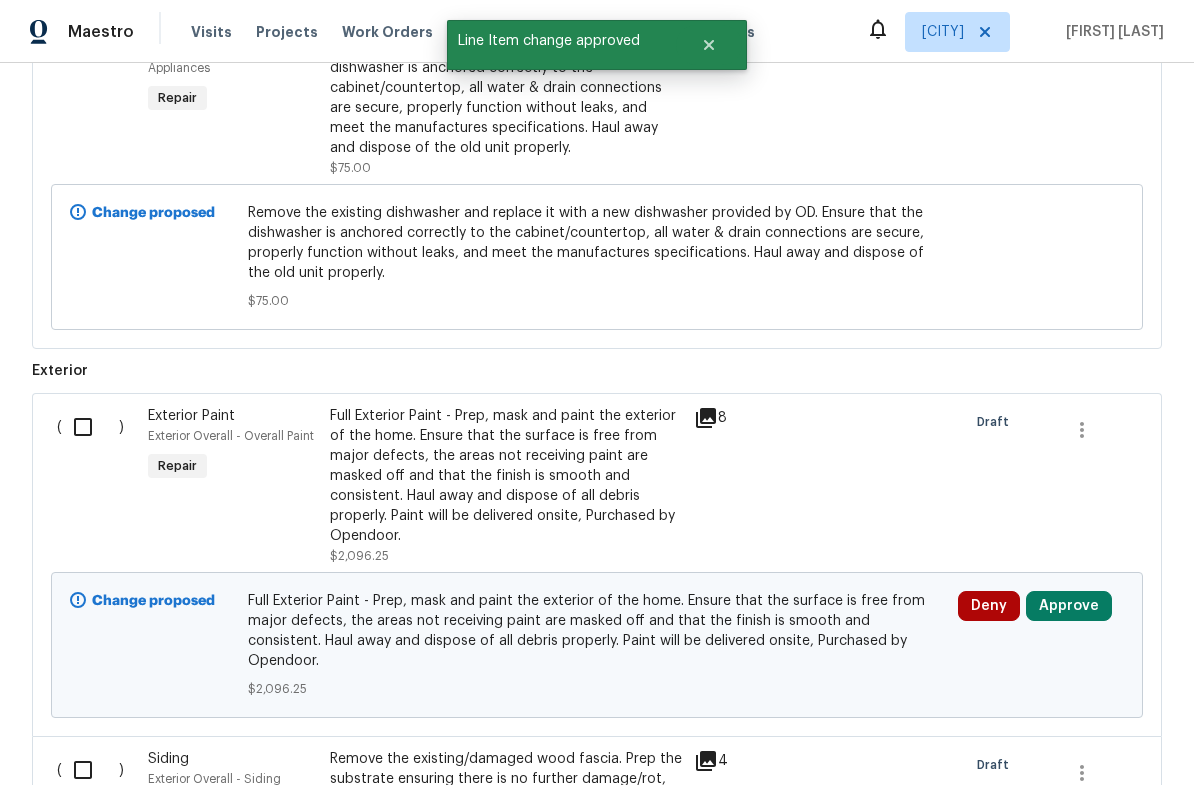 scroll, scrollTop: 699, scrollLeft: 0, axis: vertical 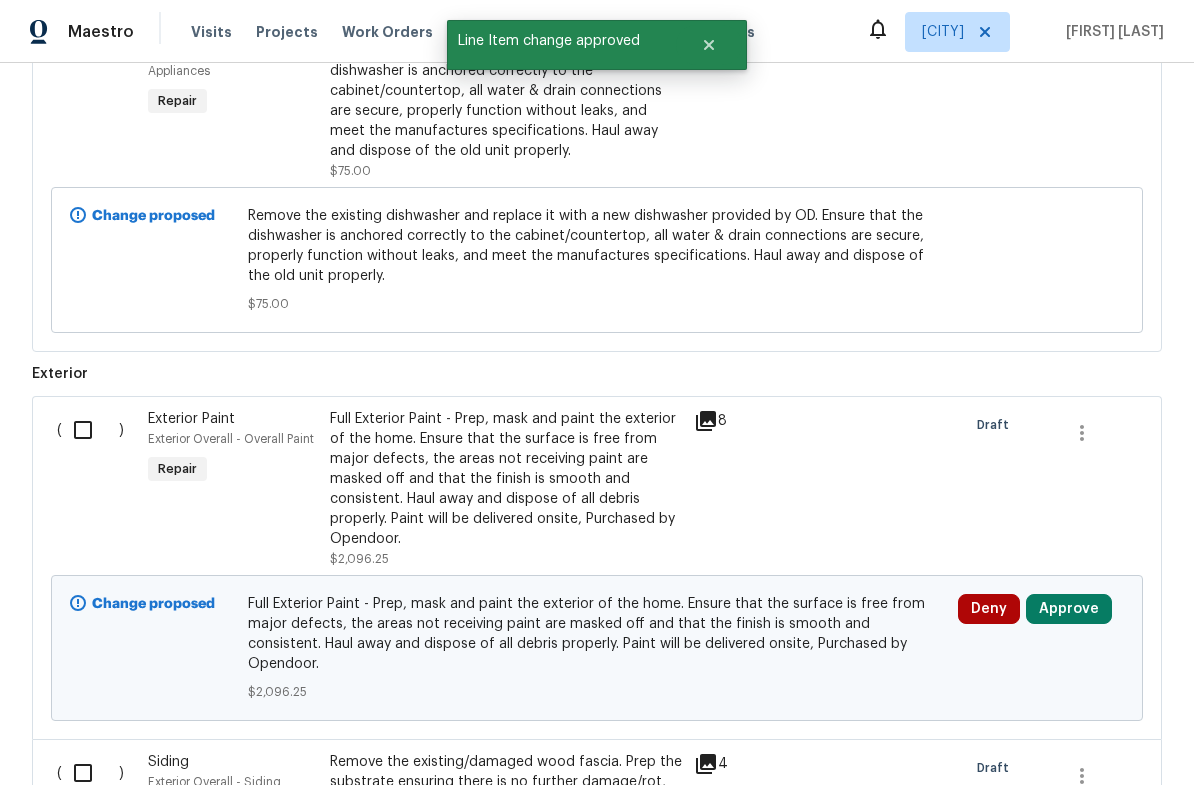 click on "Approve" at bounding box center [1069, 609] 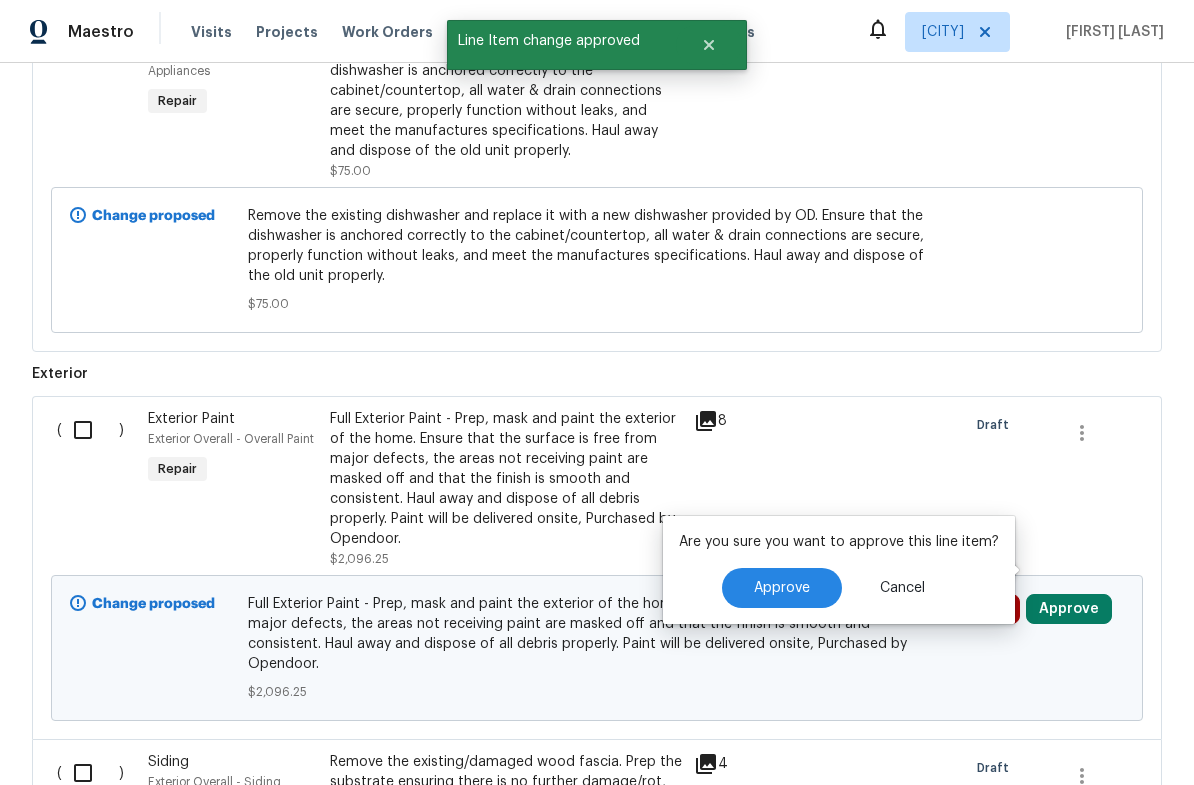 click on "Approve" at bounding box center (782, 588) 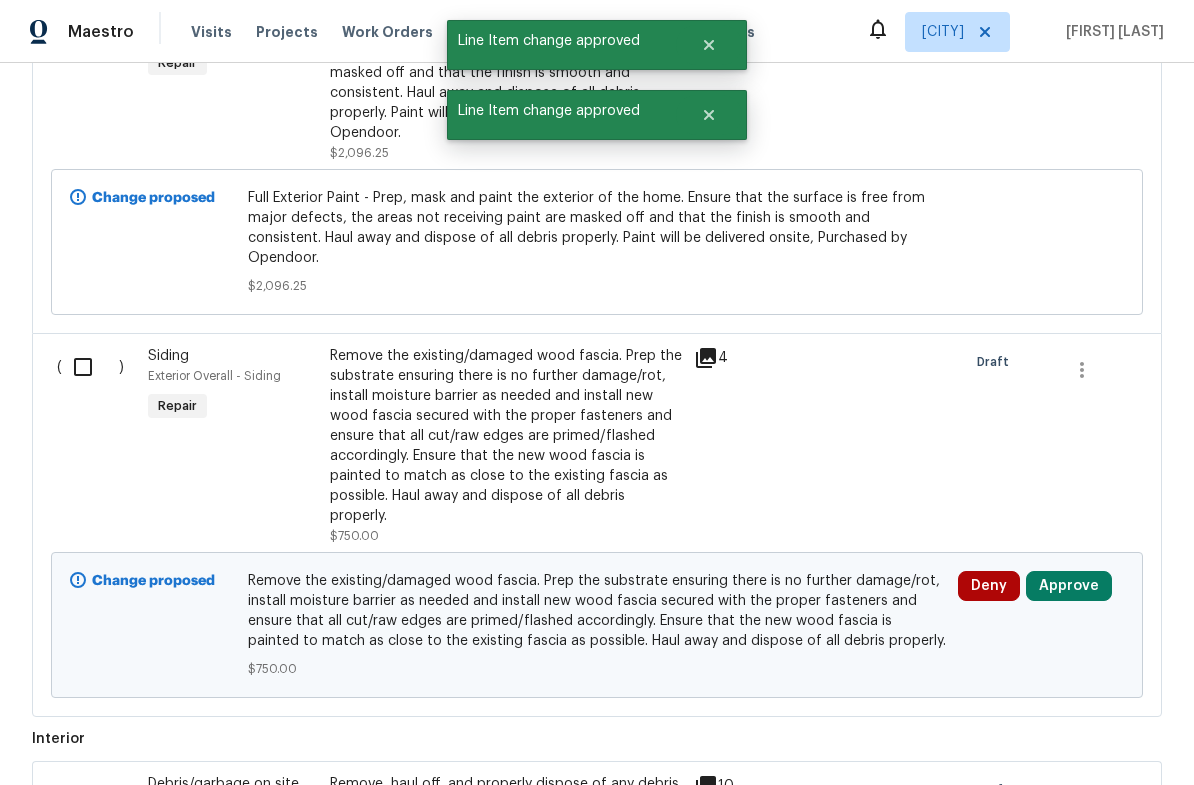 scroll, scrollTop: 1104, scrollLeft: 0, axis: vertical 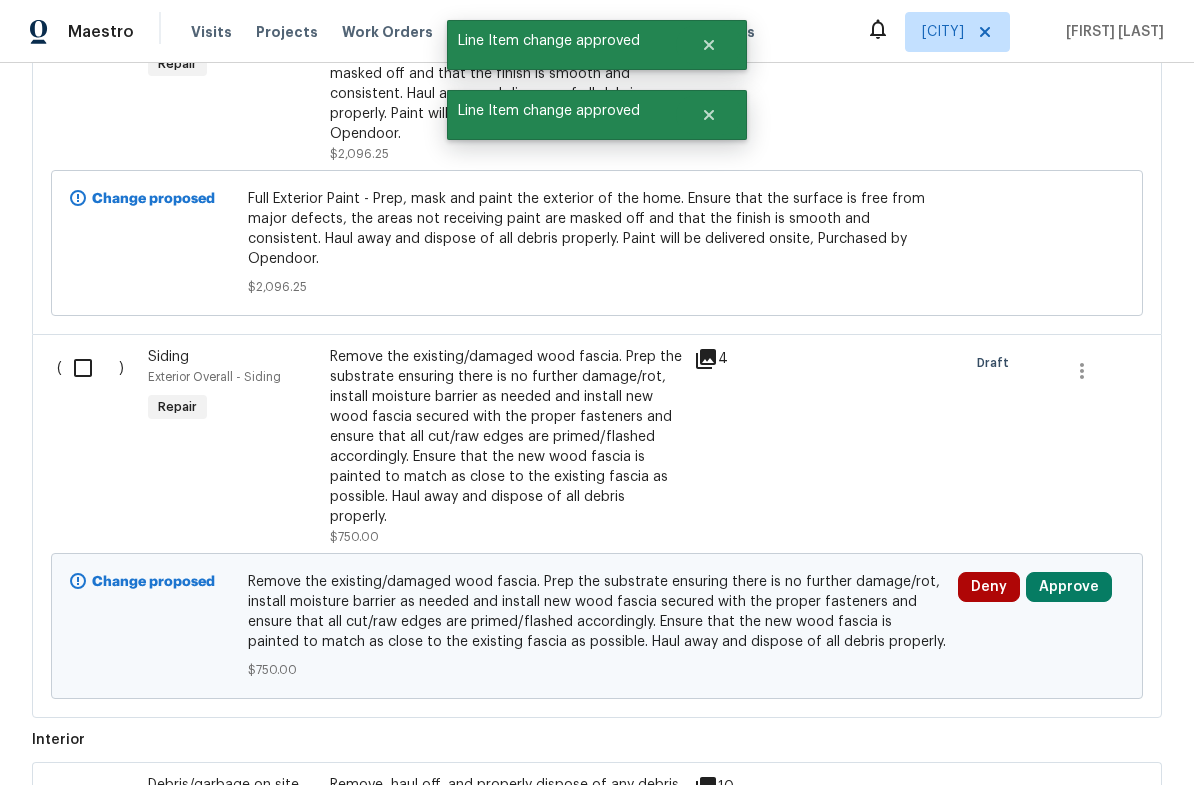 click on "Approve" at bounding box center (1069, 587) 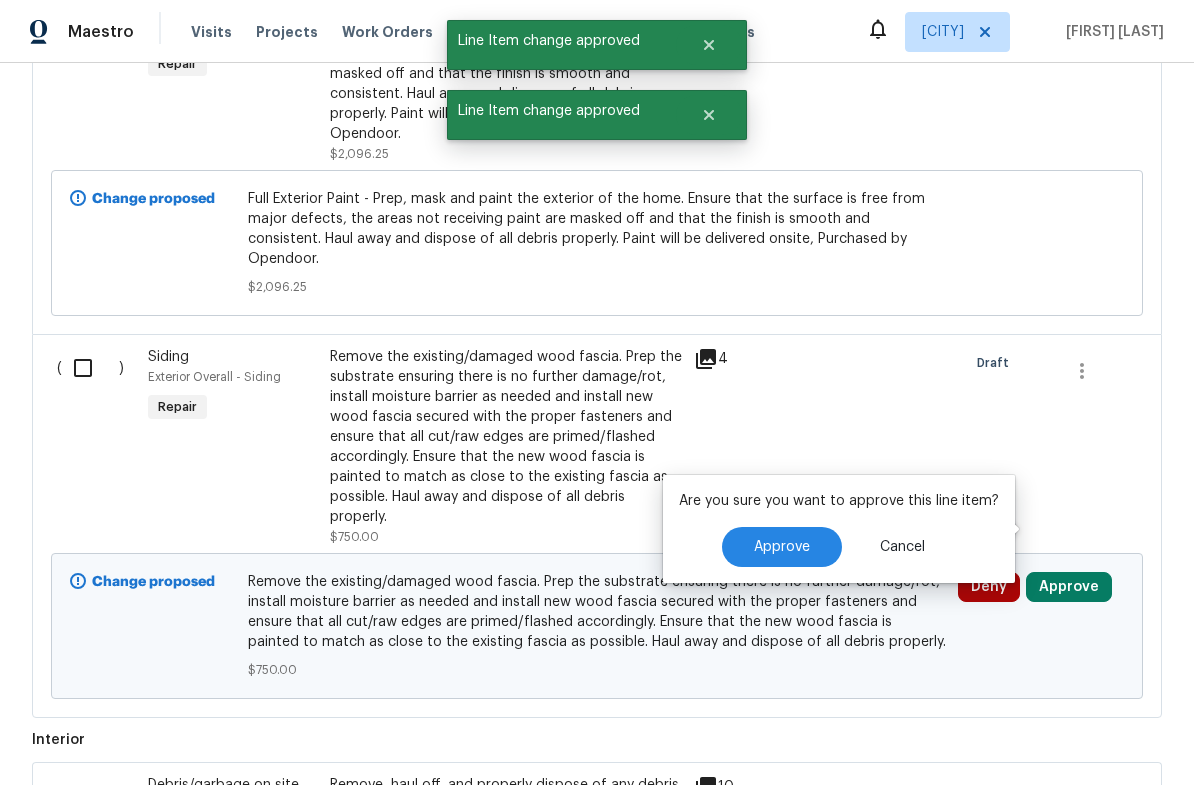 click on "Approve" at bounding box center (782, 547) 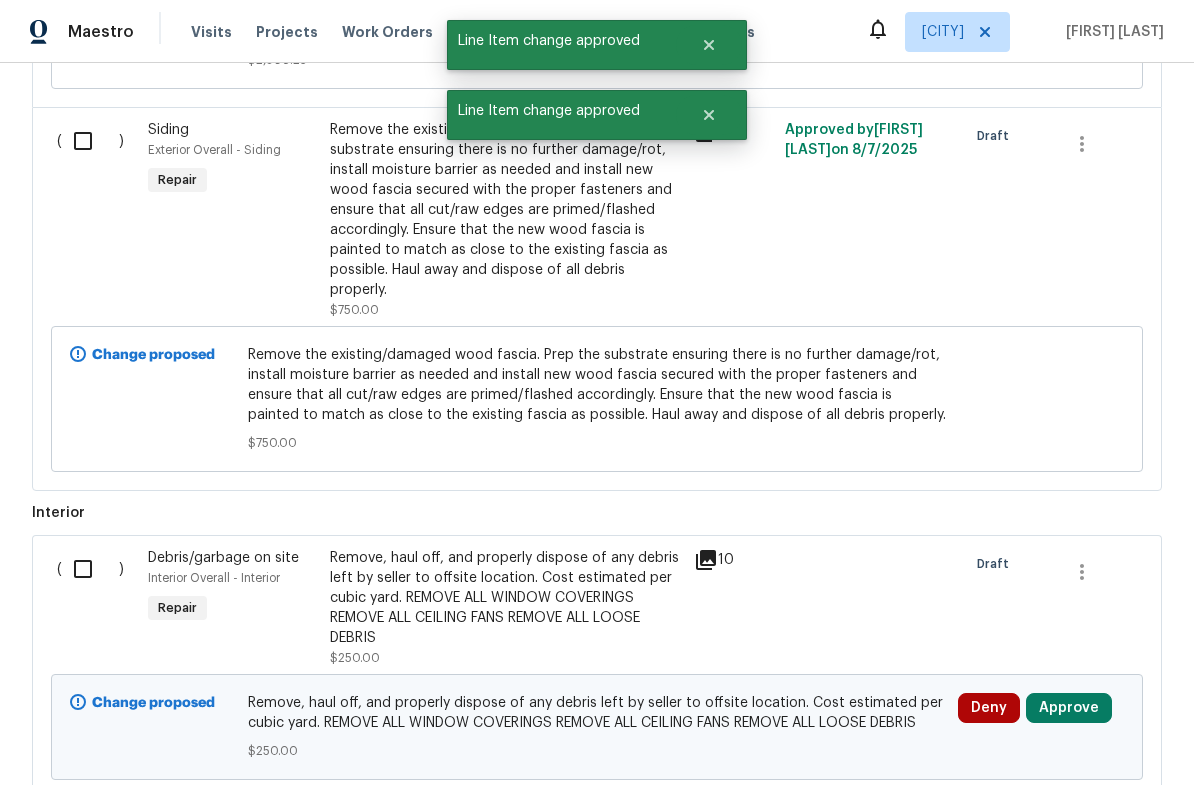scroll, scrollTop: 1337, scrollLeft: 0, axis: vertical 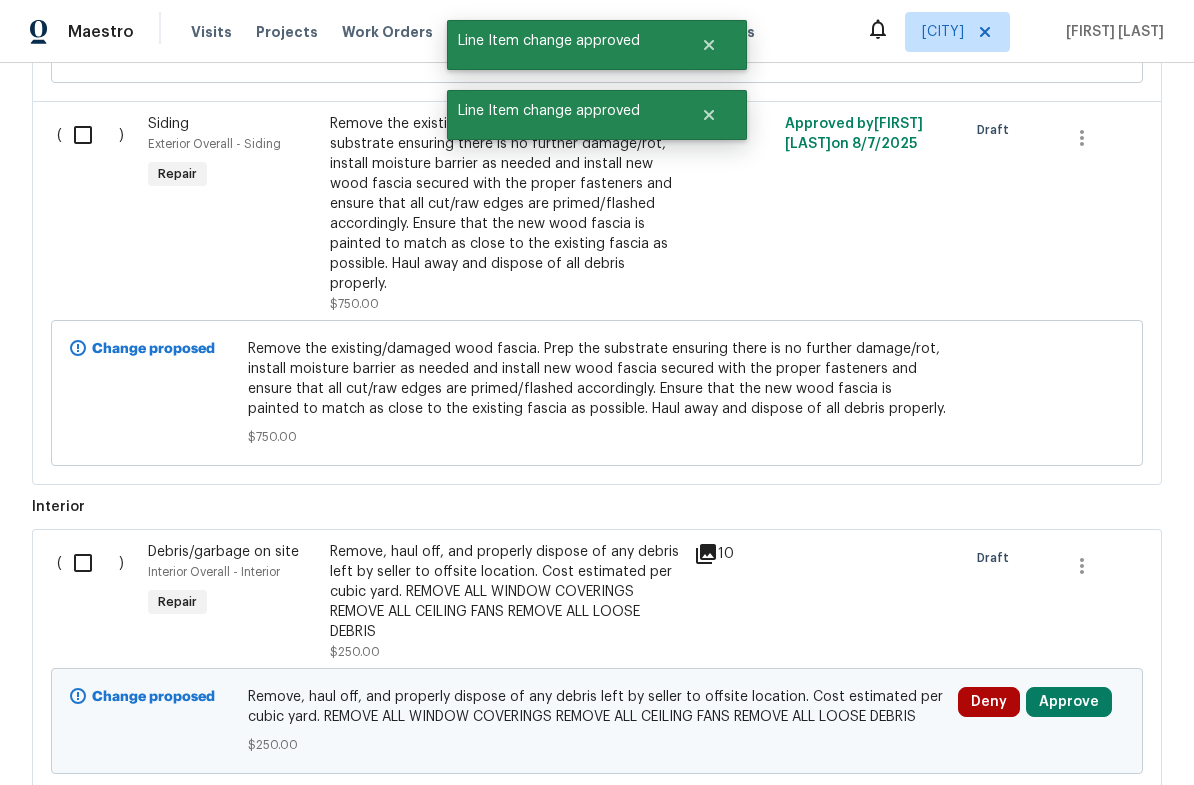click on "Approve" at bounding box center [1069, 702] 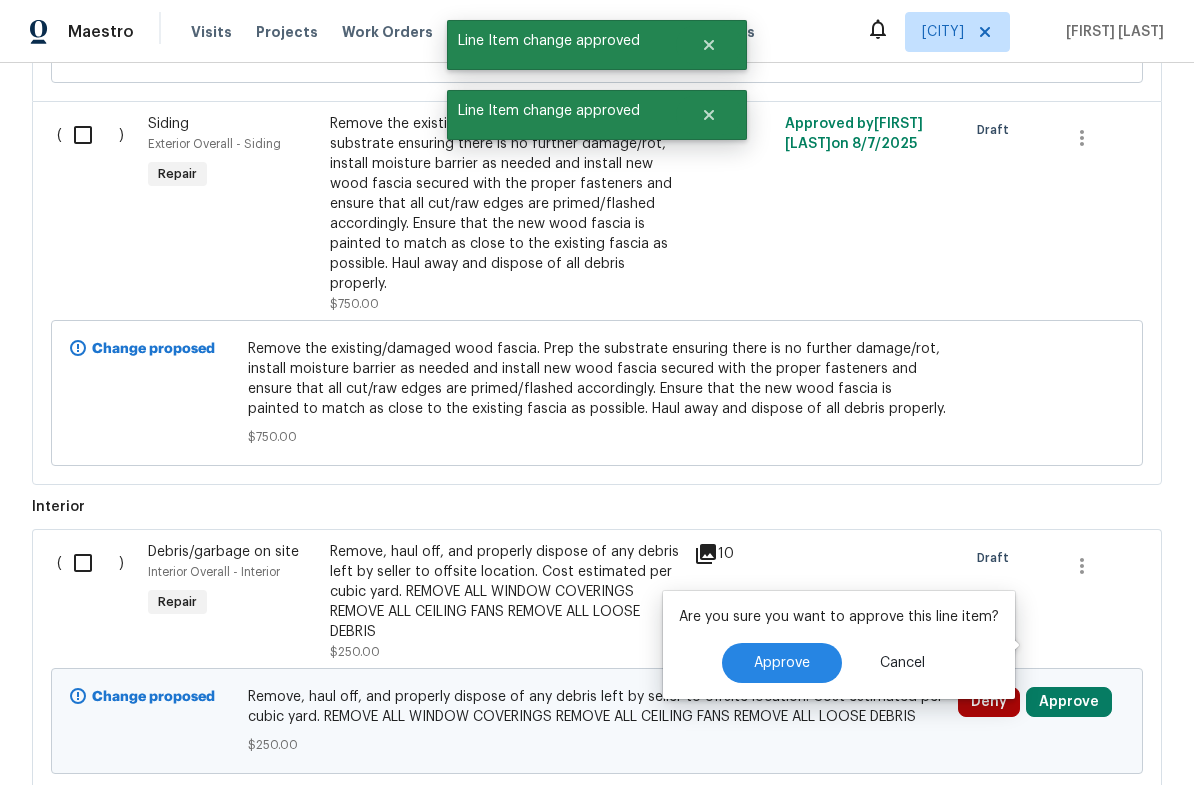 click on "Approve" at bounding box center [782, 663] 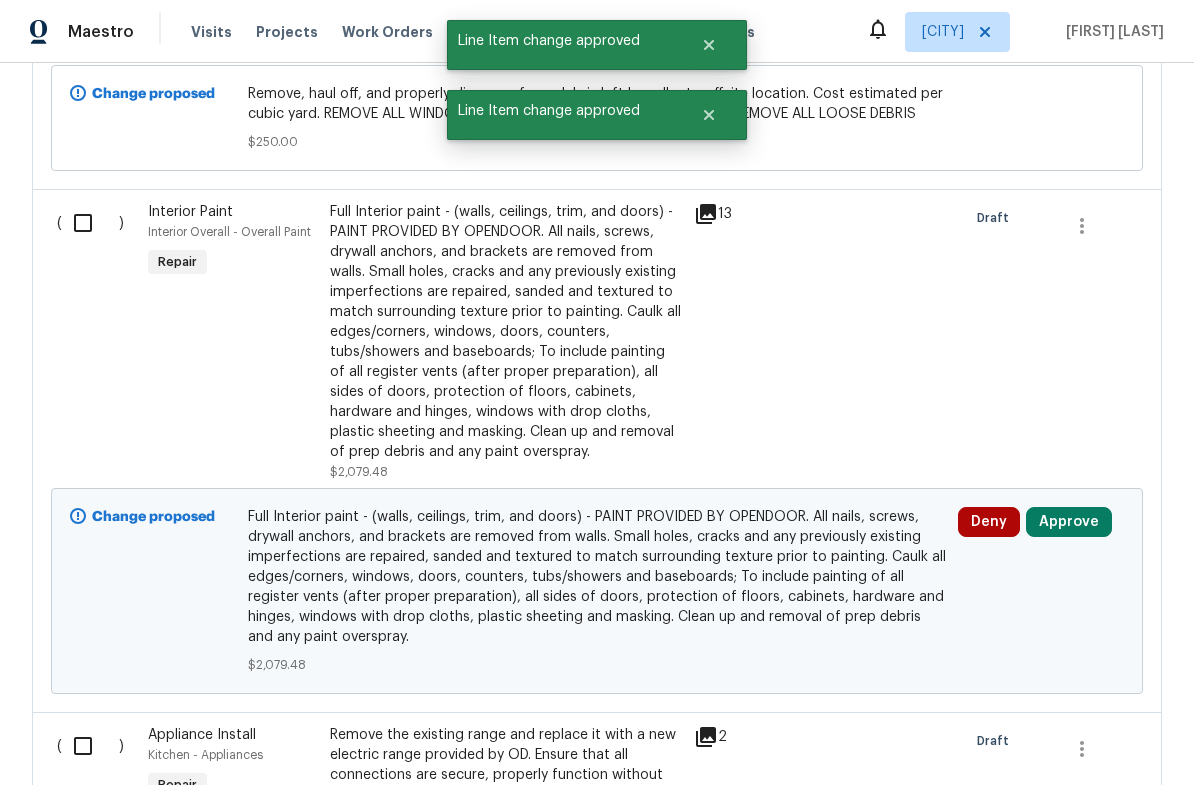 scroll, scrollTop: 1950, scrollLeft: 0, axis: vertical 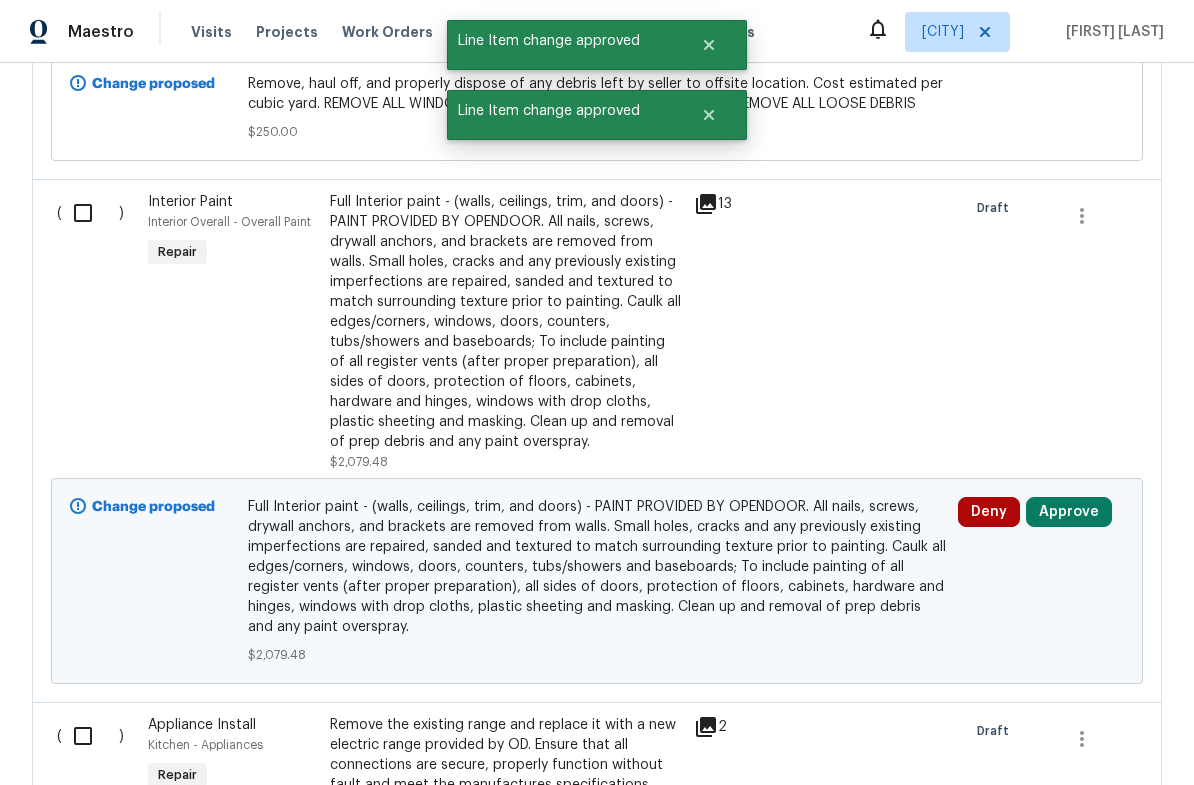 click on "Approve" at bounding box center (1069, 512) 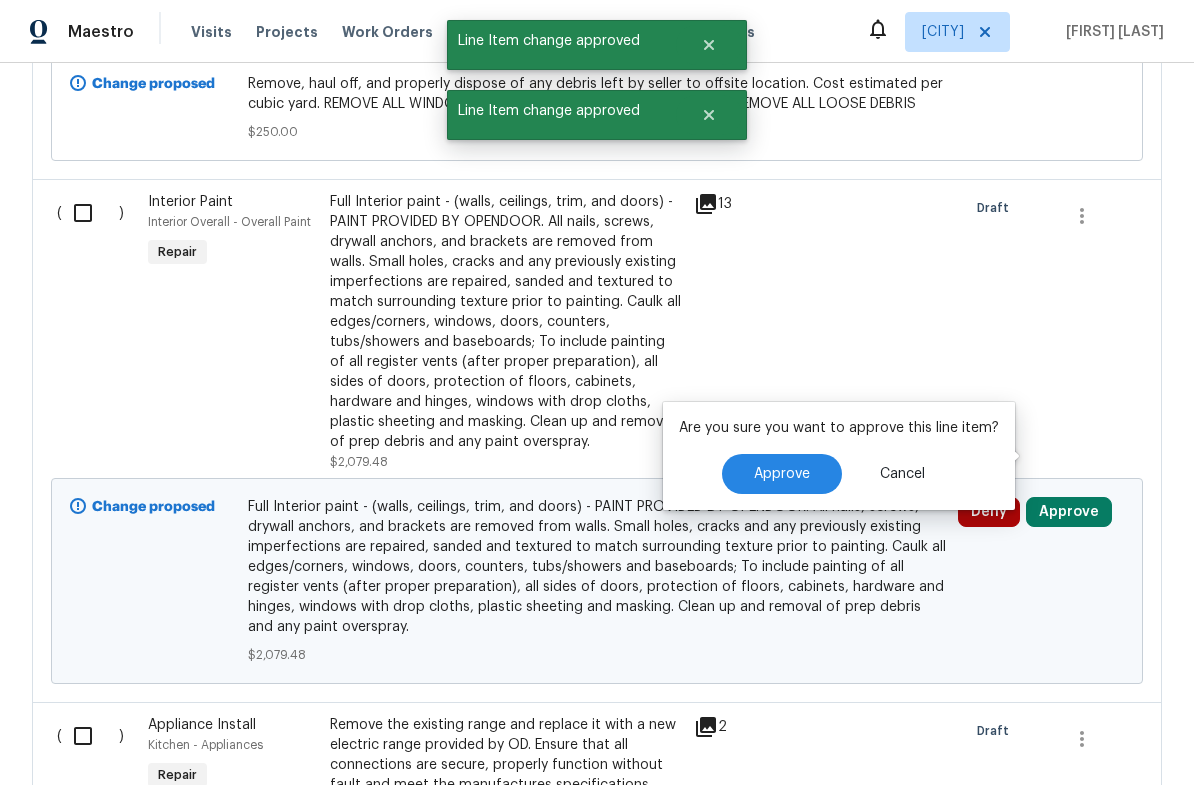 click on "Approve" at bounding box center [782, 474] 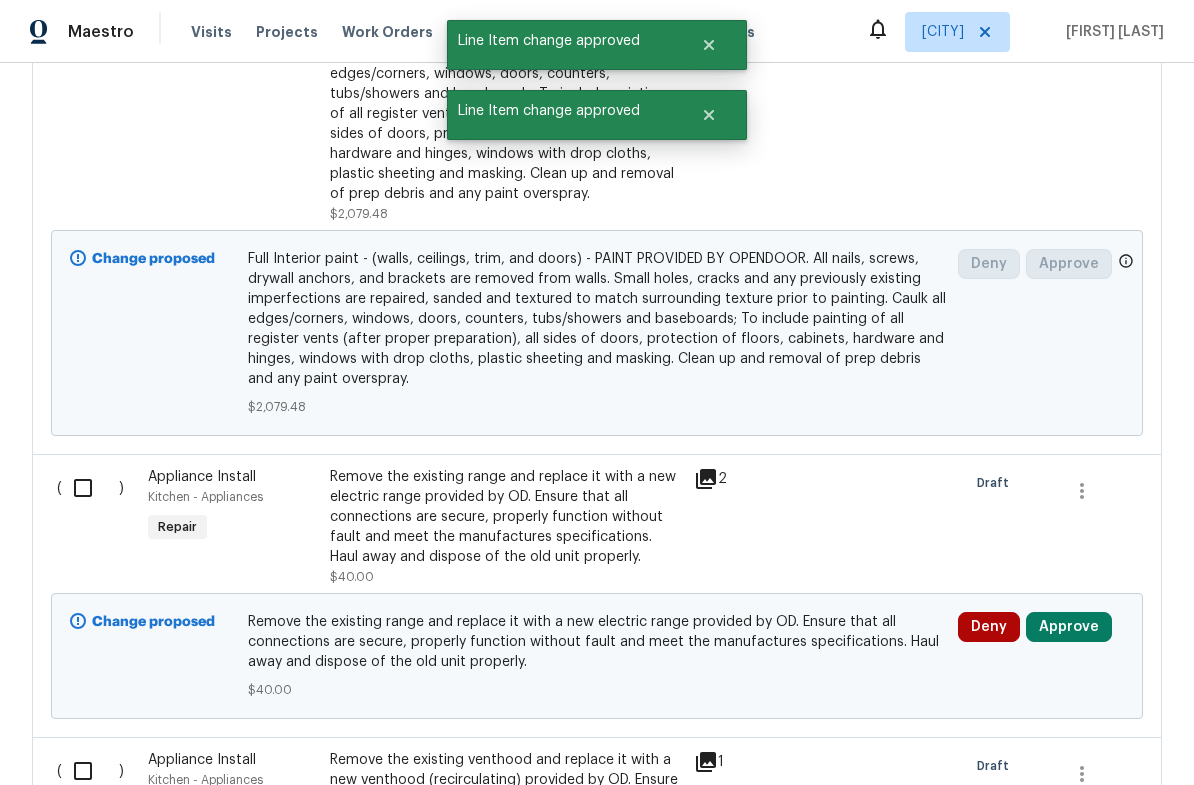 scroll, scrollTop: 2202, scrollLeft: 0, axis: vertical 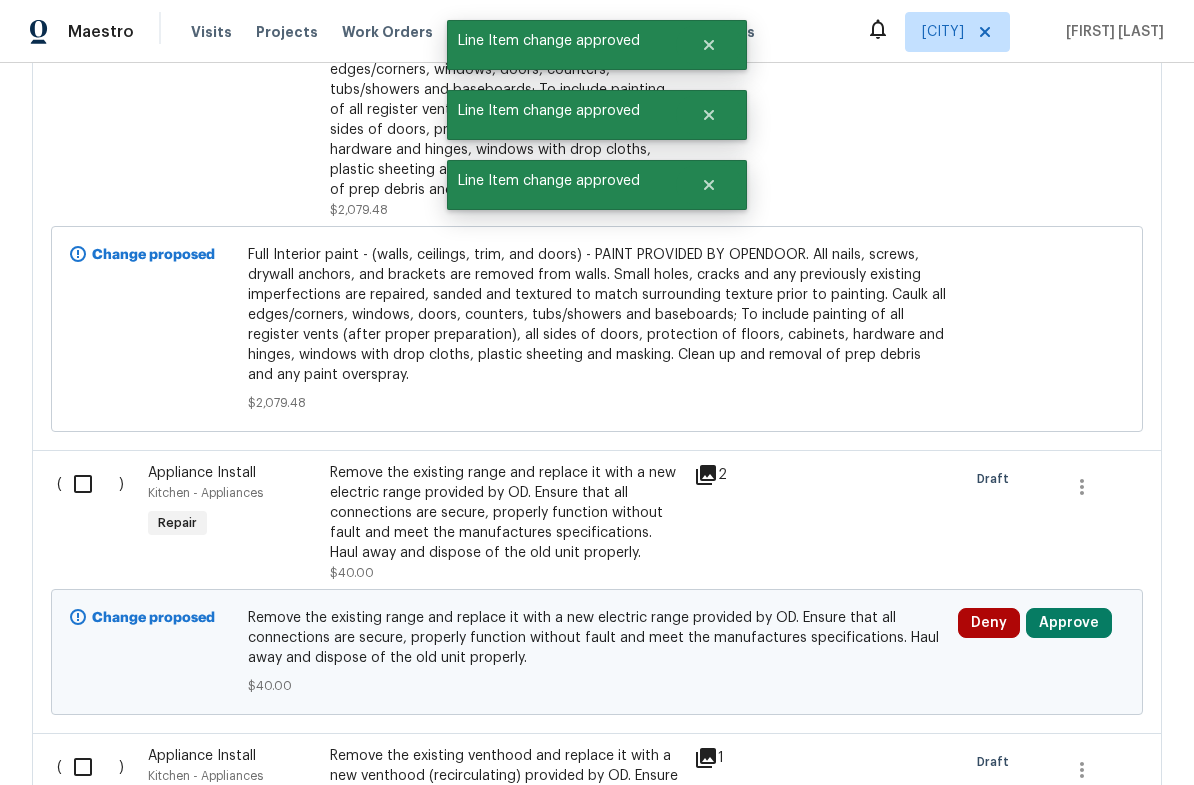 click on "Approve" at bounding box center [1069, 623] 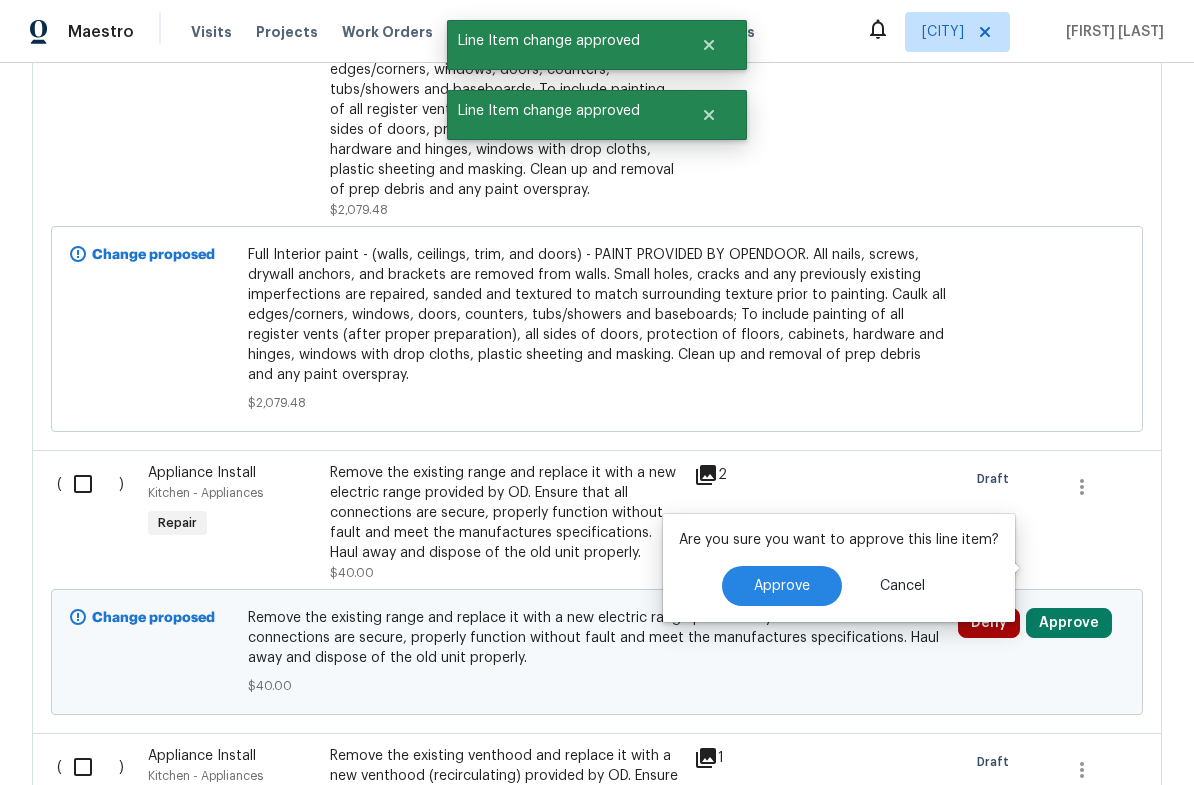 click on "Approve" at bounding box center [782, 586] 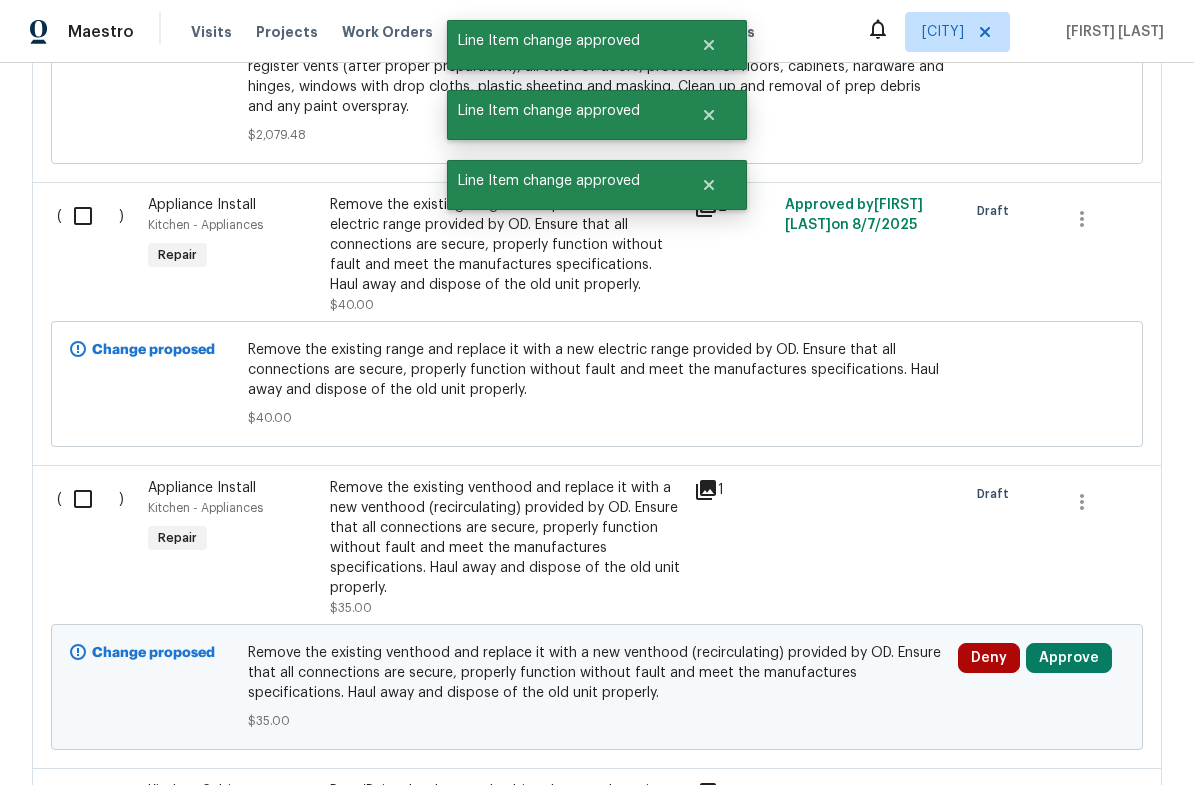 scroll, scrollTop: 2476, scrollLeft: 0, axis: vertical 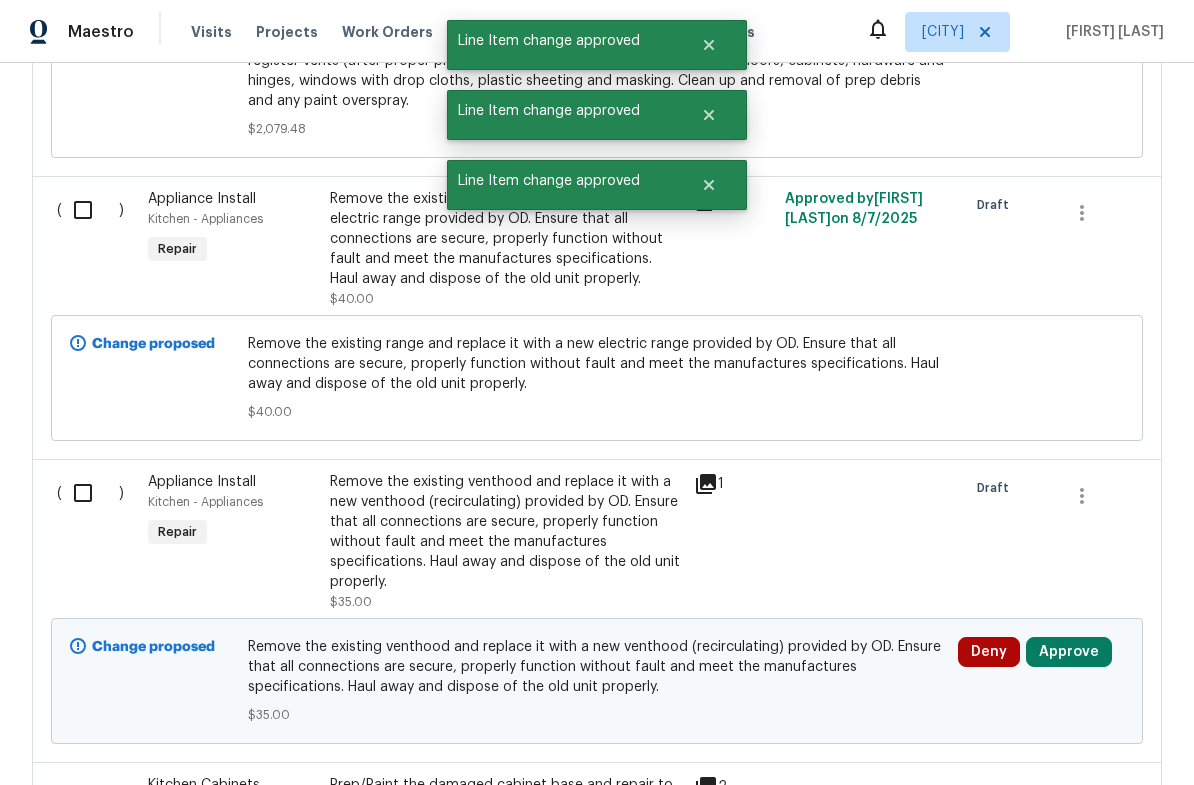 click on "Approve" at bounding box center (1069, 652) 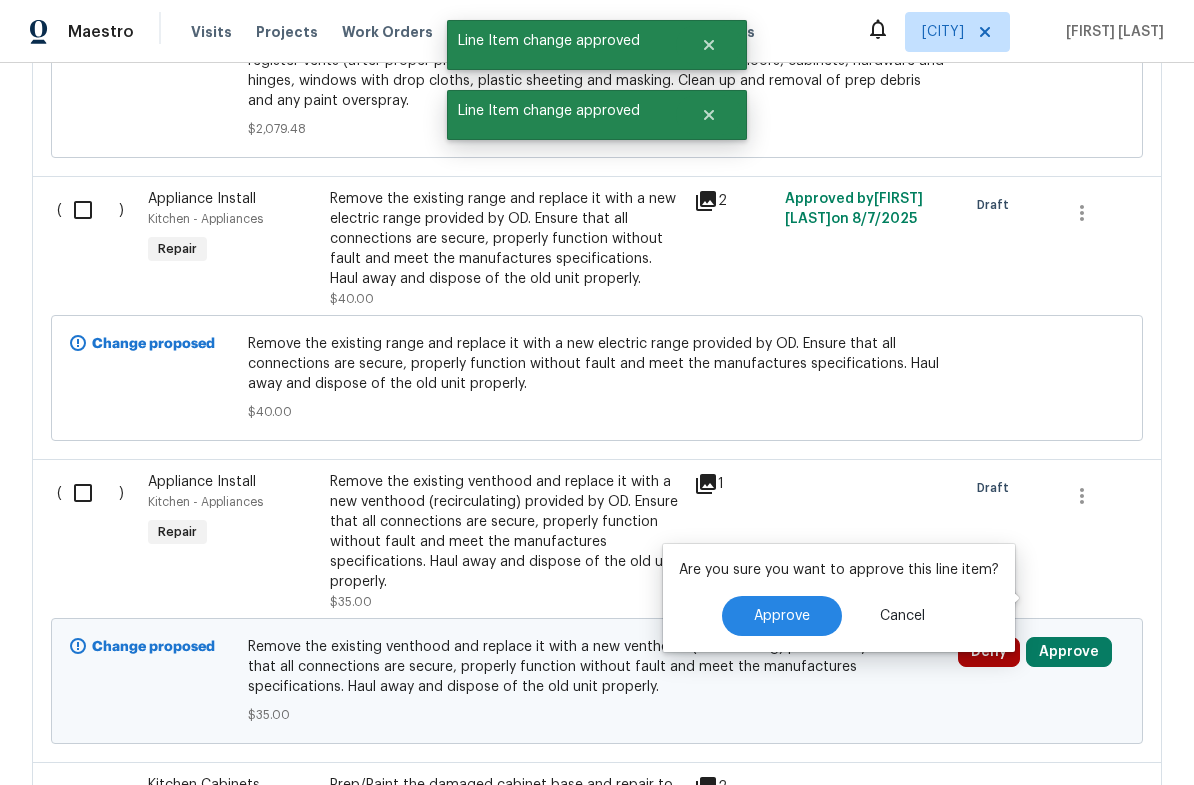 click on "Approve" at bounding box center (782, 616) 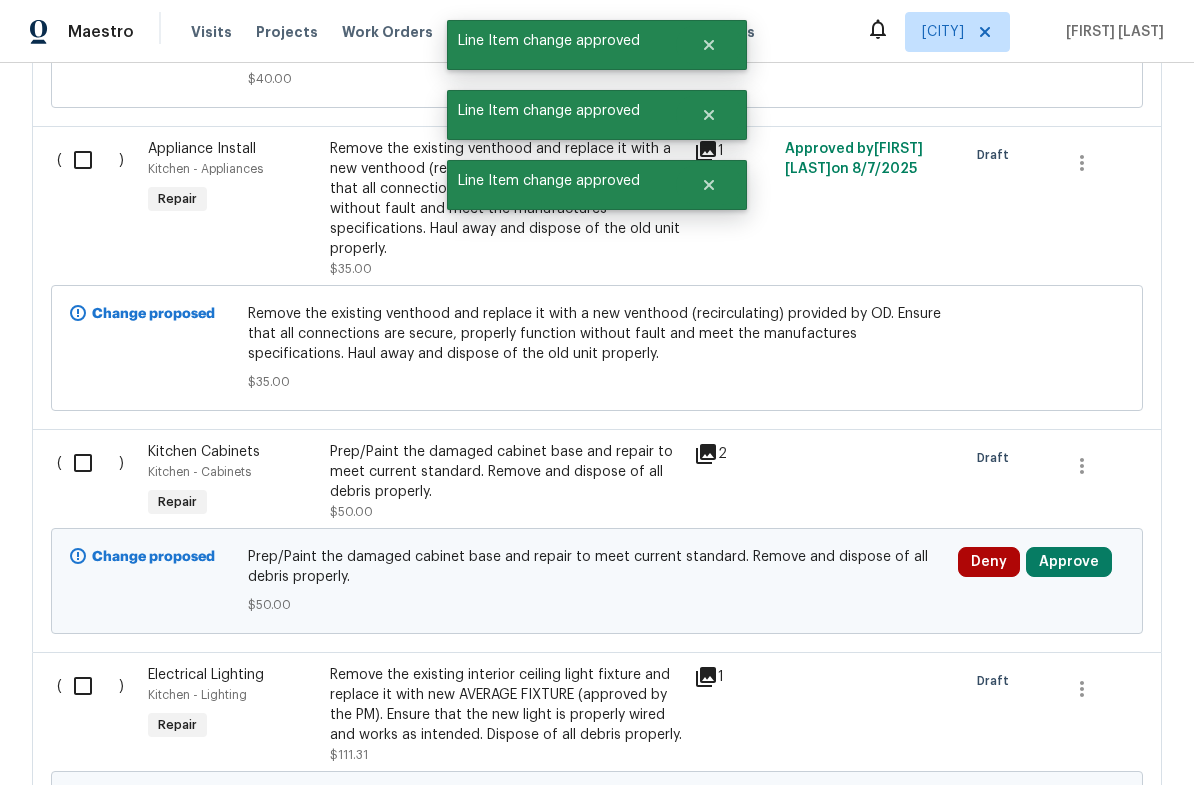 scroll, scrollTop: 2810, scrollLeft: 0, axis: vertical 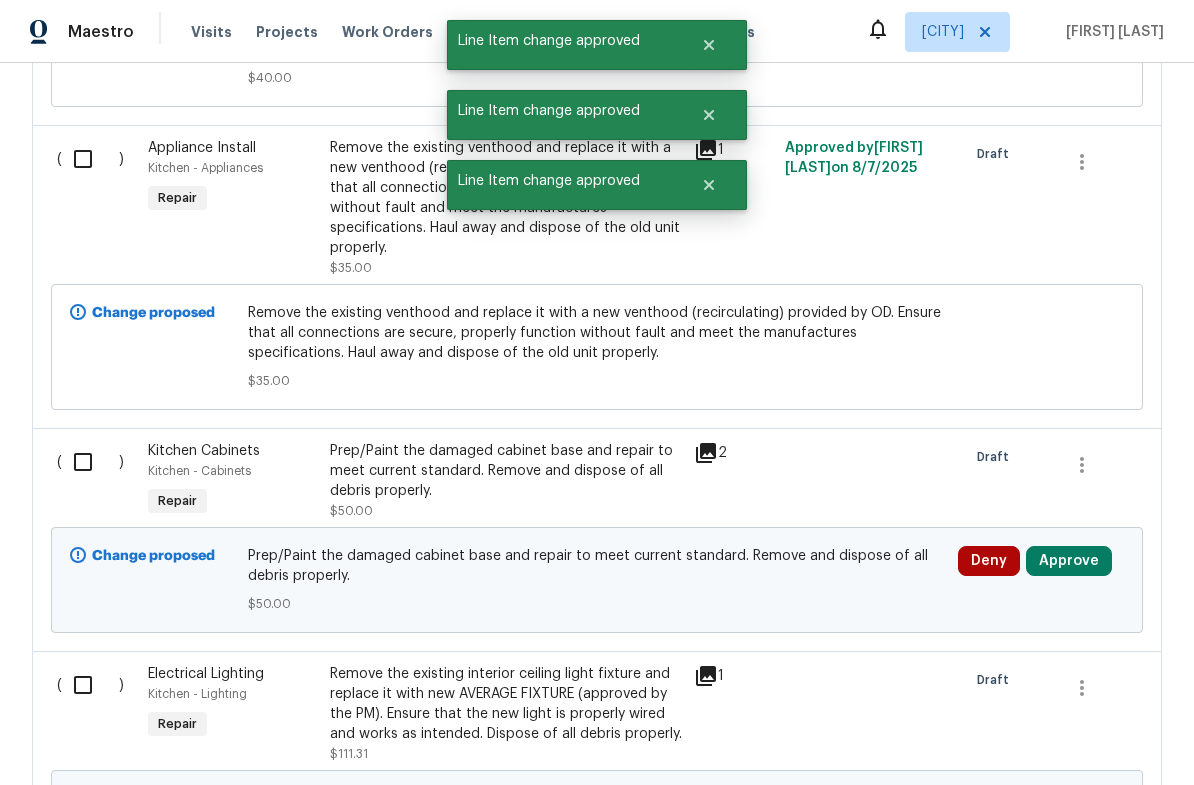 click on "Approve" at bounding box center [1069, 561] 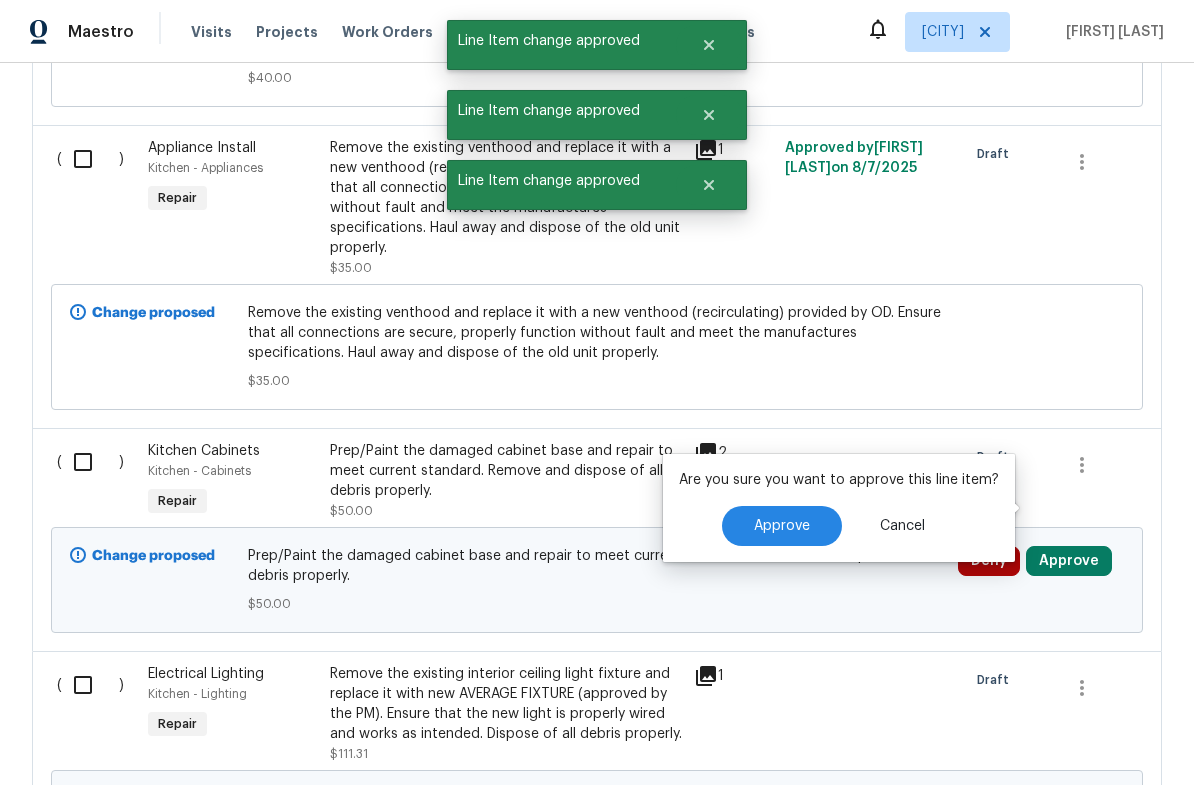 click on "Approve" at bounding box center (782, 526) 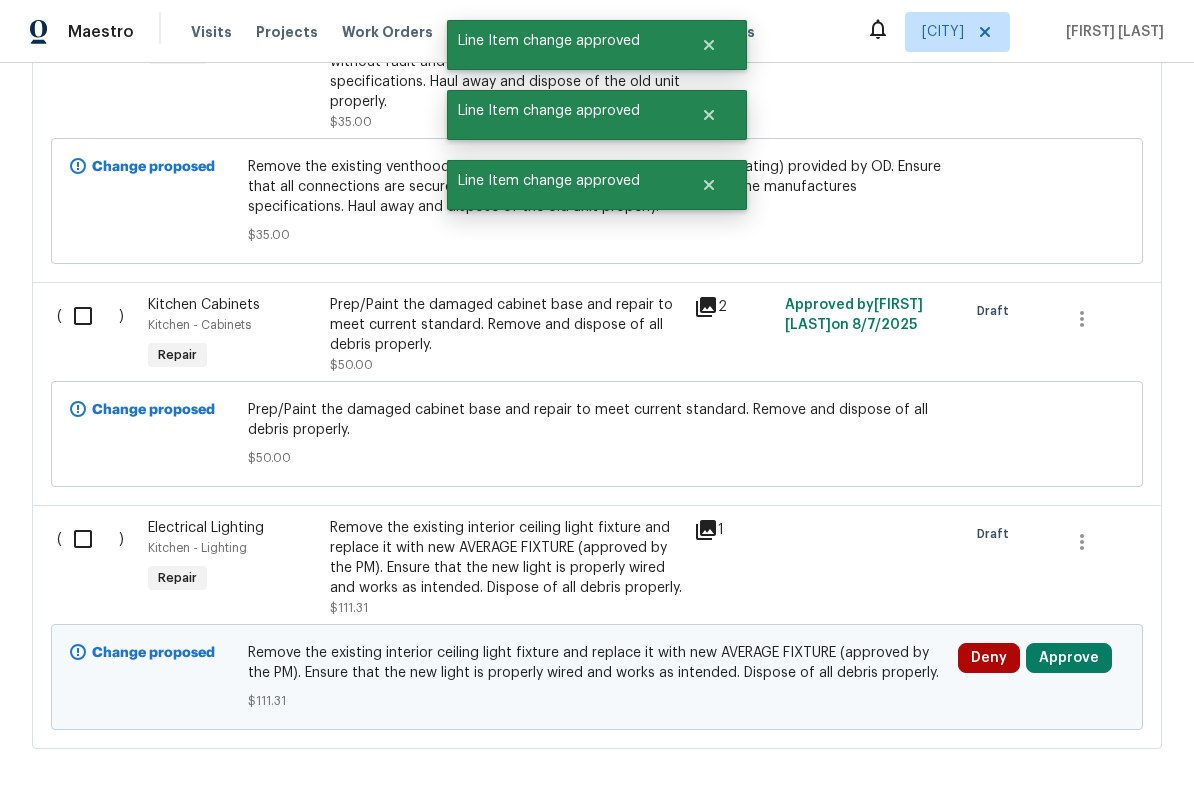 scroll, scrollTop: 2955, scrollLeft: 0, axis: vertical 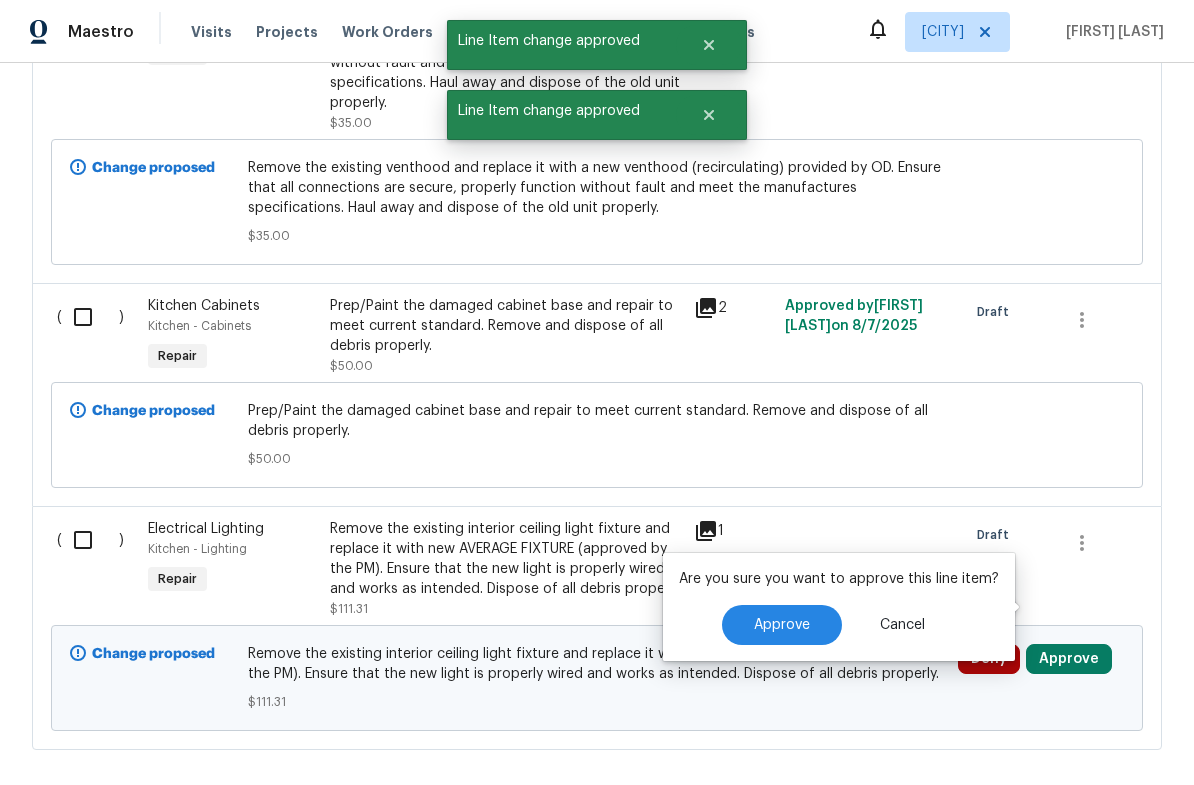 click on "Approve" at bounding box center (782, 625) 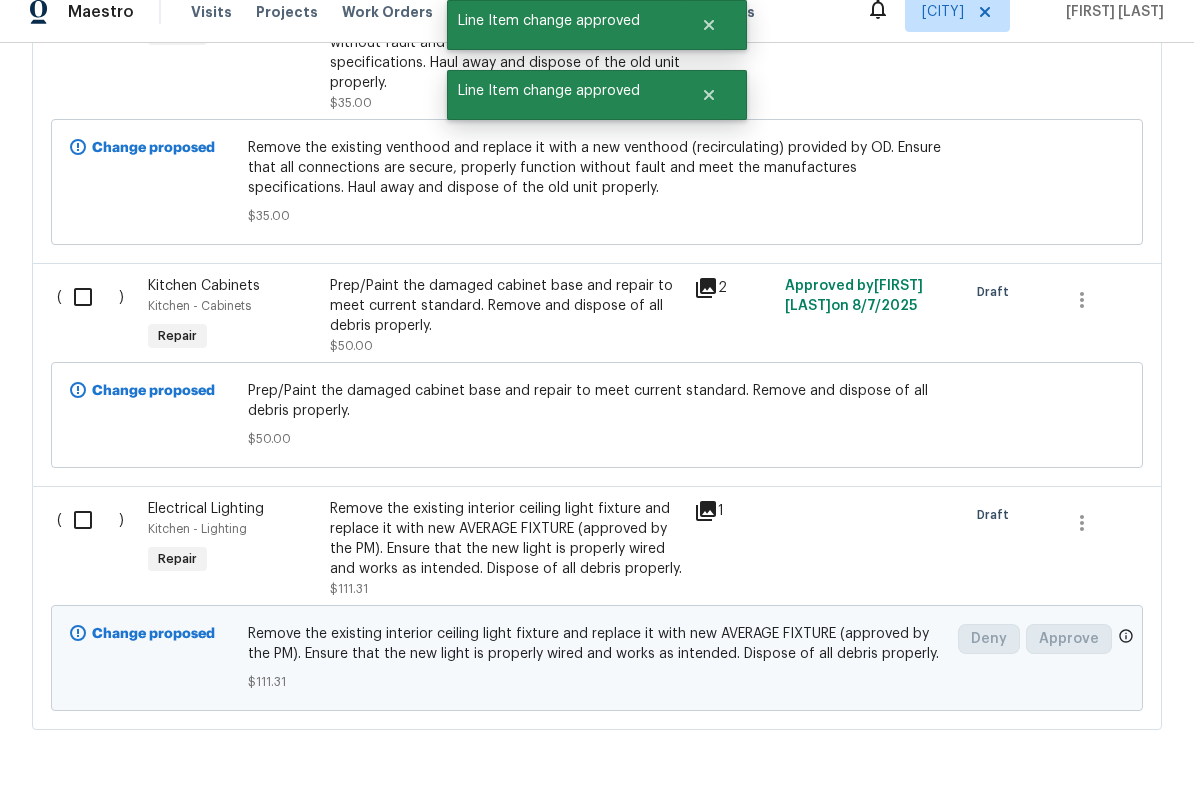 scroll, scrollTop: 49, scrollLeft: 0, axis: vertical 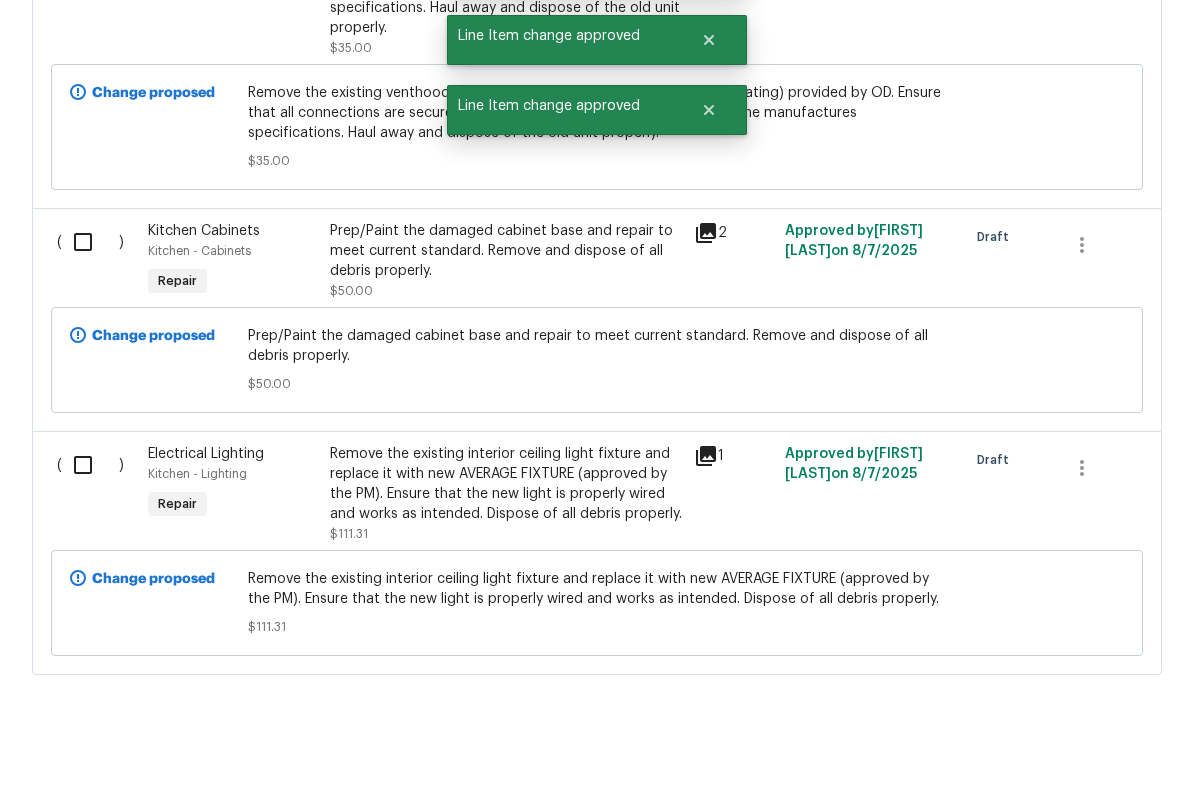 click at bounding box center [90, 540] 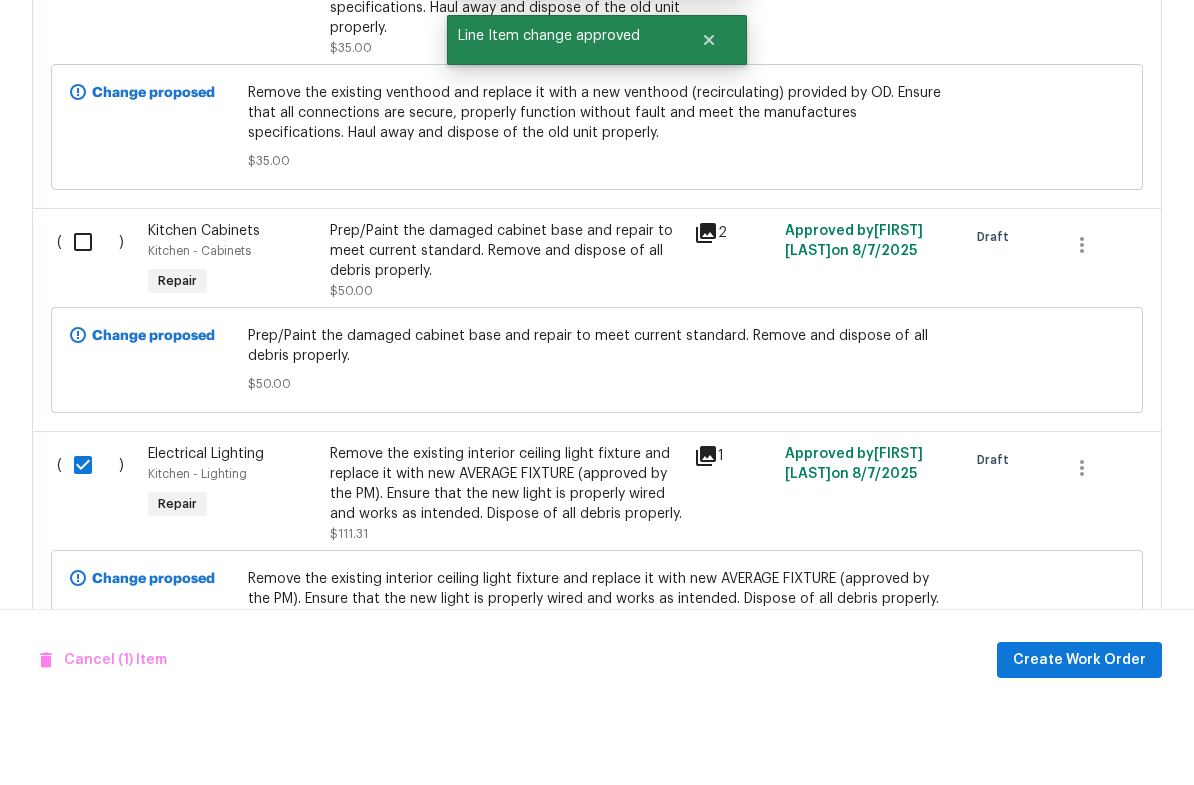click at bounding box center [90, 317] 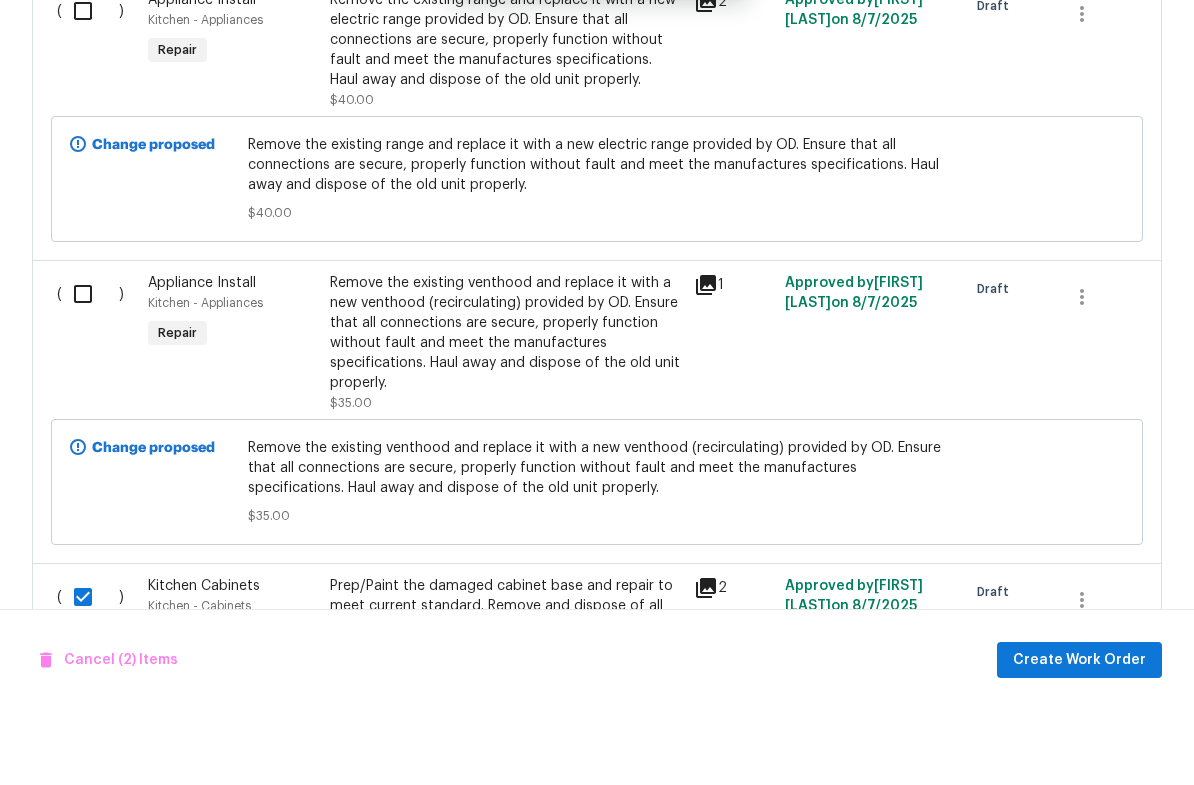 click at bounding box center [90, 369] 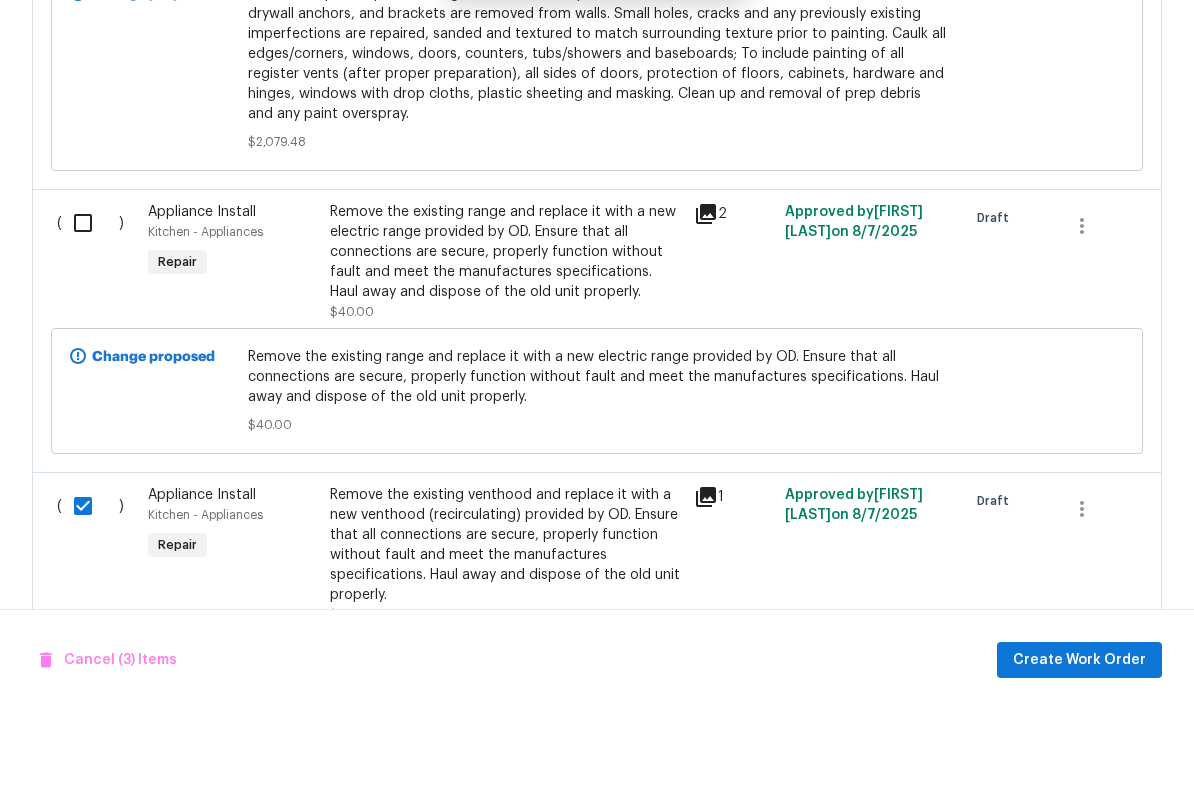 click at bounding box center [90, 298] 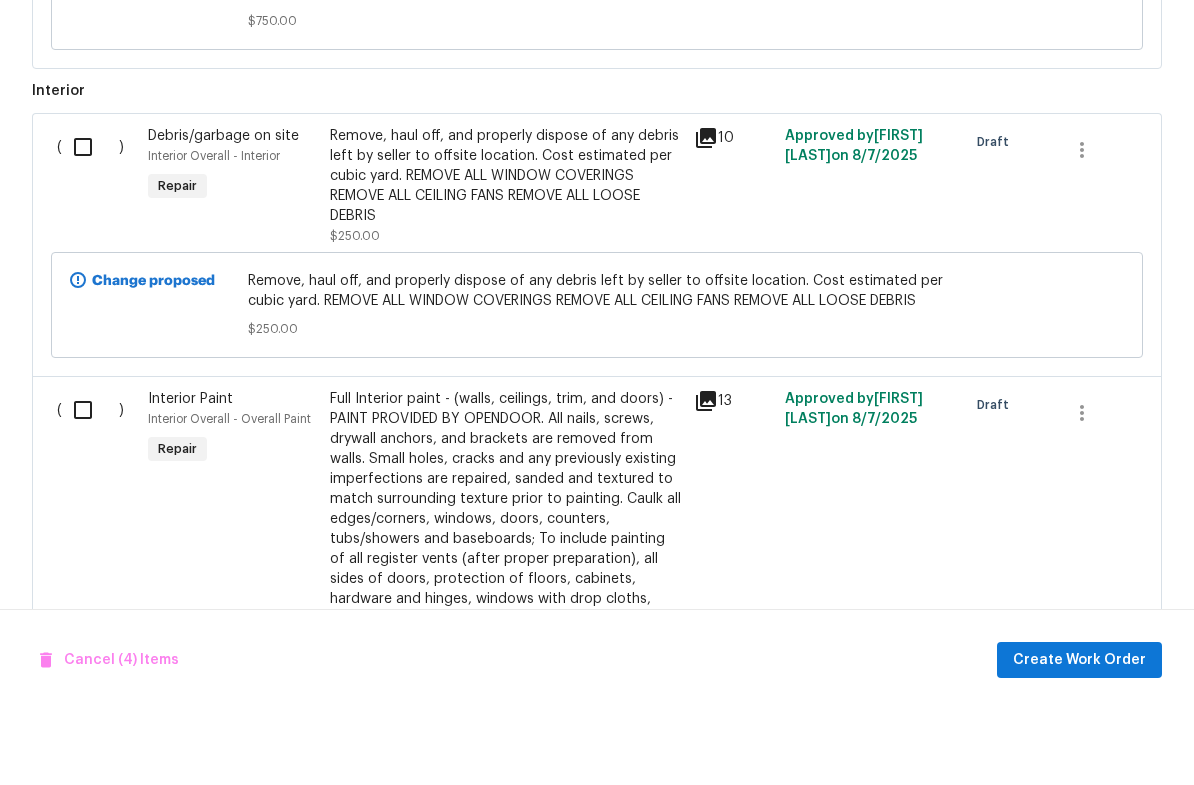 scroll, scrollTop: 1673, scrollLeft: 0, axis: vertical 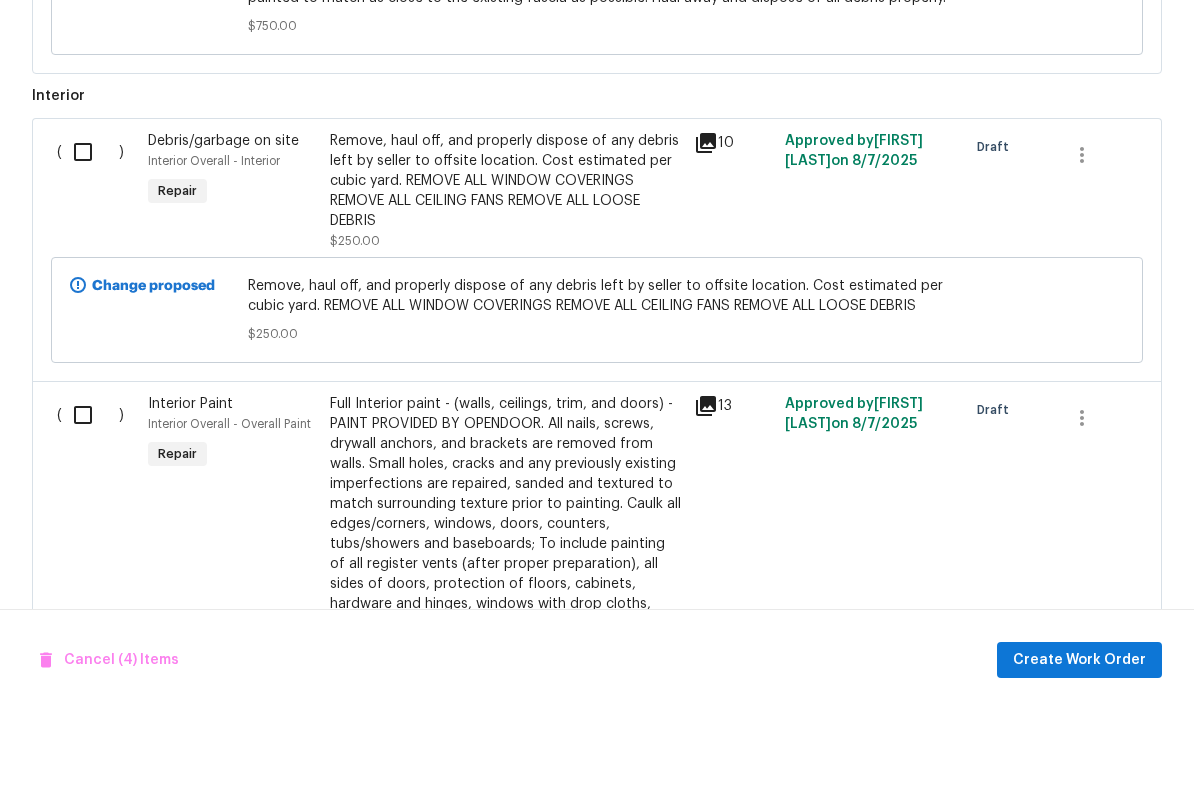click at bounding box center [90, 490] 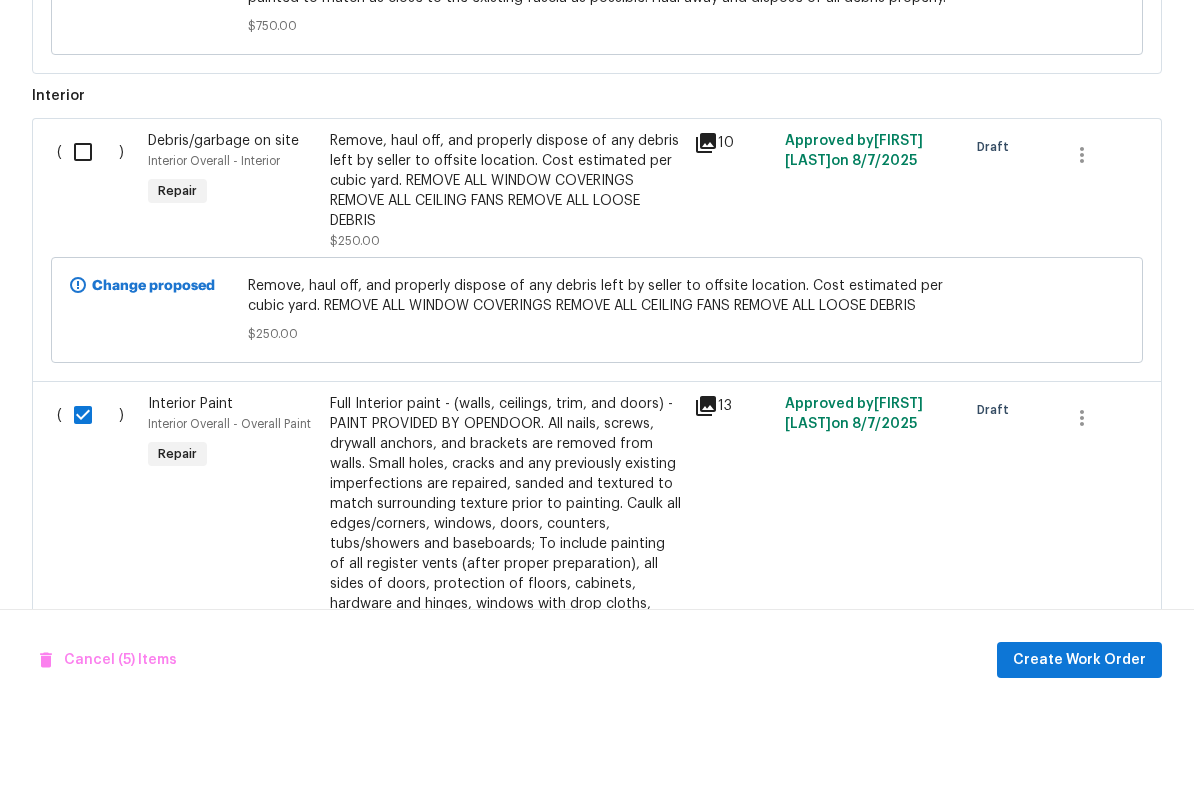 click at bounding box center (90, 227) 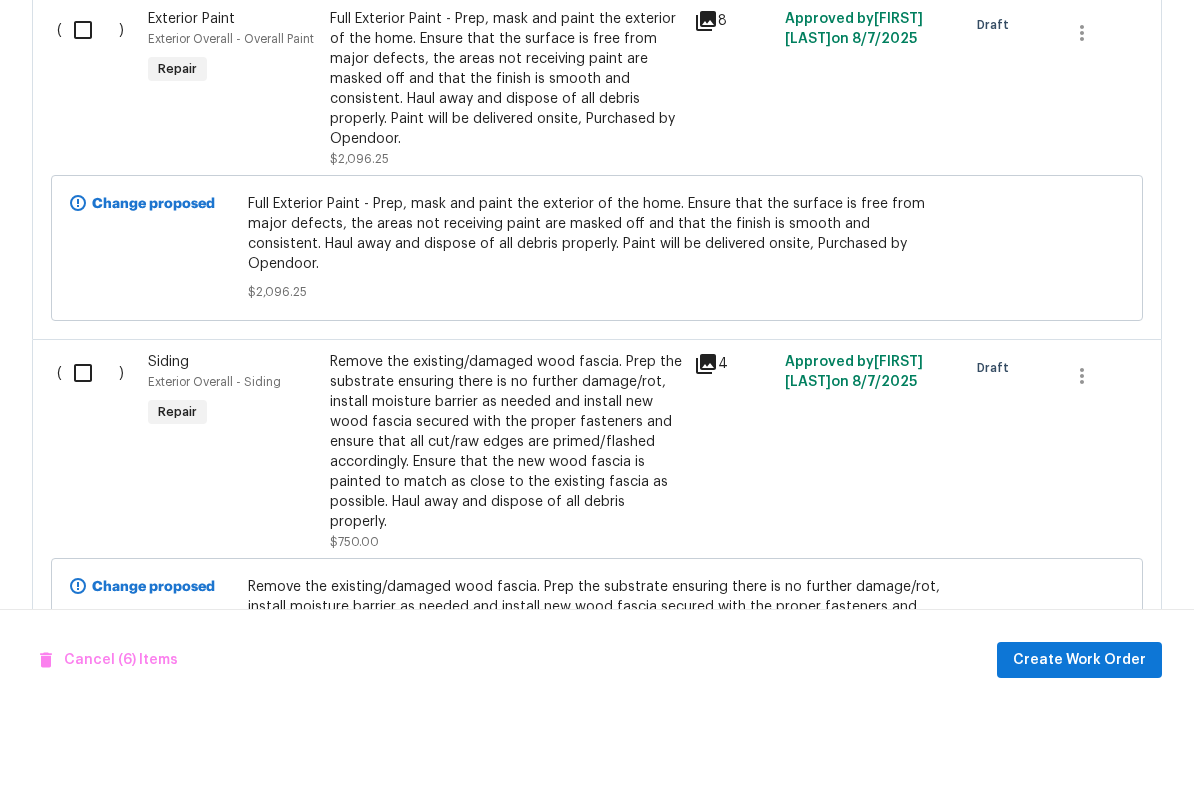 click at bounding box center (90, 448) 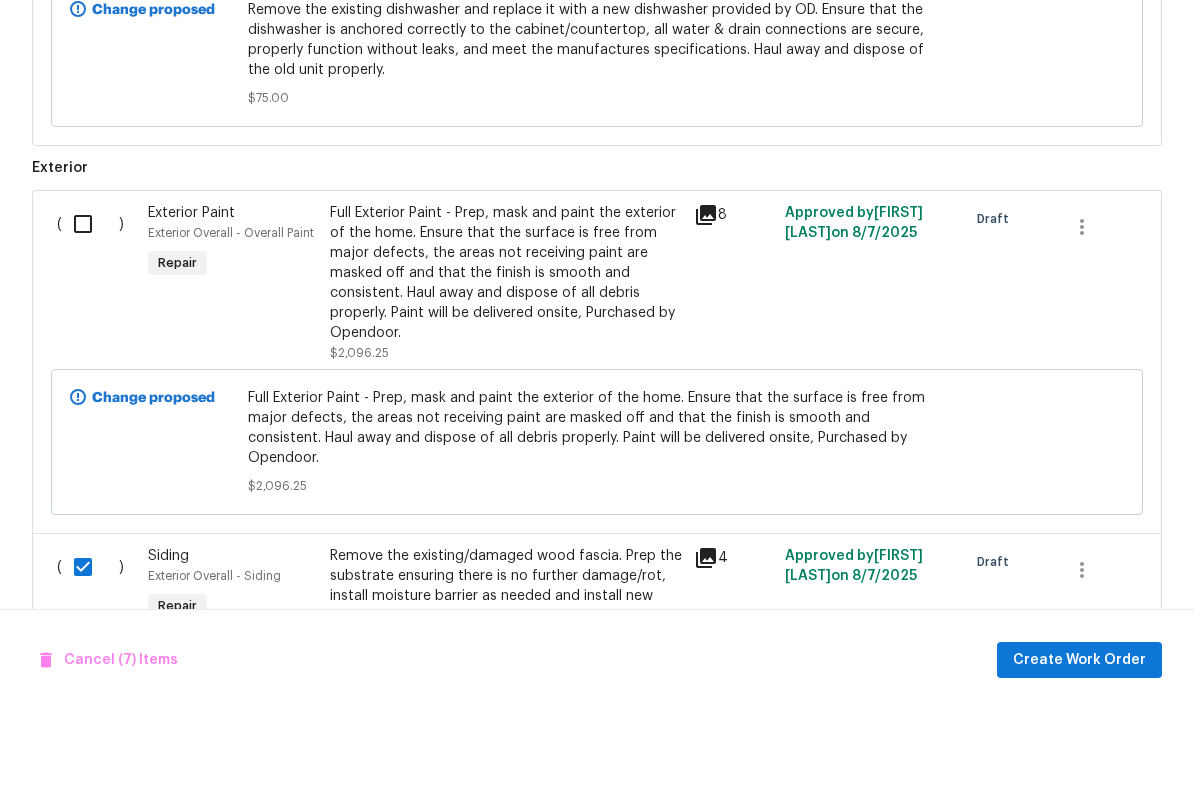 scroll, scrollTop: 828, scrollLeft: 0, axis: vertical 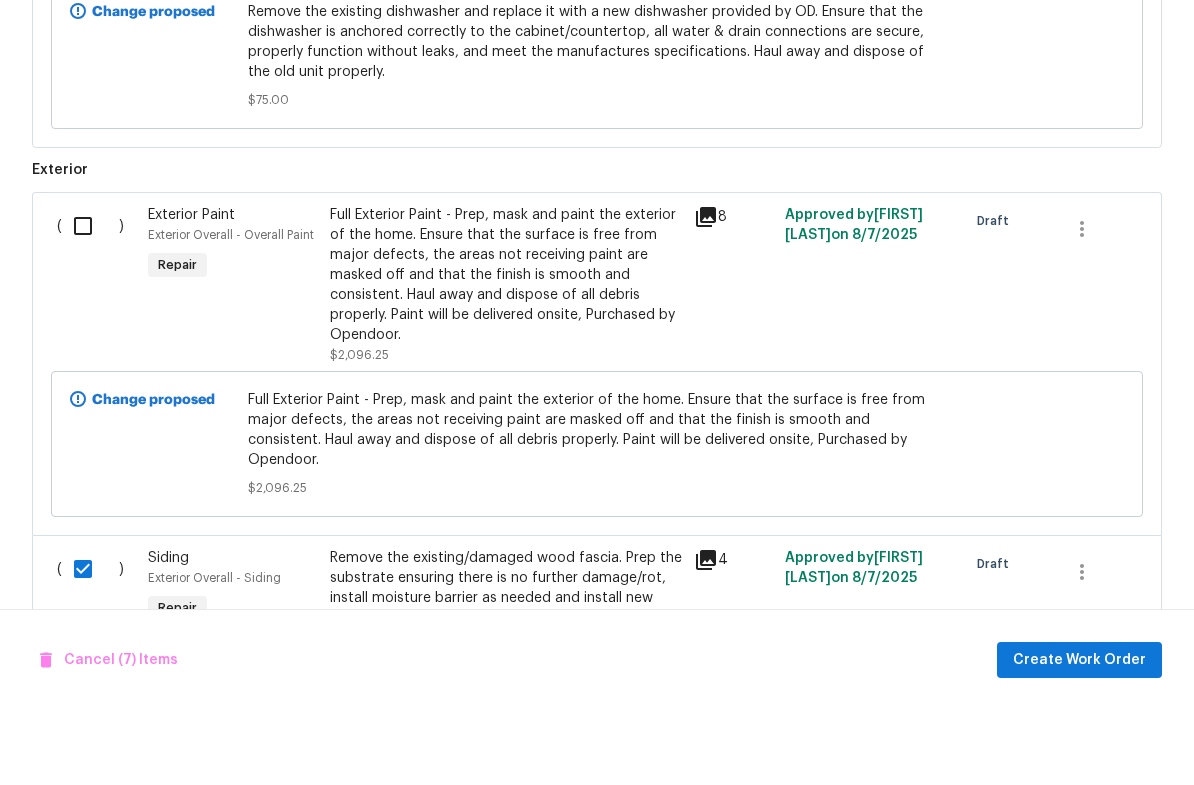 click at bounding box center (90, 301) 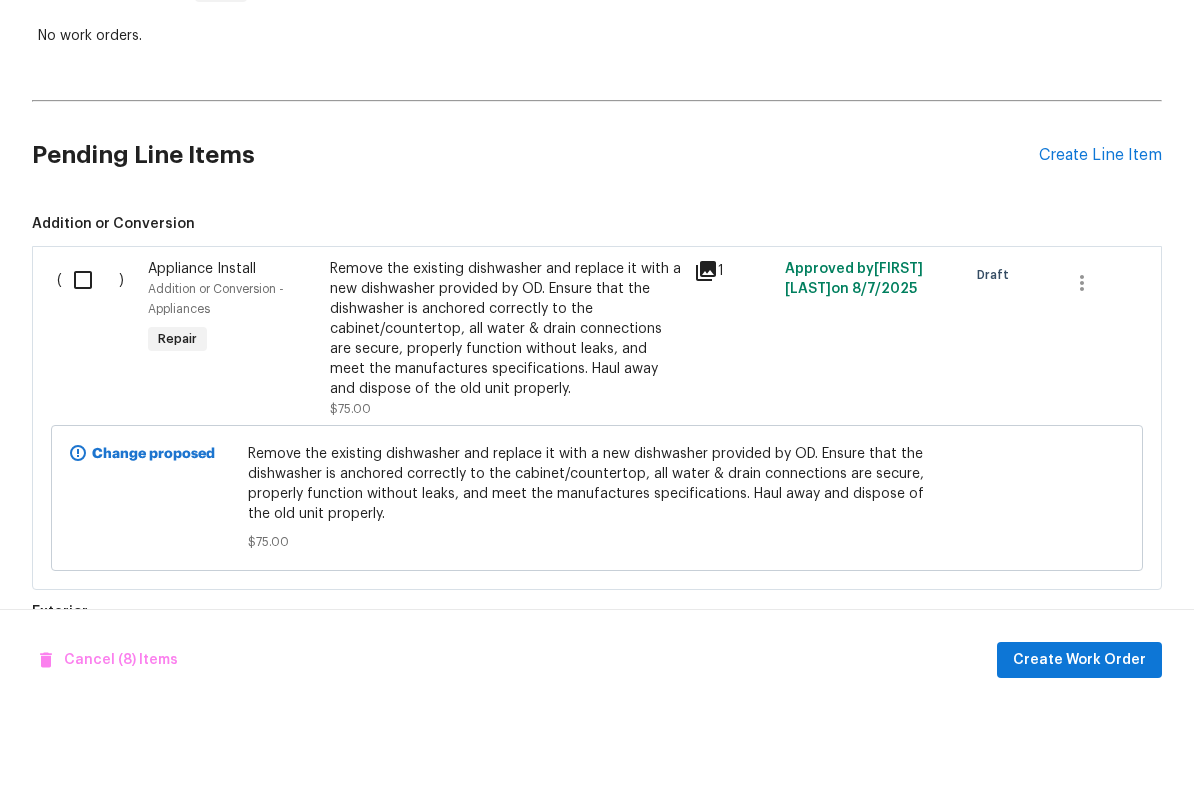 scroll, scrollTop: 383, scrollLeft: 0, axis: vertical 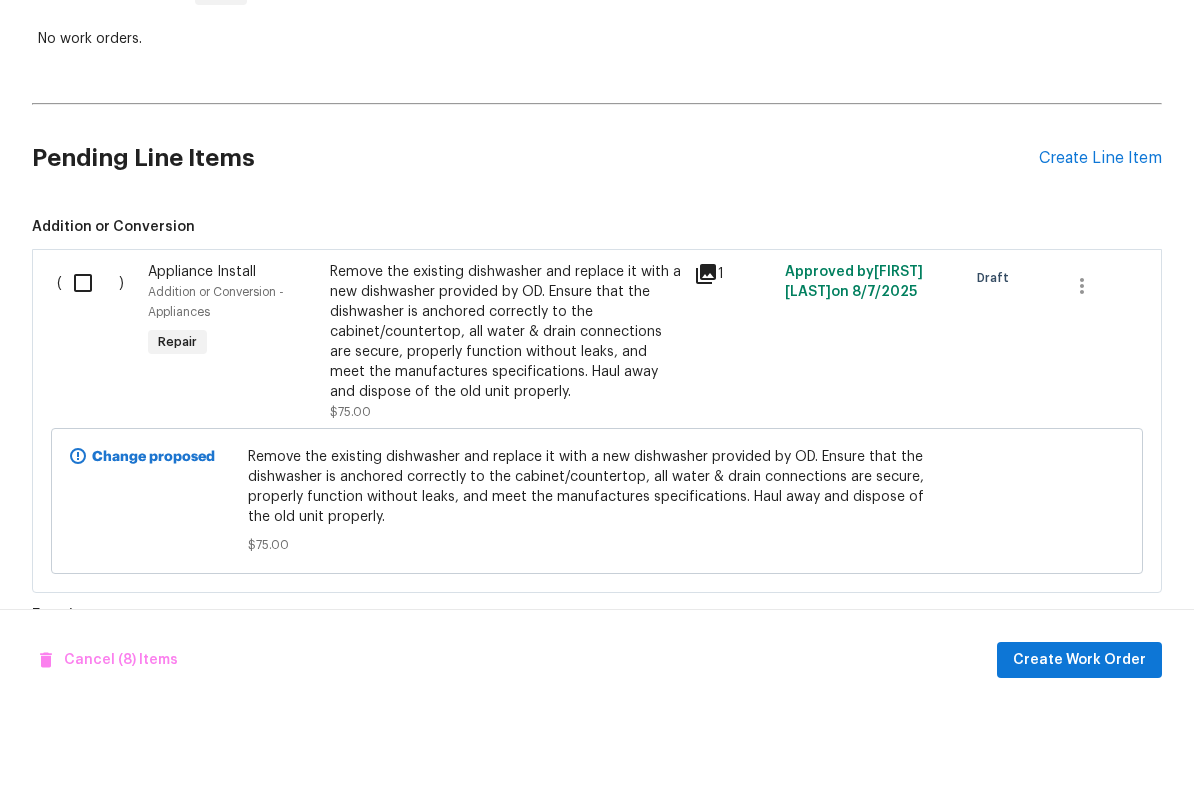 click at bounding box center [90, 358] 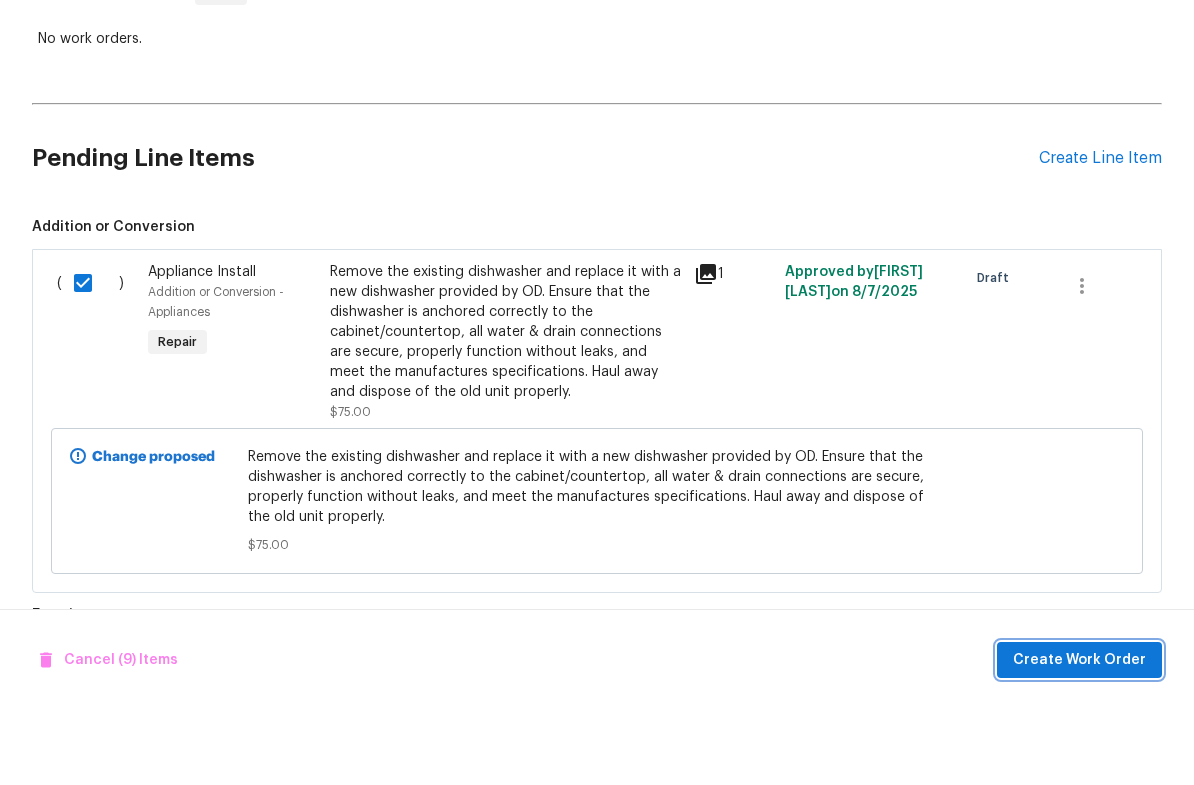 click on "Create Work Order" at bounding box center [1079, 735] 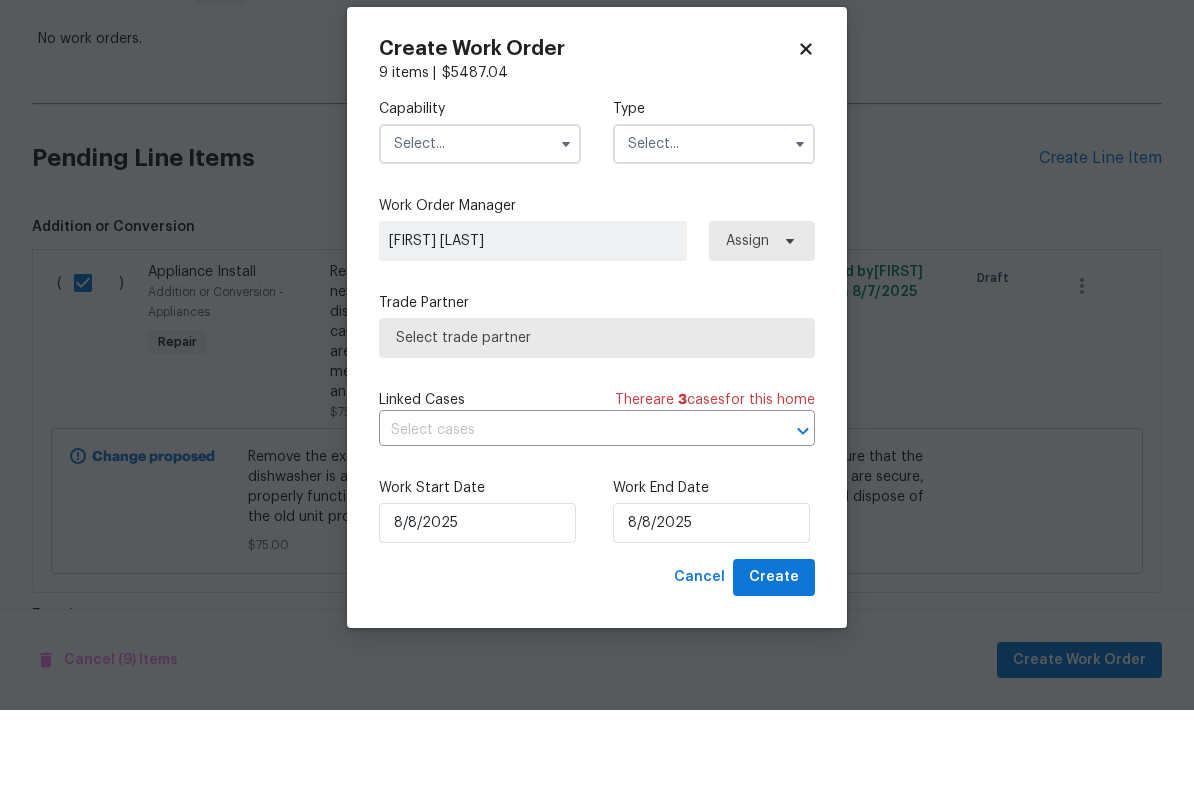 click at bounding box center [480, 219] 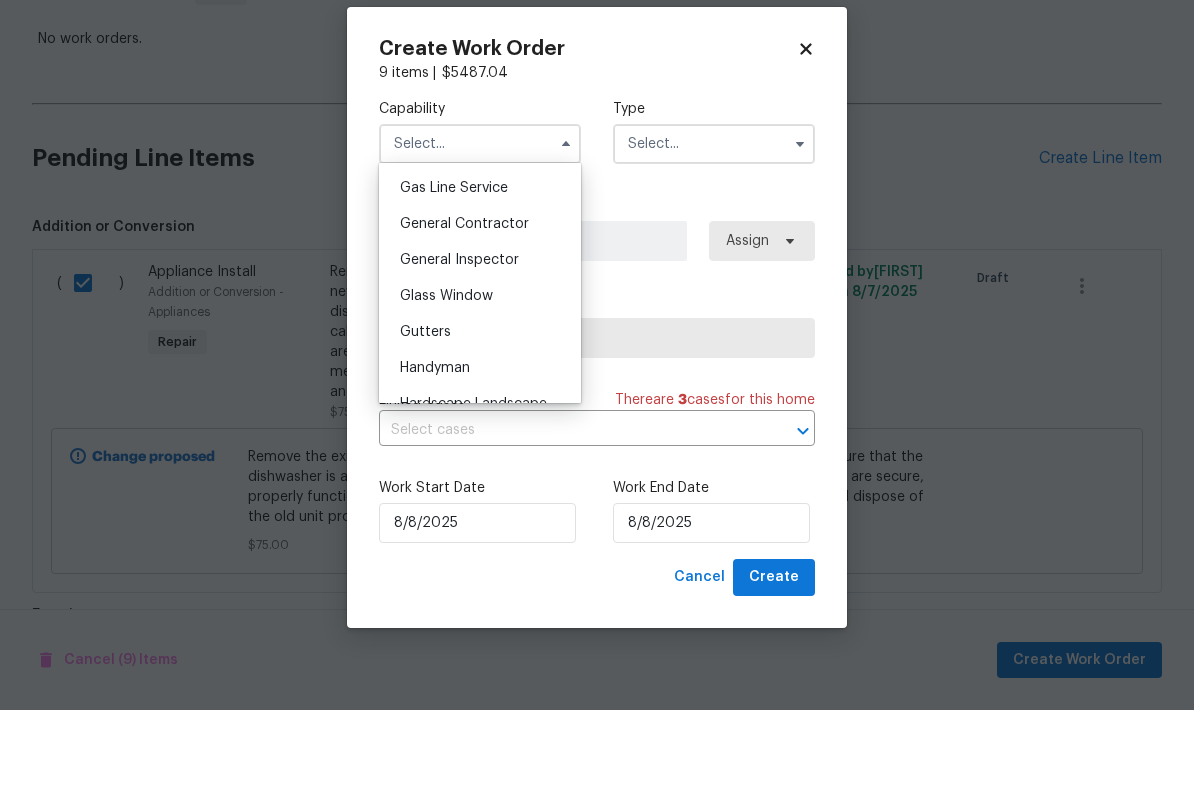 scroll, scrollTop: 924, scrollLeft: 0, axis: vertical 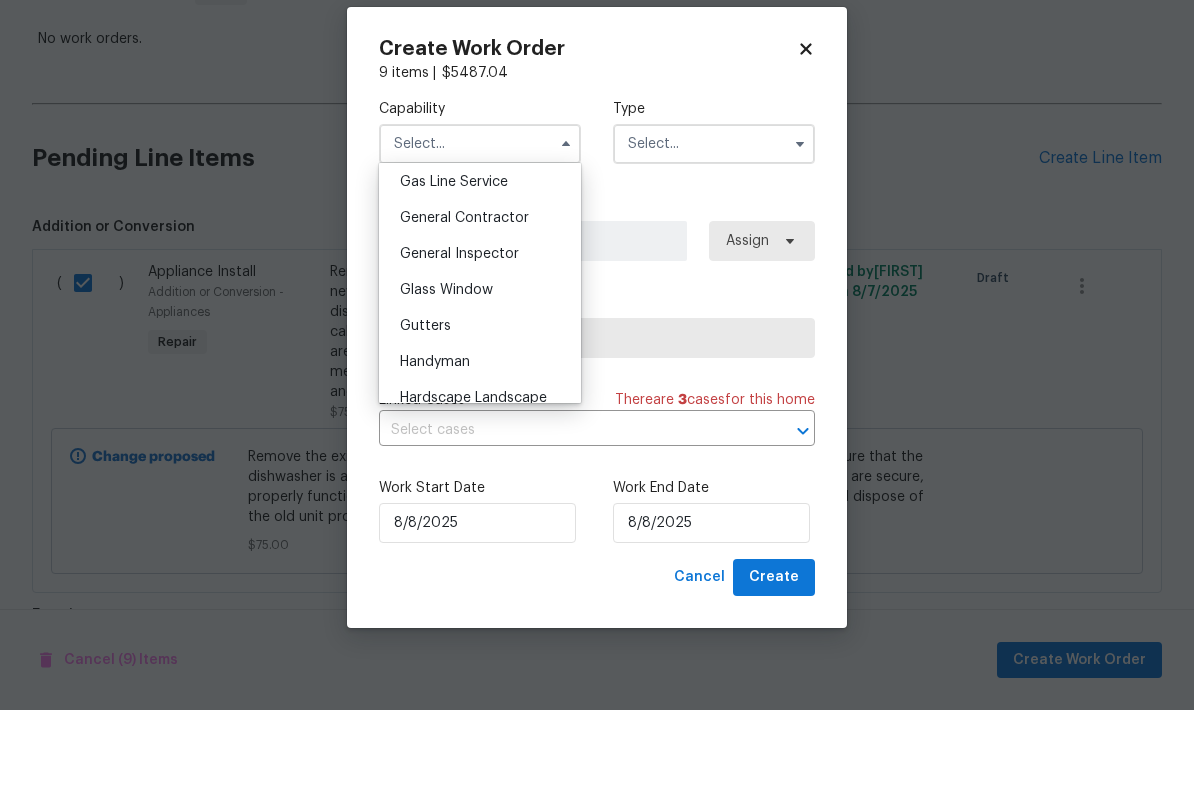click on "General Contractor" at bounding box center (464, 293) 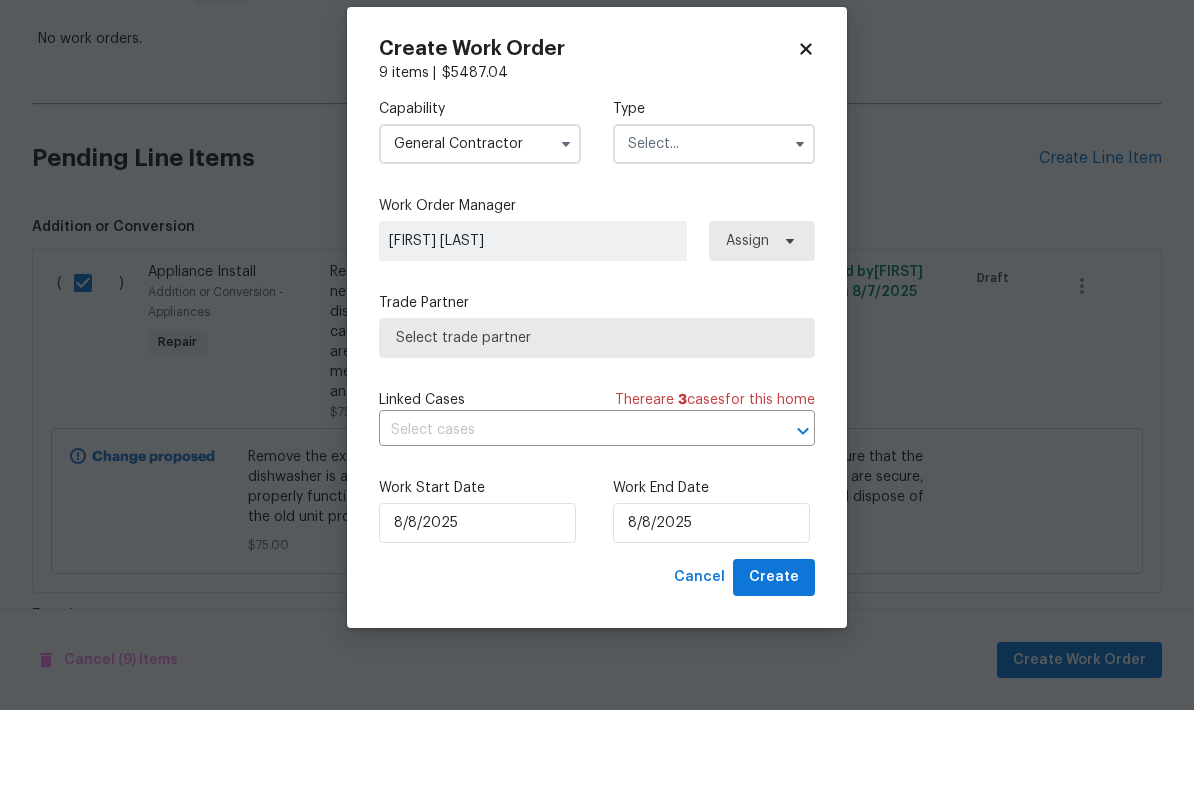 click at bounding box center [714, 219] 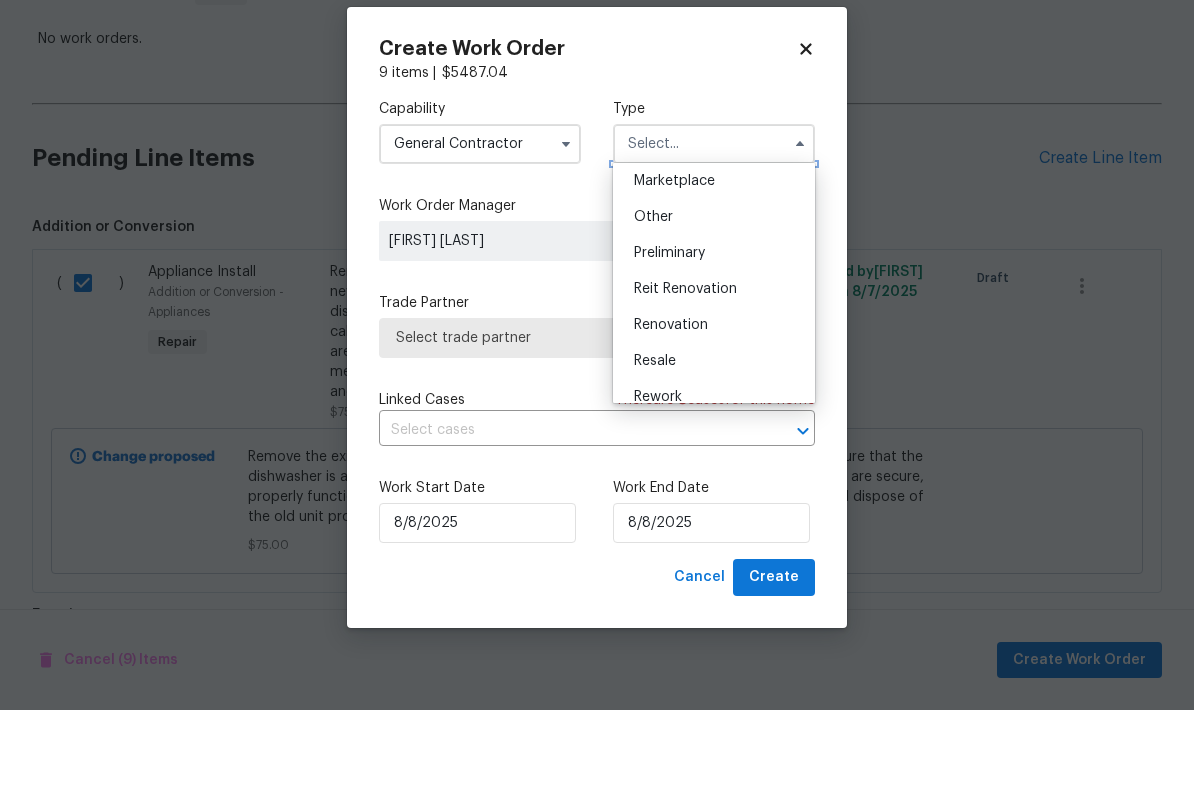 scroll, scrollTop: 371, scrollLeft: 0, axis: vertical 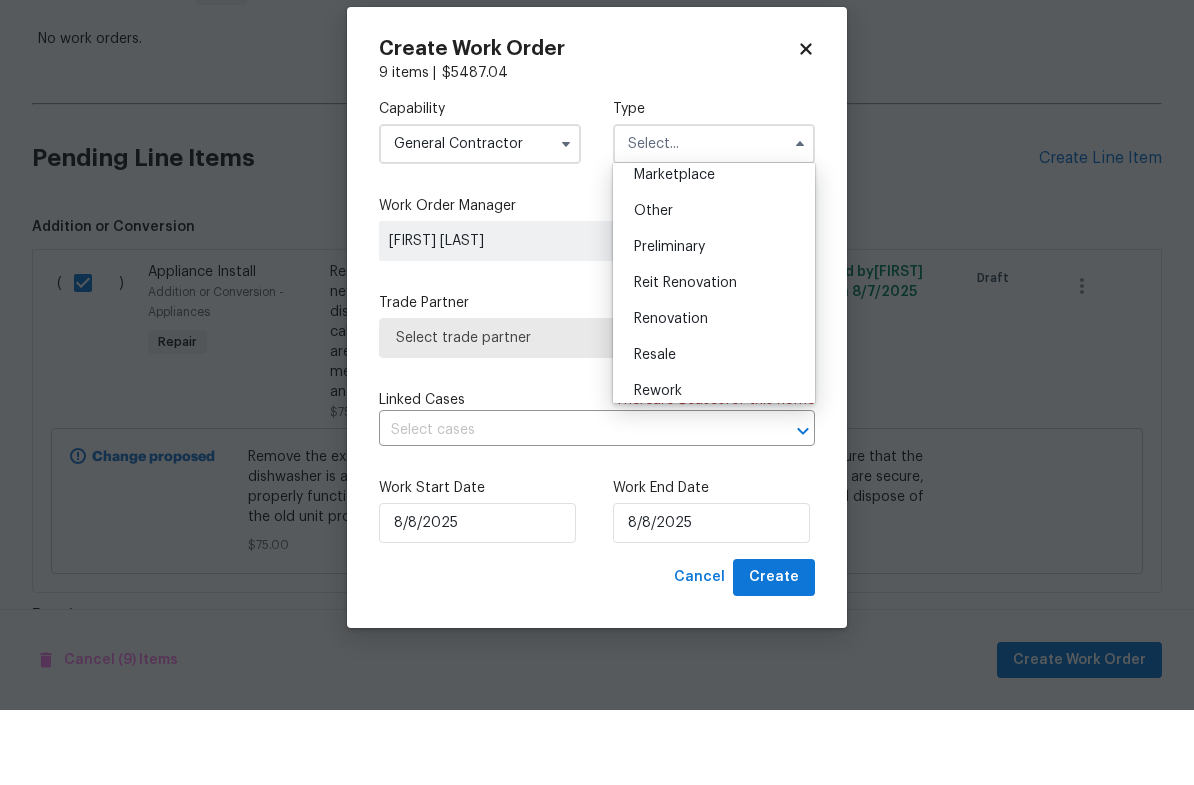 click on "Renovation" at bounding box center (714, 394) 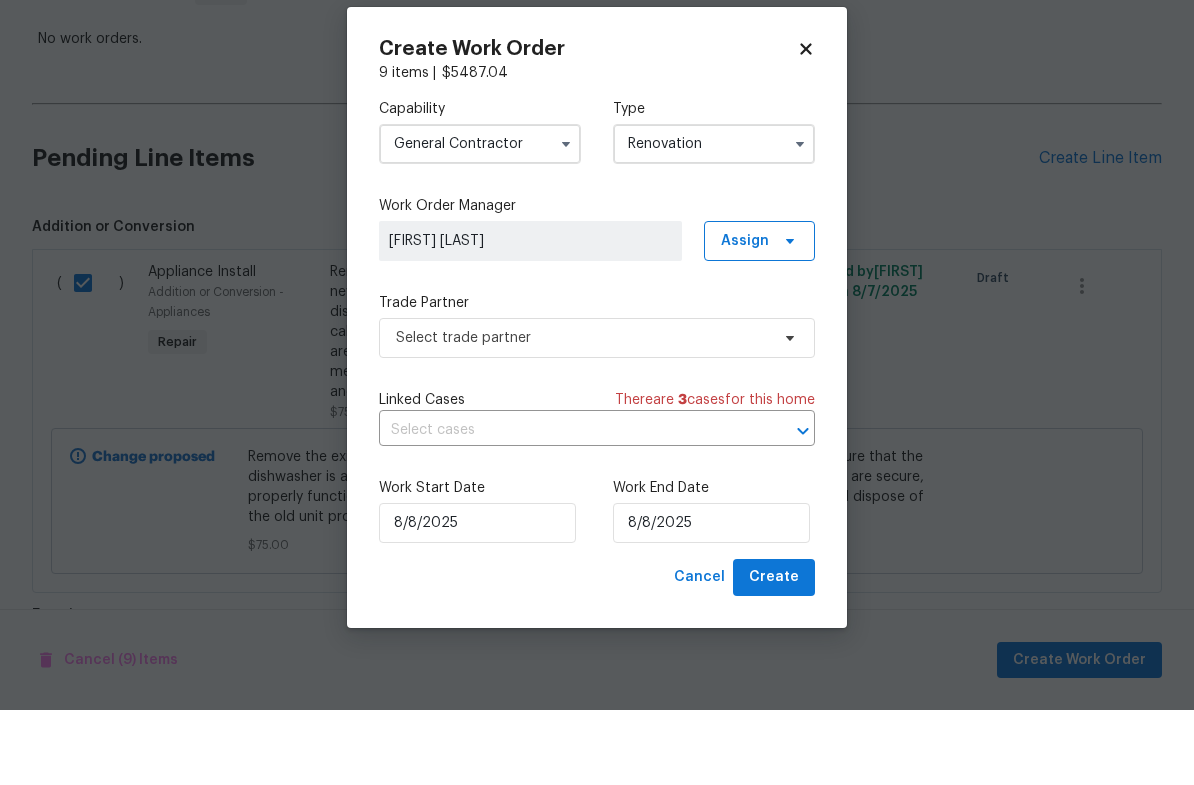 scroll, scrollTop: 0, scrollLeft: 0, axis: both 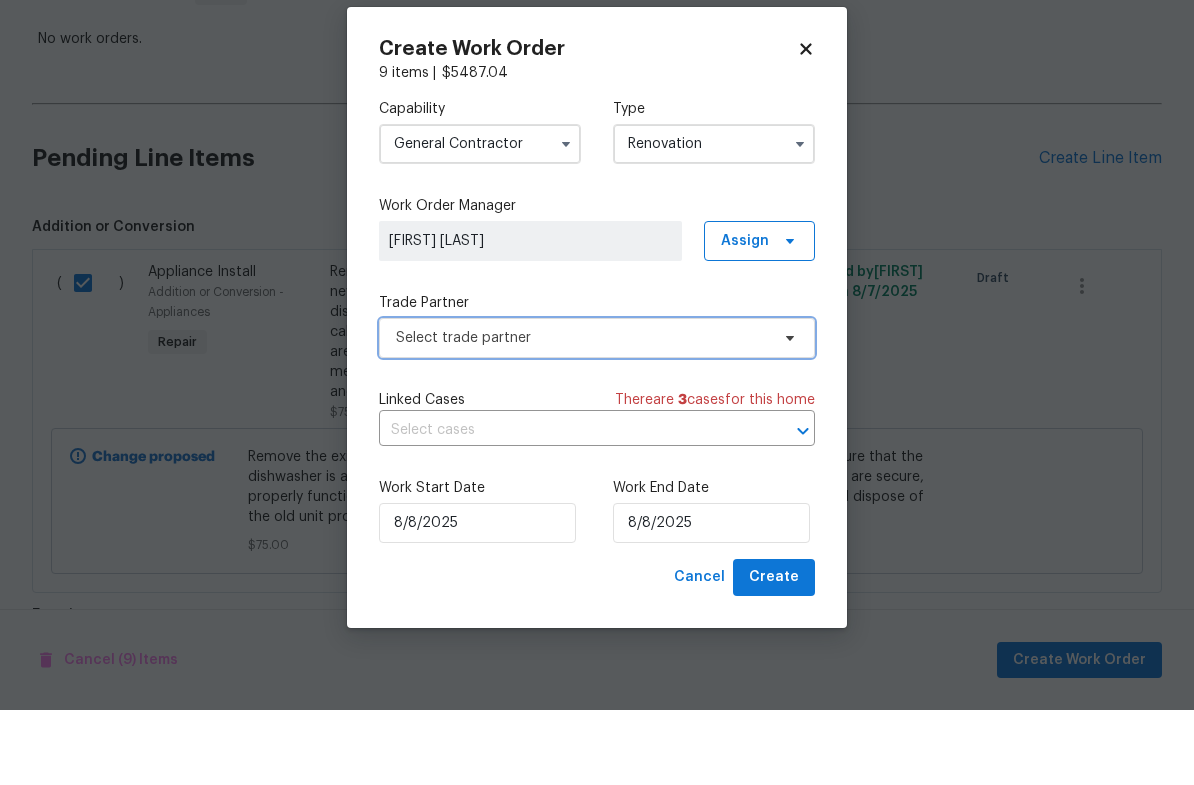 click on "Select trade partner" at bounding box center [582, 413] 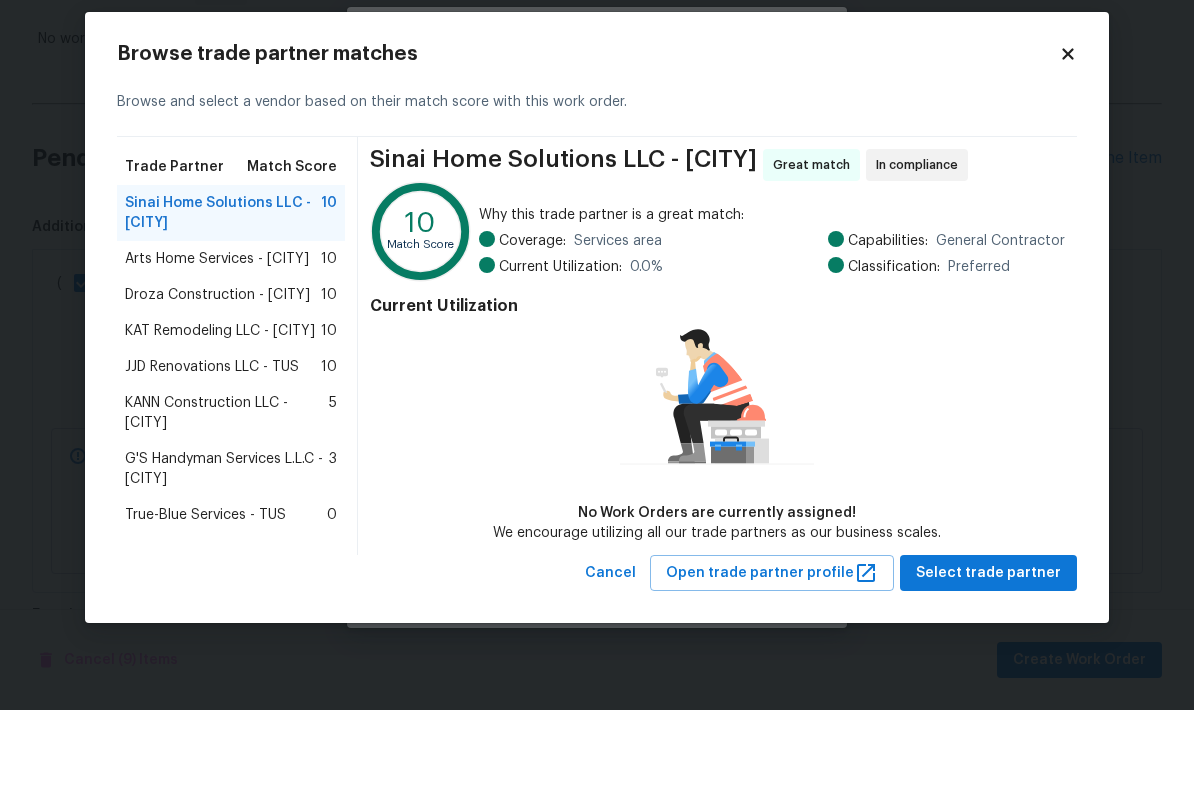 click on "JJD Renovations LLC - TUS" at bounding box center [212, 442] 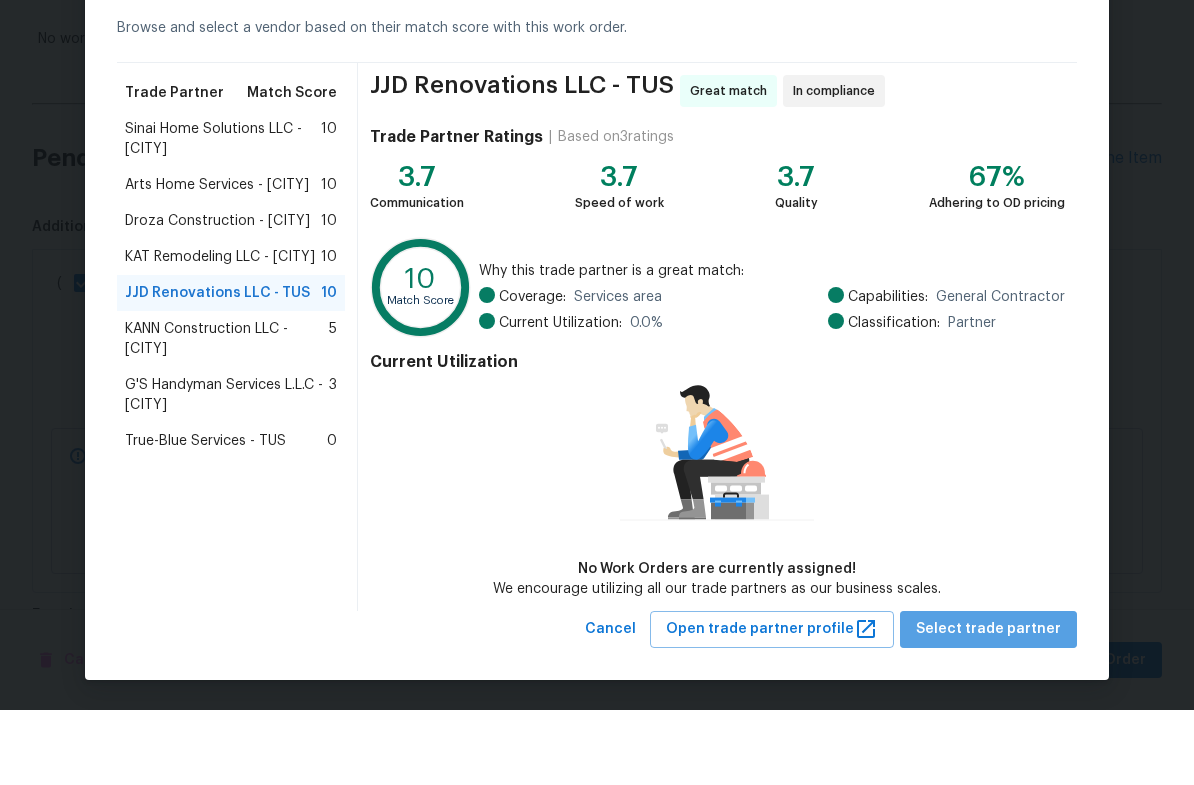 scroll, scrollTop: 16, scrollLeft: 0, axis: vertical 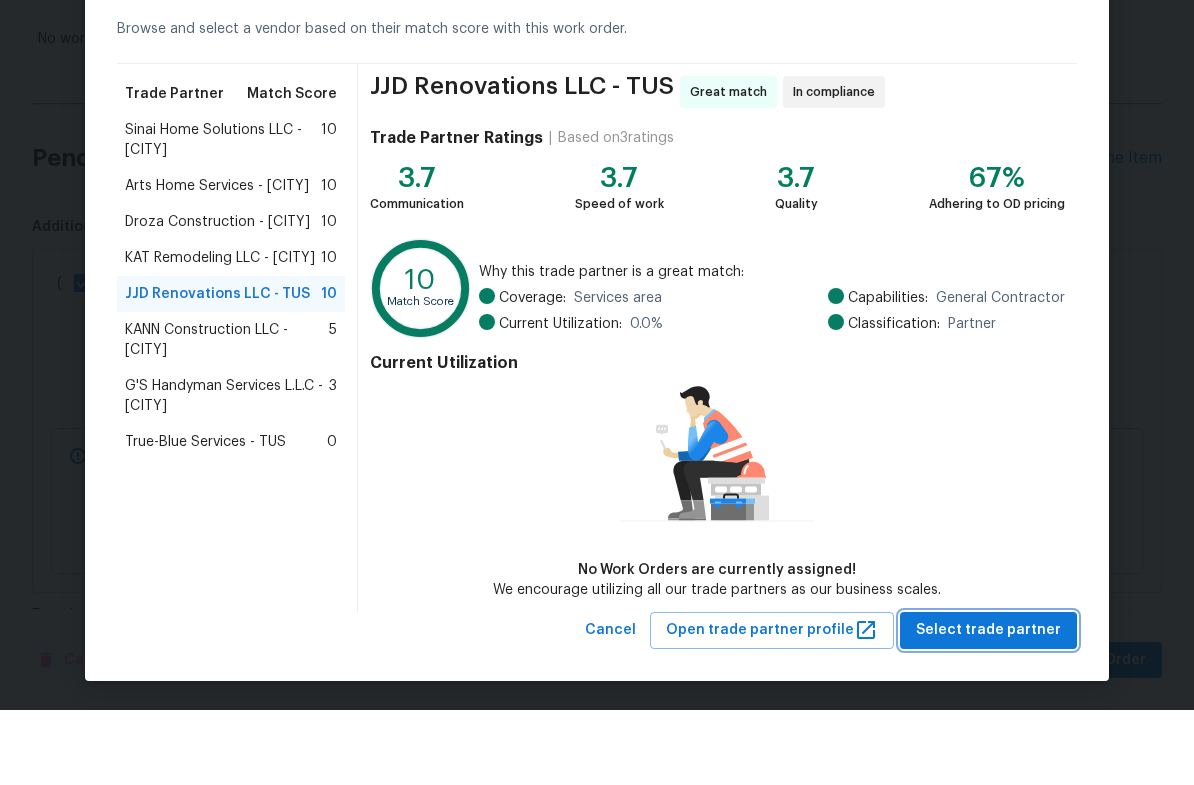 click on "Select trade partner" at bounding box center [988, 705] 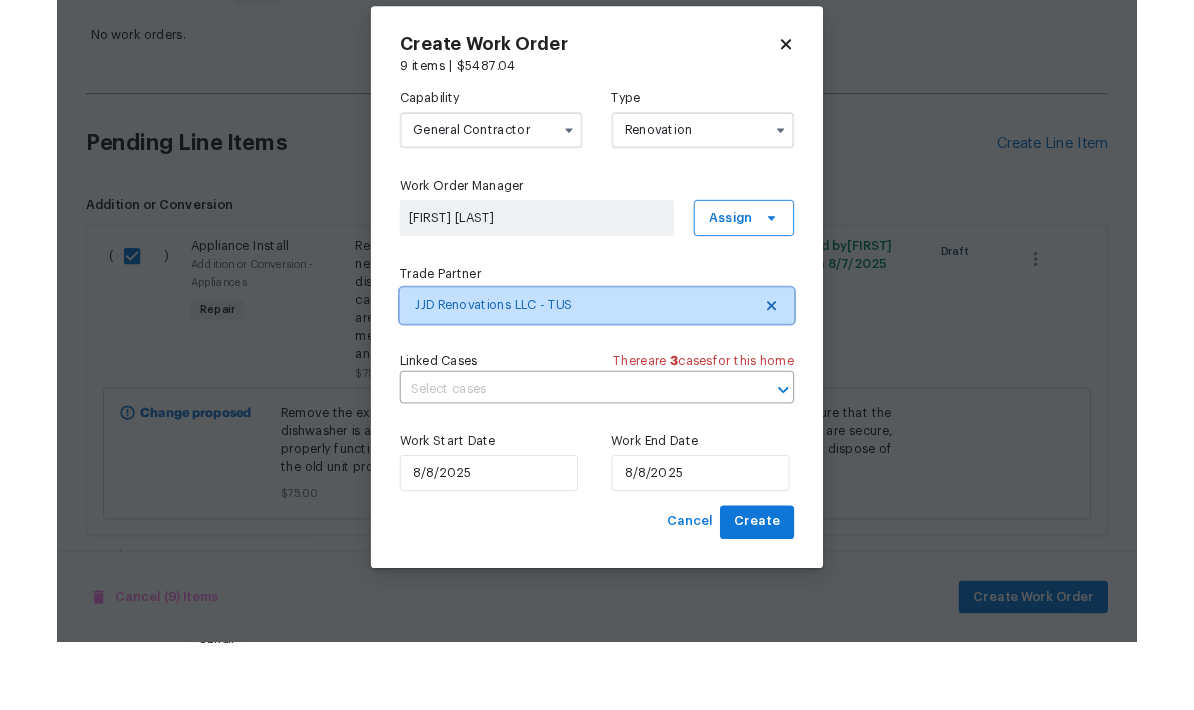 scroll, scrollTop: 0, scrollLeft: 0, axis: both 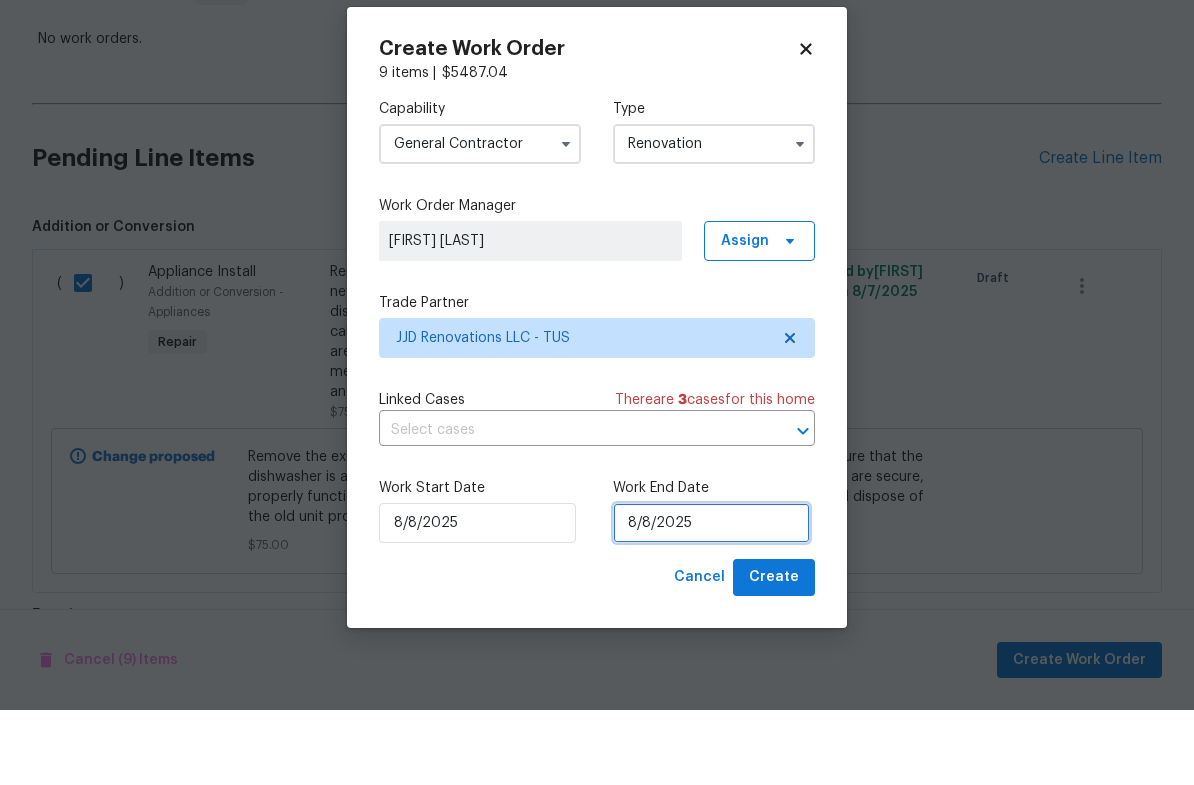 click on "8/8/2025" at bounding box center (711, 598) 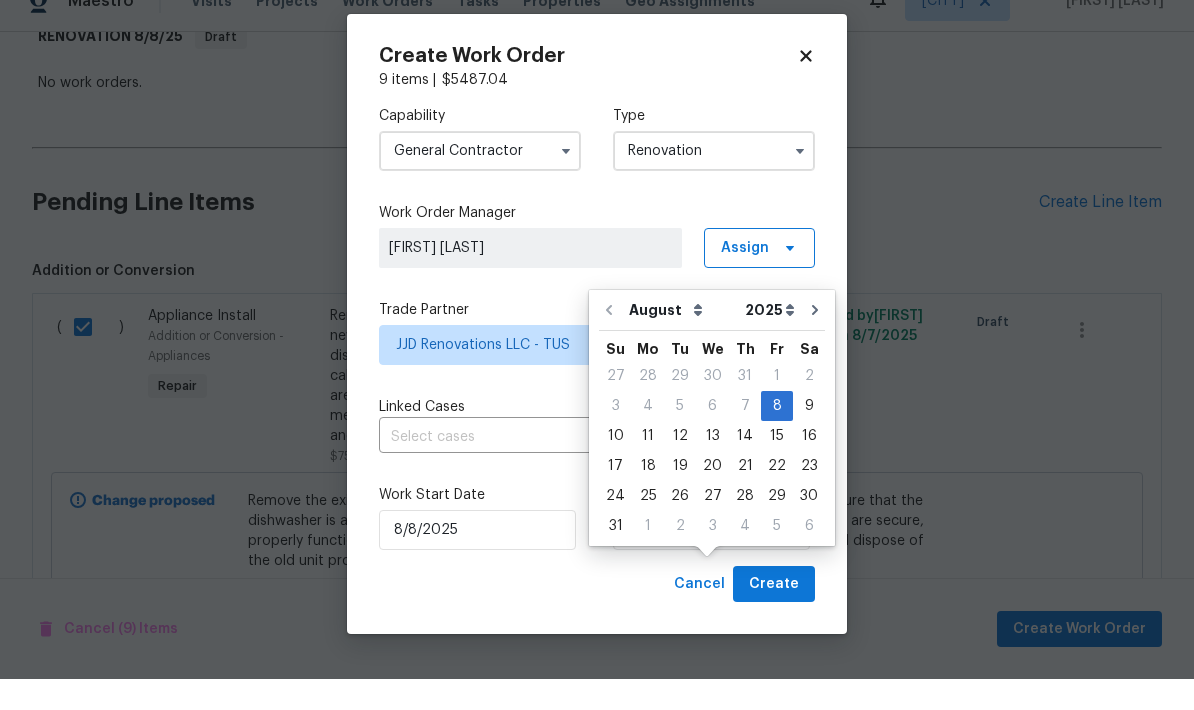 scroll, scrollTop: 80, scrollLeft: 0, axis: vertical 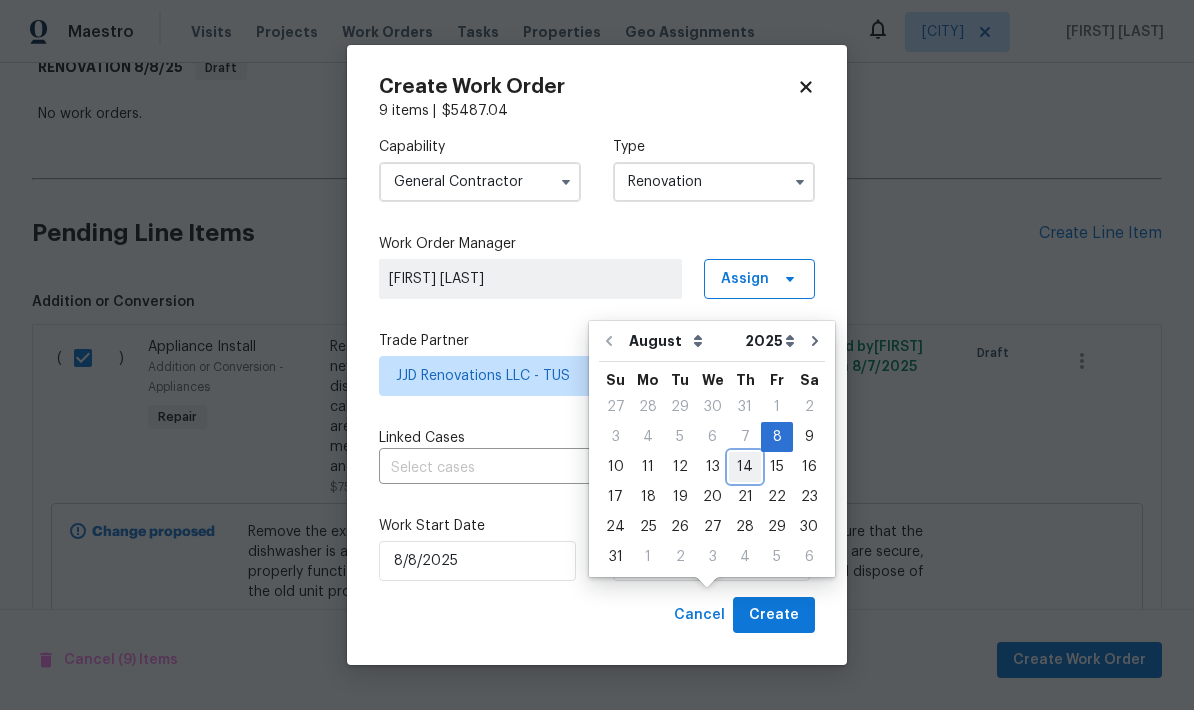 click on "14" at bounding box center (745, 467) 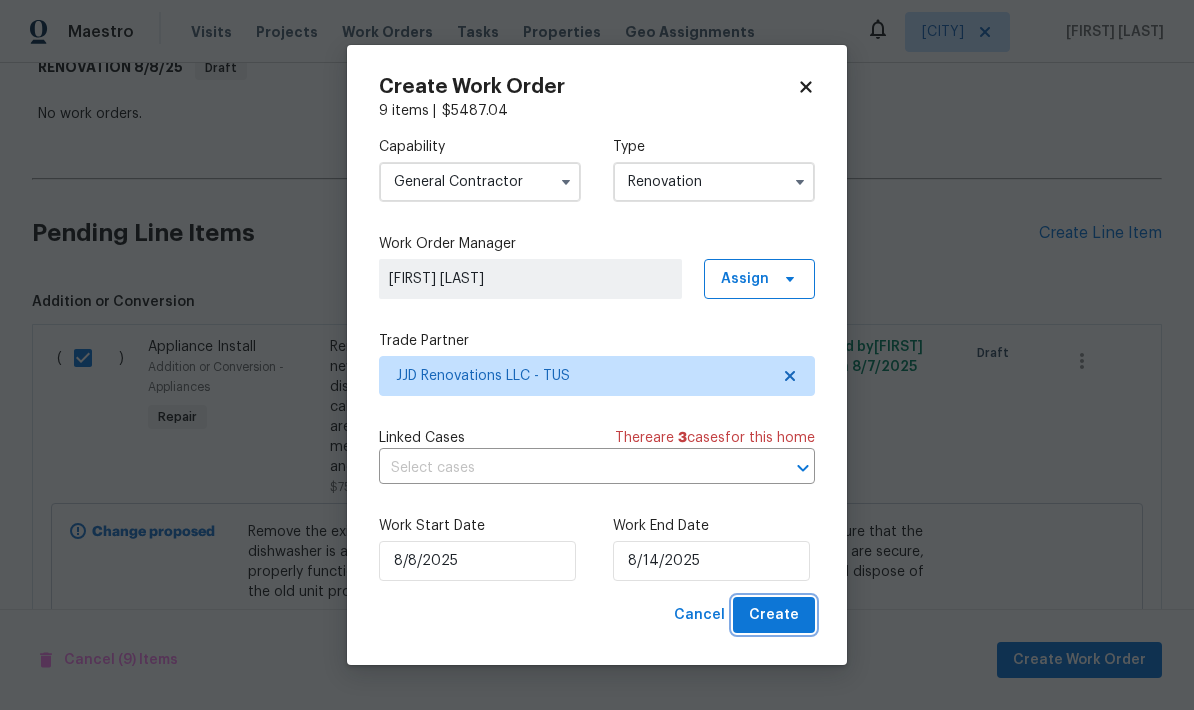 click on "Create" at bounding box center (774, 615) 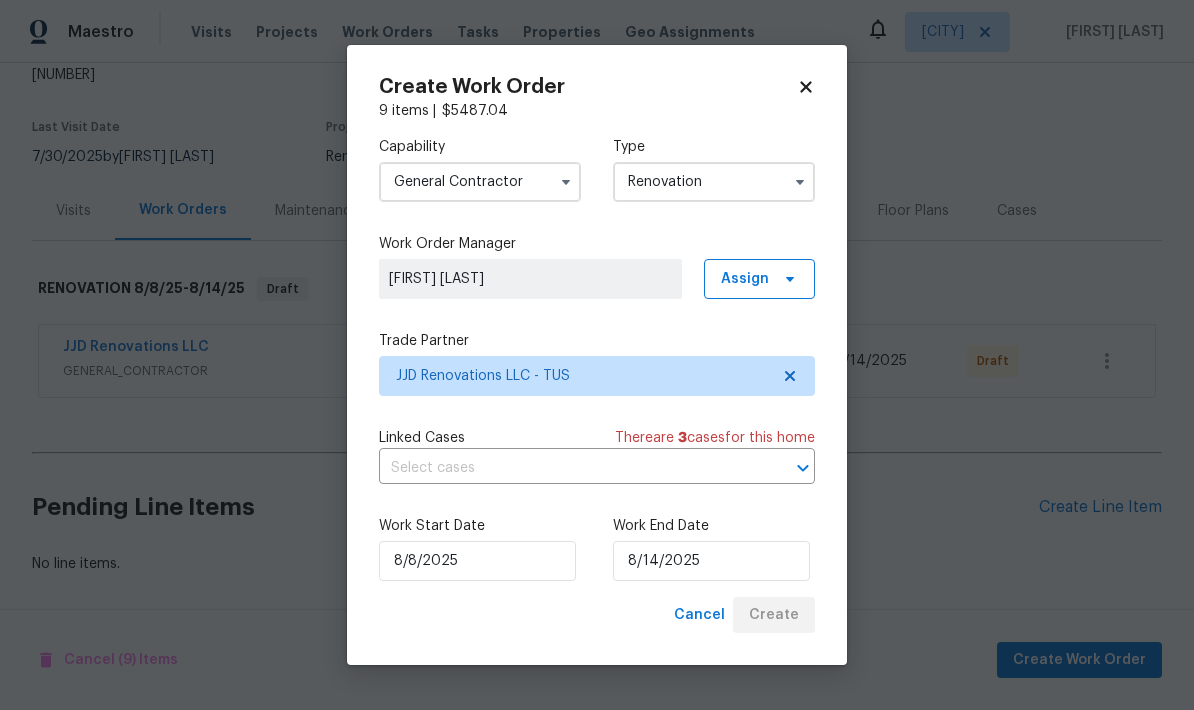 scroll, scrollTop: 41, scrollLeft: 0, axis: vertical 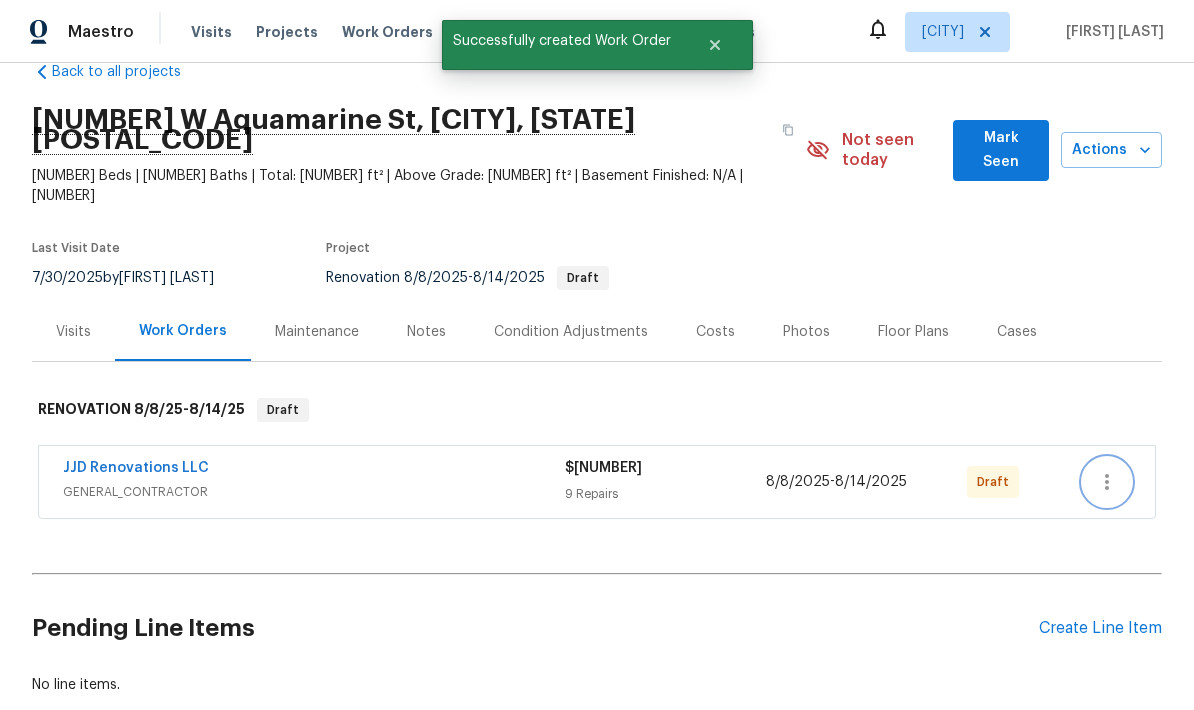 click 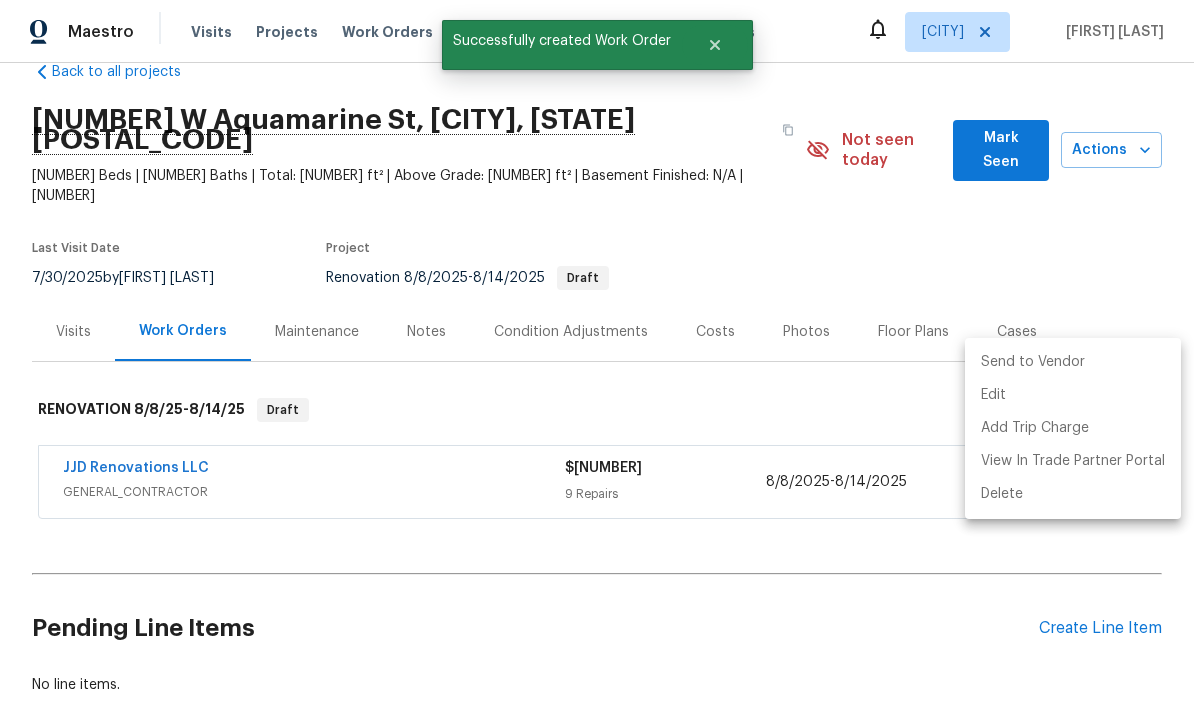 click on "Send to Vendor" at bounding box center (1073, 362) 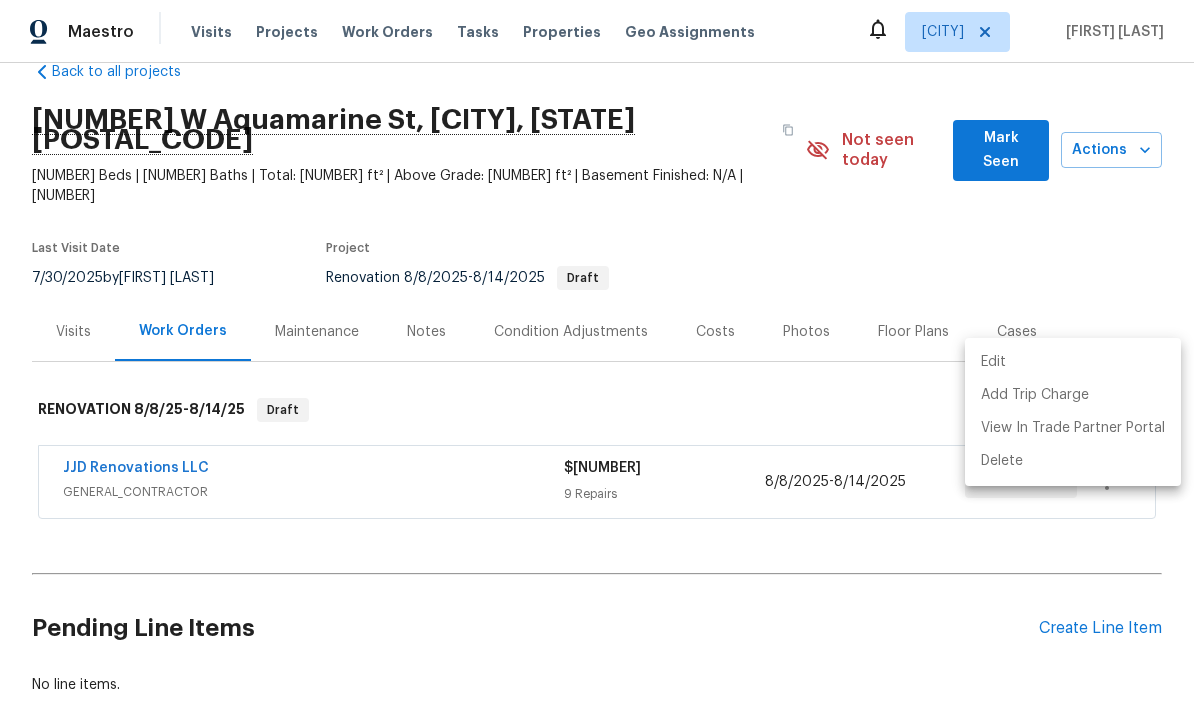 click at bounding box center [597, 355] 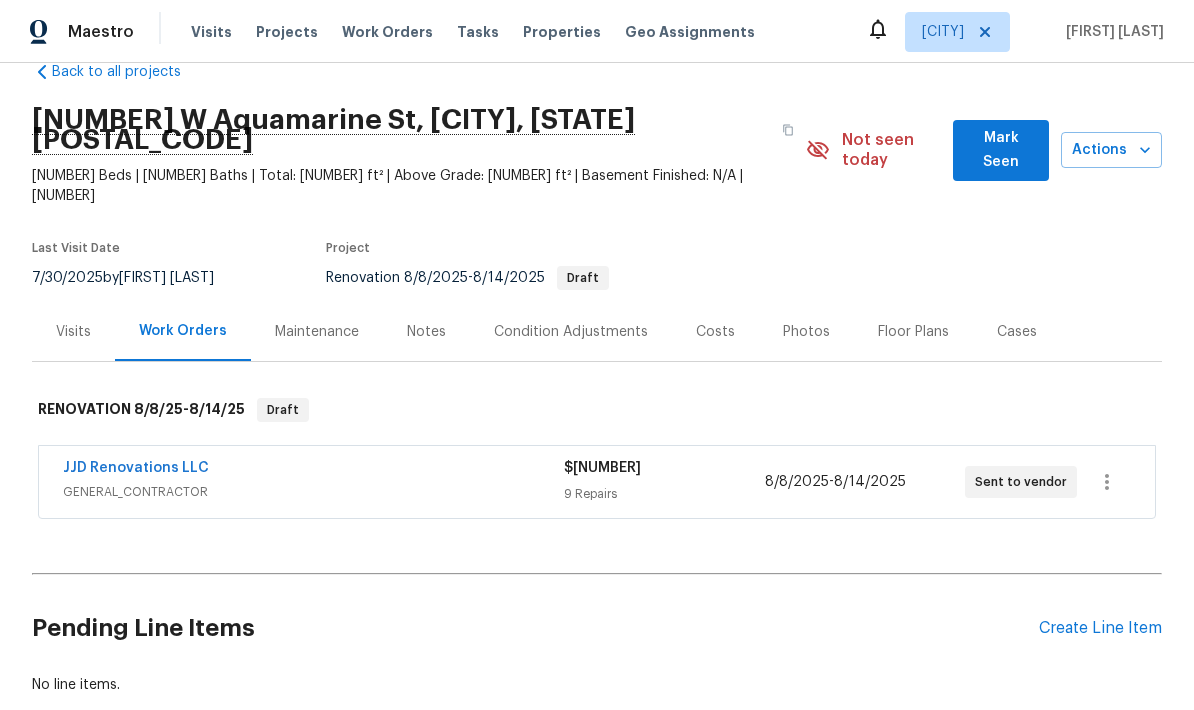 click on "Create Line Item" at bounding box center (1100, 628) 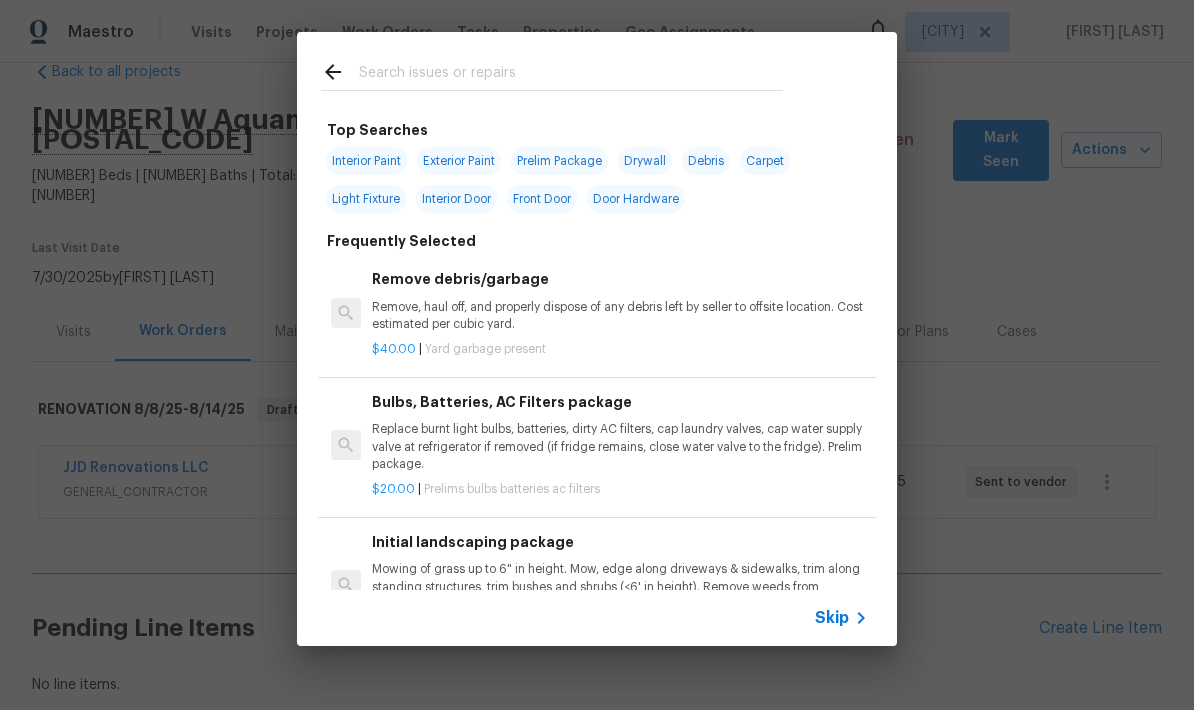 click at bounding box center [571, 75] 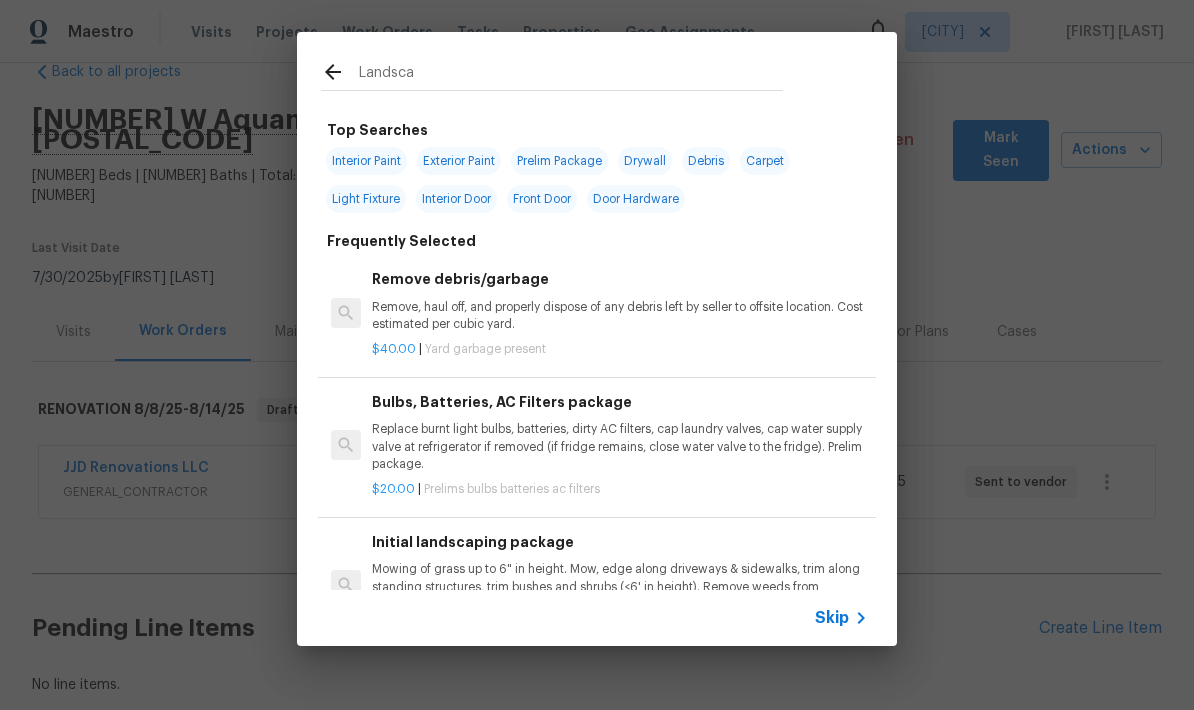 type on "Landscap" 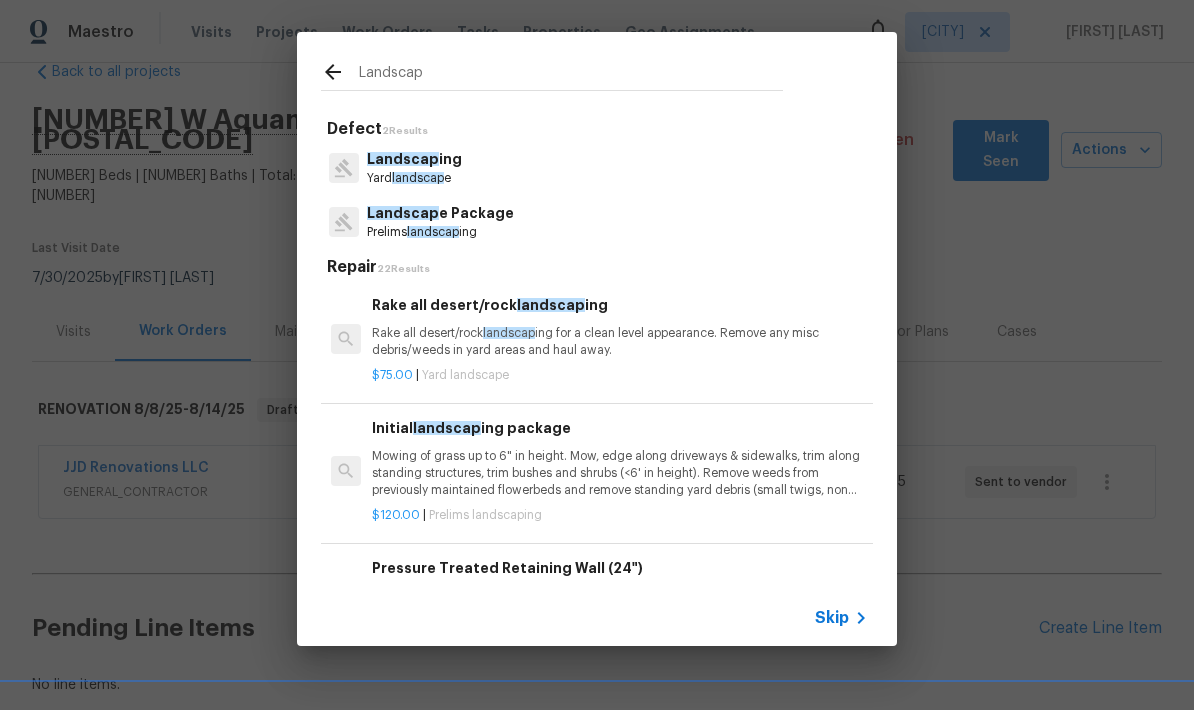 click on "Rake all desert/rock  landscap ing for a clean level appearance. Remove any misc debris/weeds in yard areas and haul away." at bounding box center [620, 342] 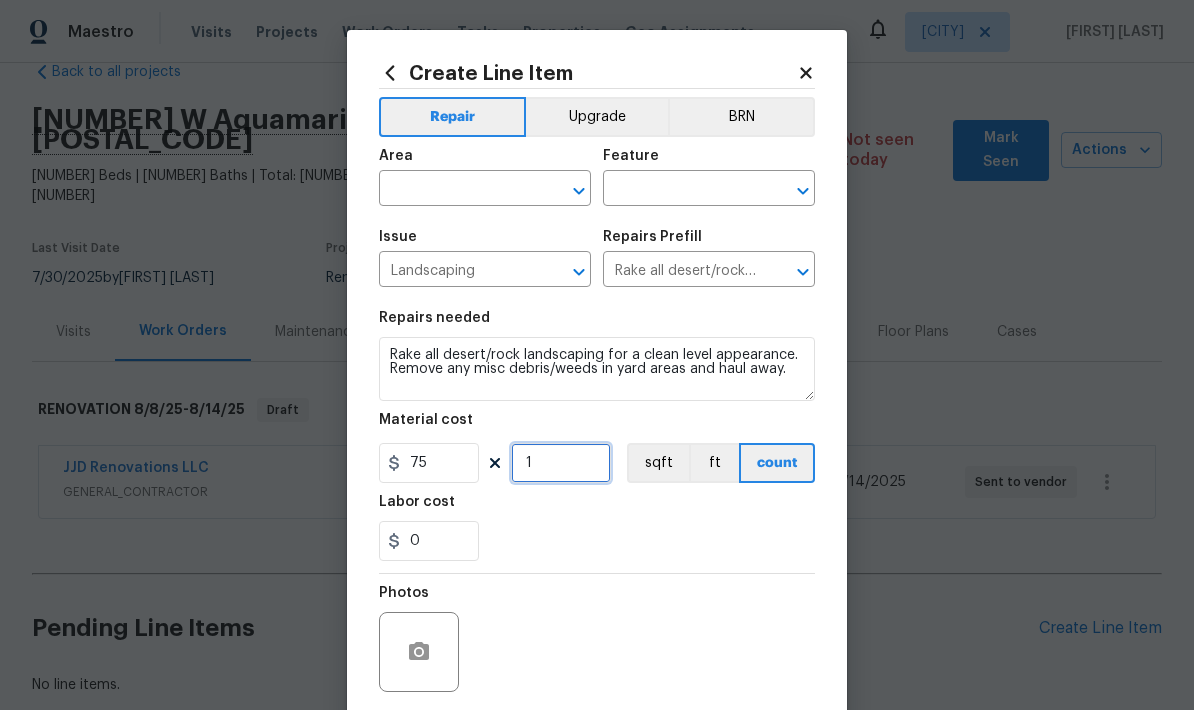 click on "1" at bounding box center (561, 463) 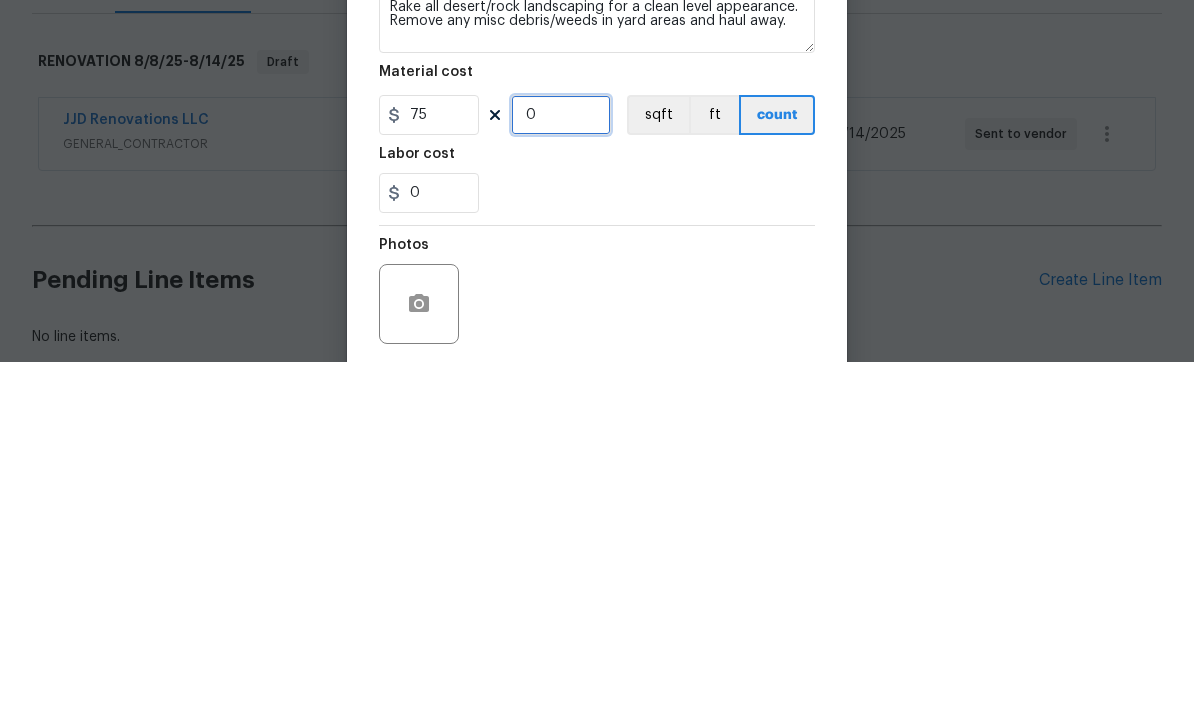 type on "3" 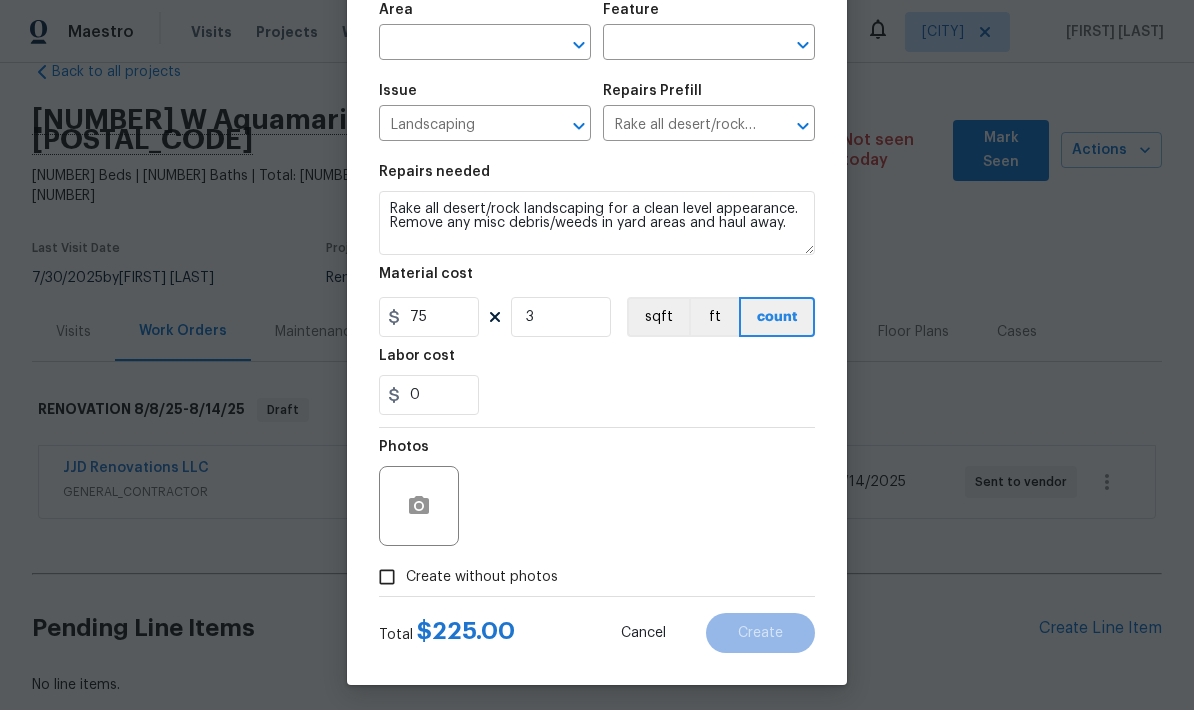 scroll, scrollTop: 147, scrollLeft: 0, axis: vertical 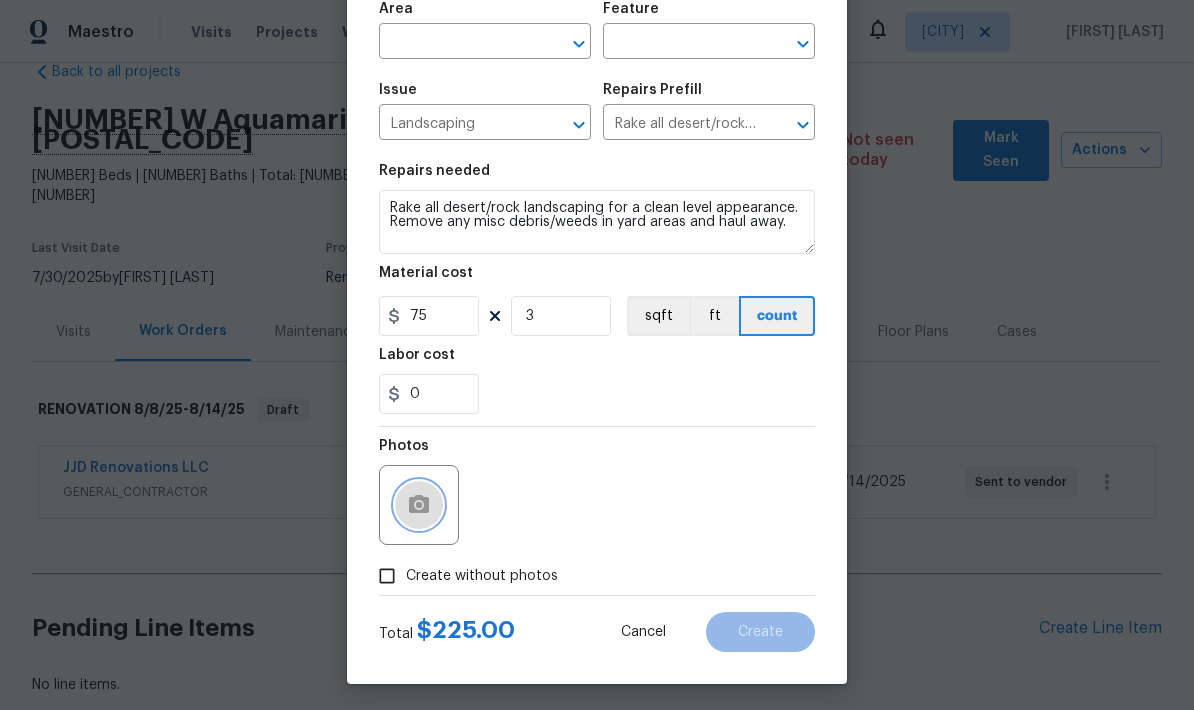 click 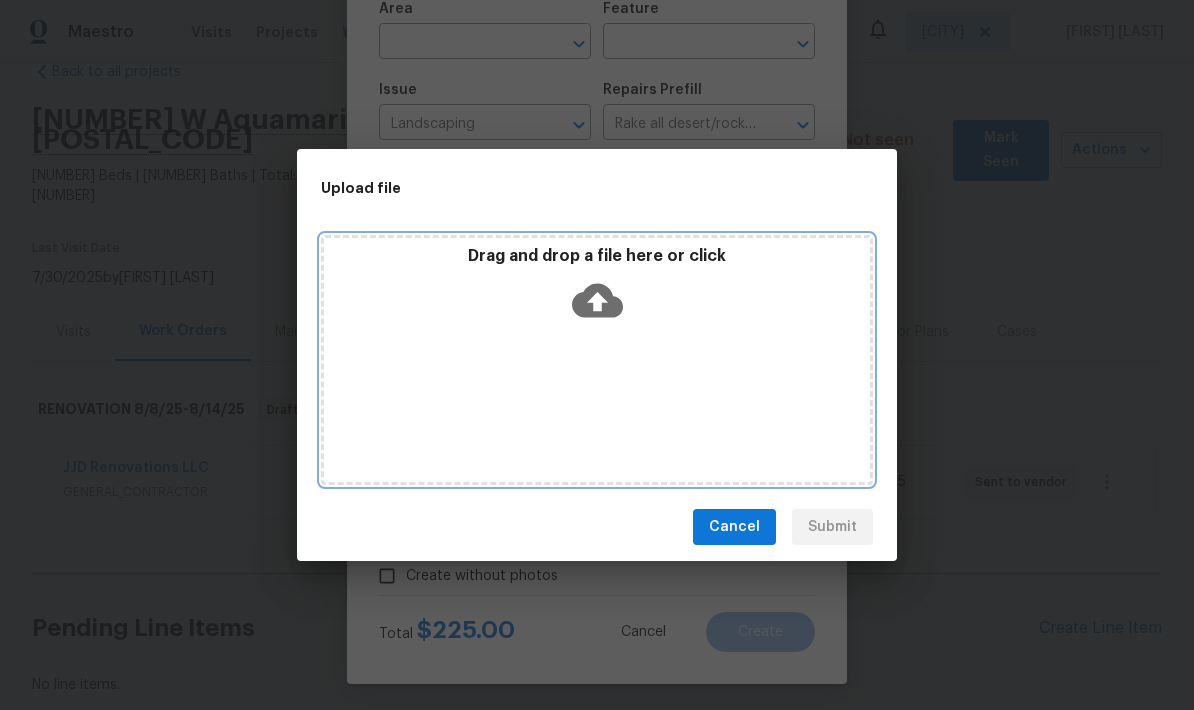 click 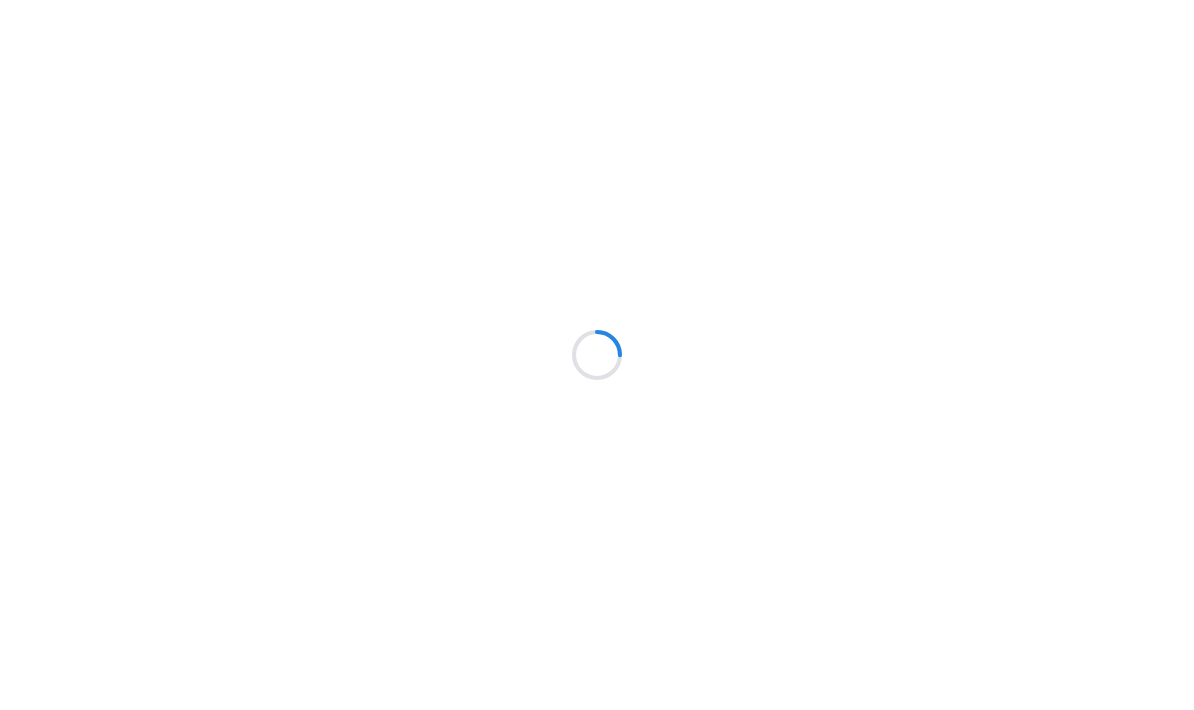 scroll, scrollTop: 0, scrollLeft: 0, axis: both 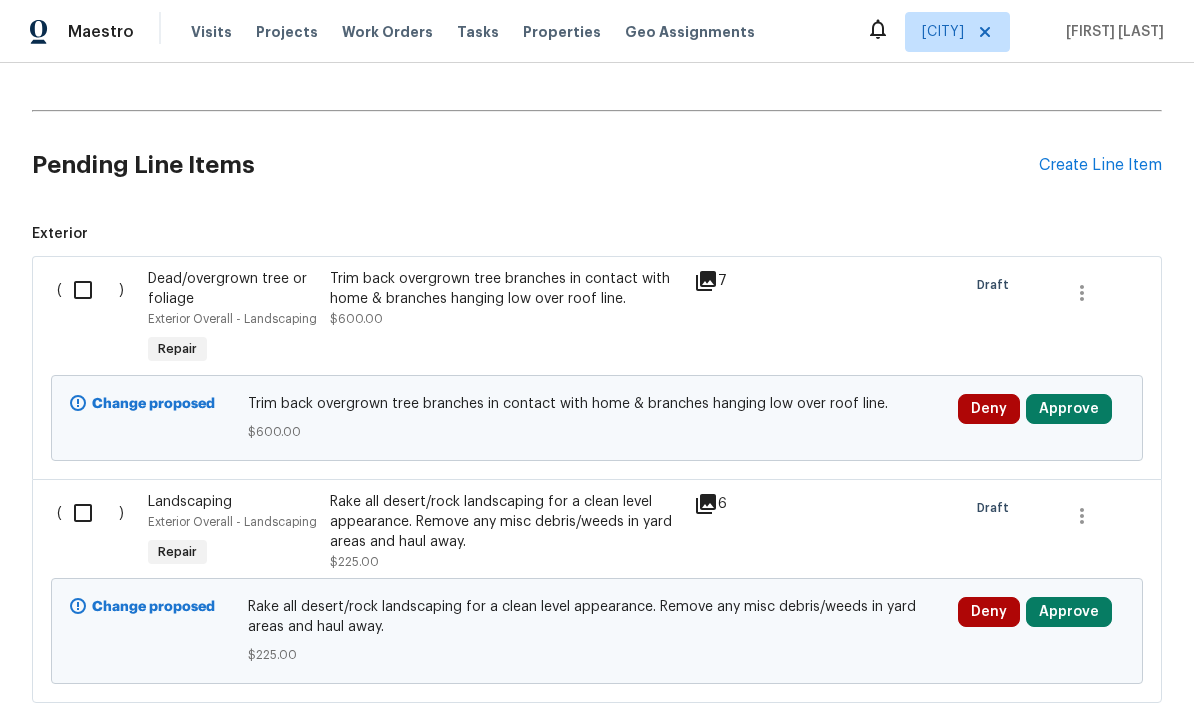click on "Create Line Item" at bounding box center [1100, 165] 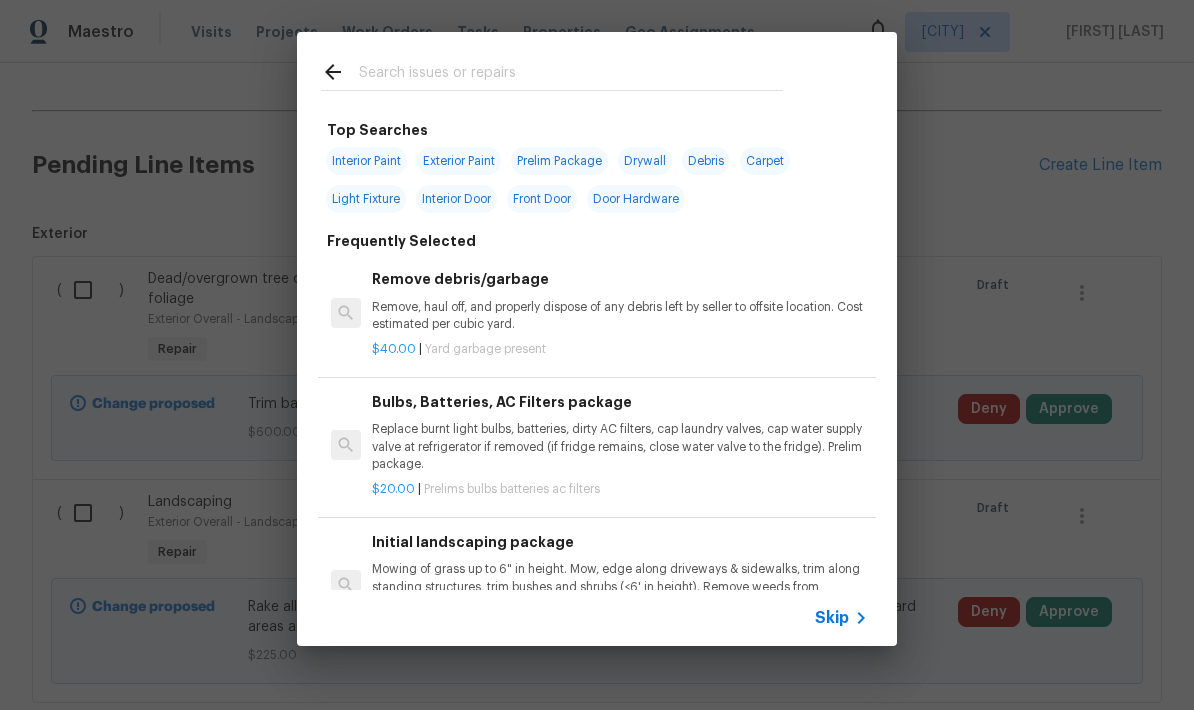 click at bounding box center (571, 75) 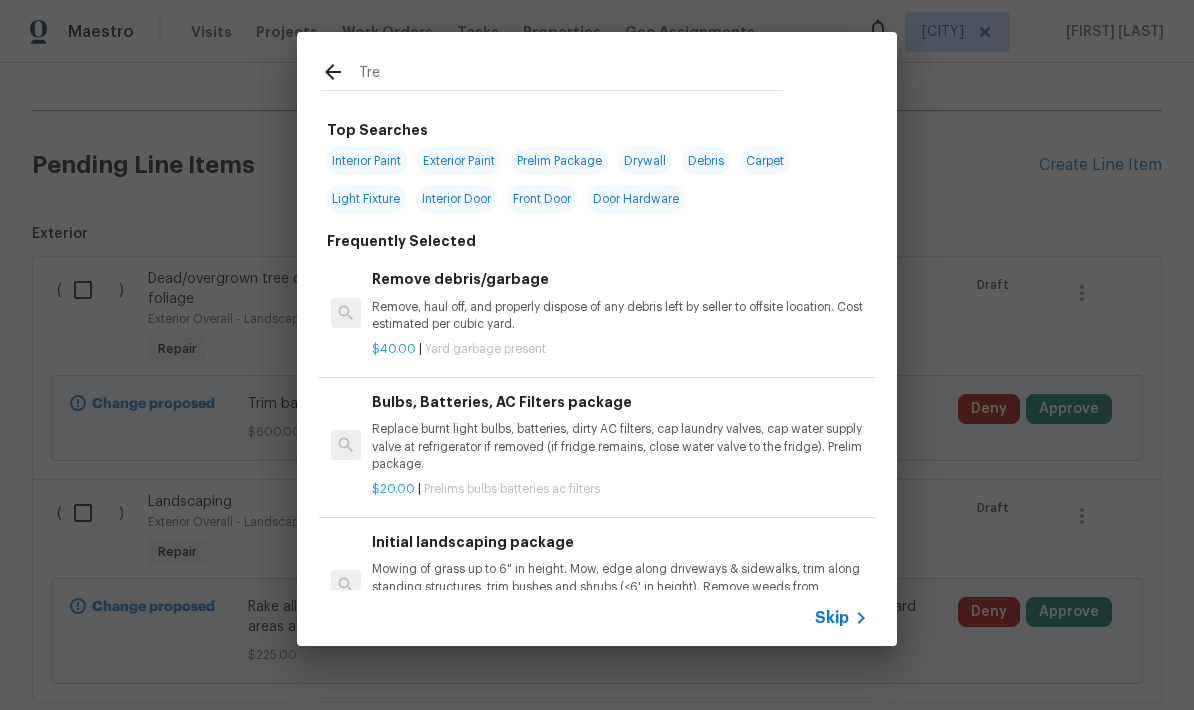 type on "Tree" 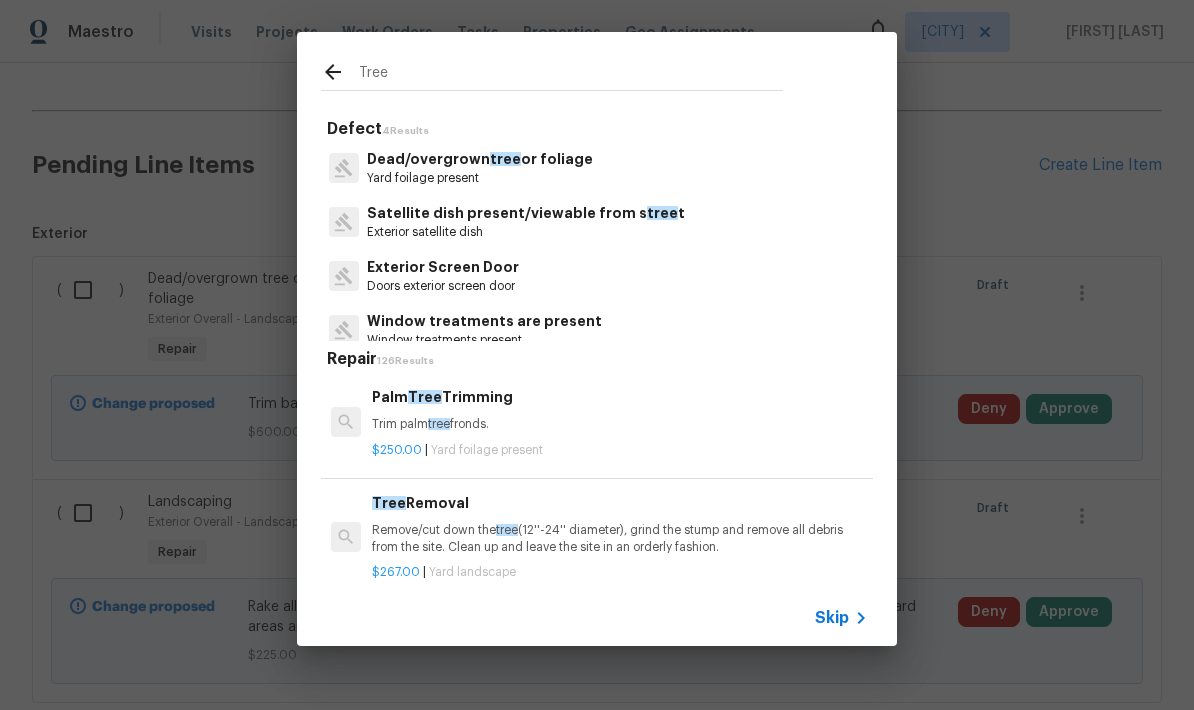click on "Dead/overgrown  tree  or foliage" at bounding box center [480, 159] 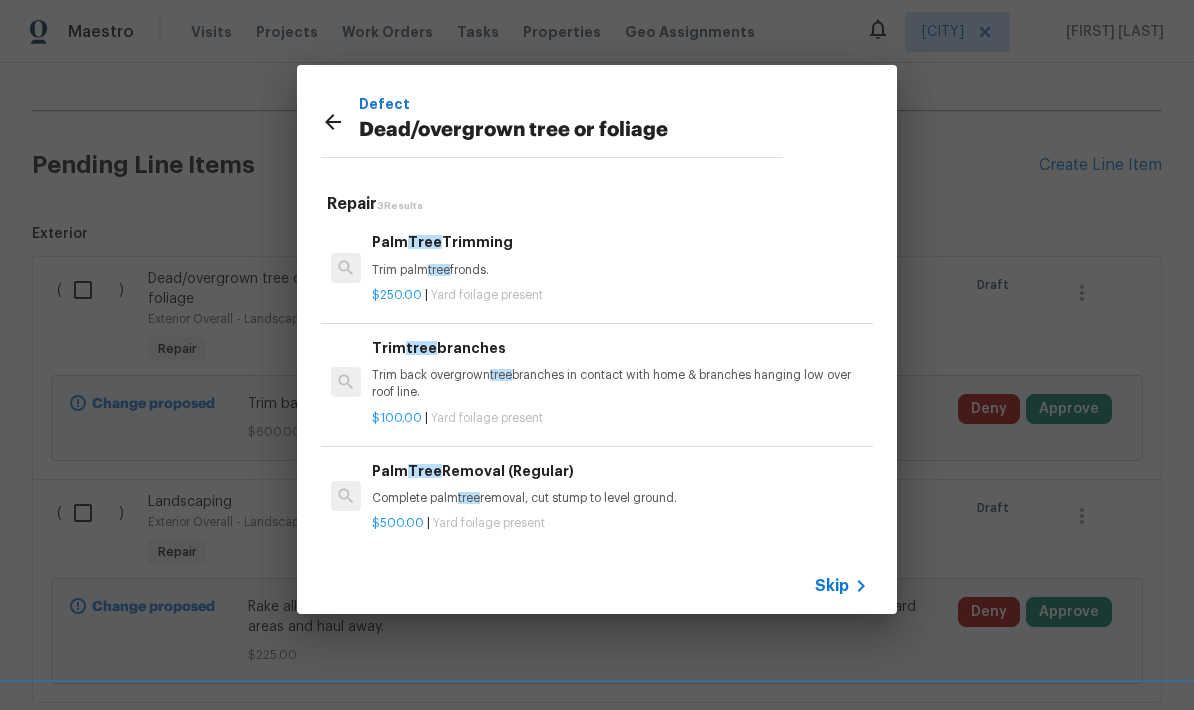 click on "Palm  Tree  Trimming Trim palm  tree  fronds." at bounding box center (620, 255) 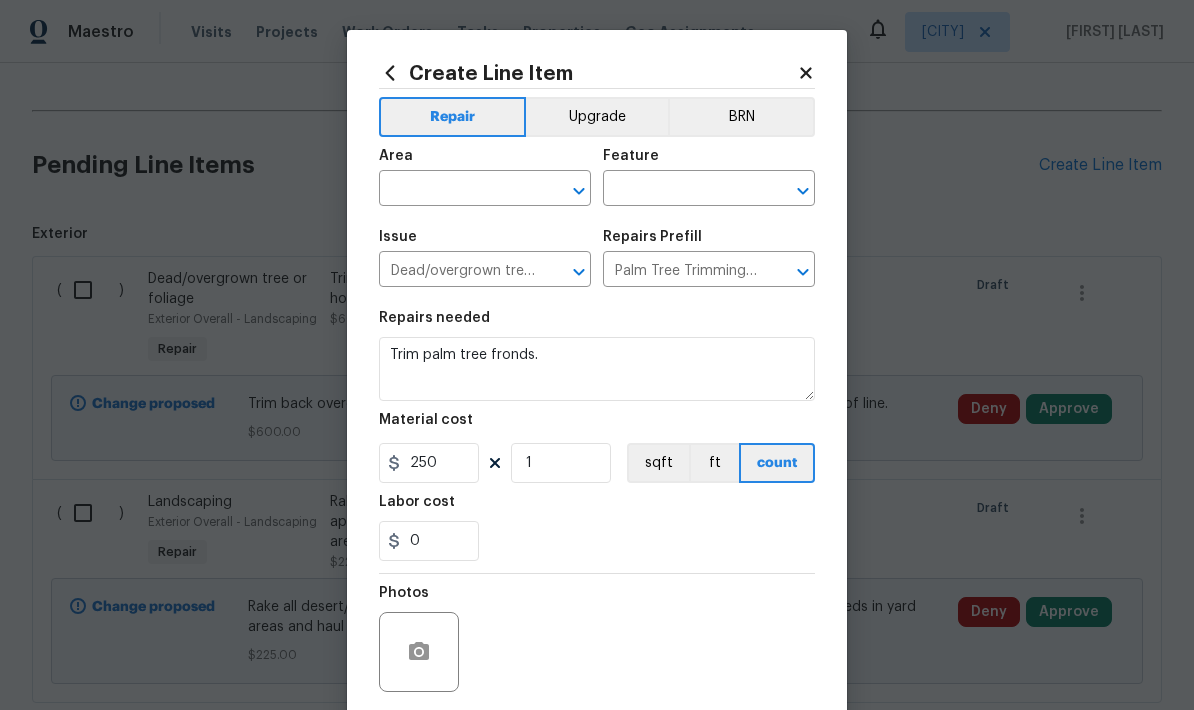 click at bounding box center [457, 190] 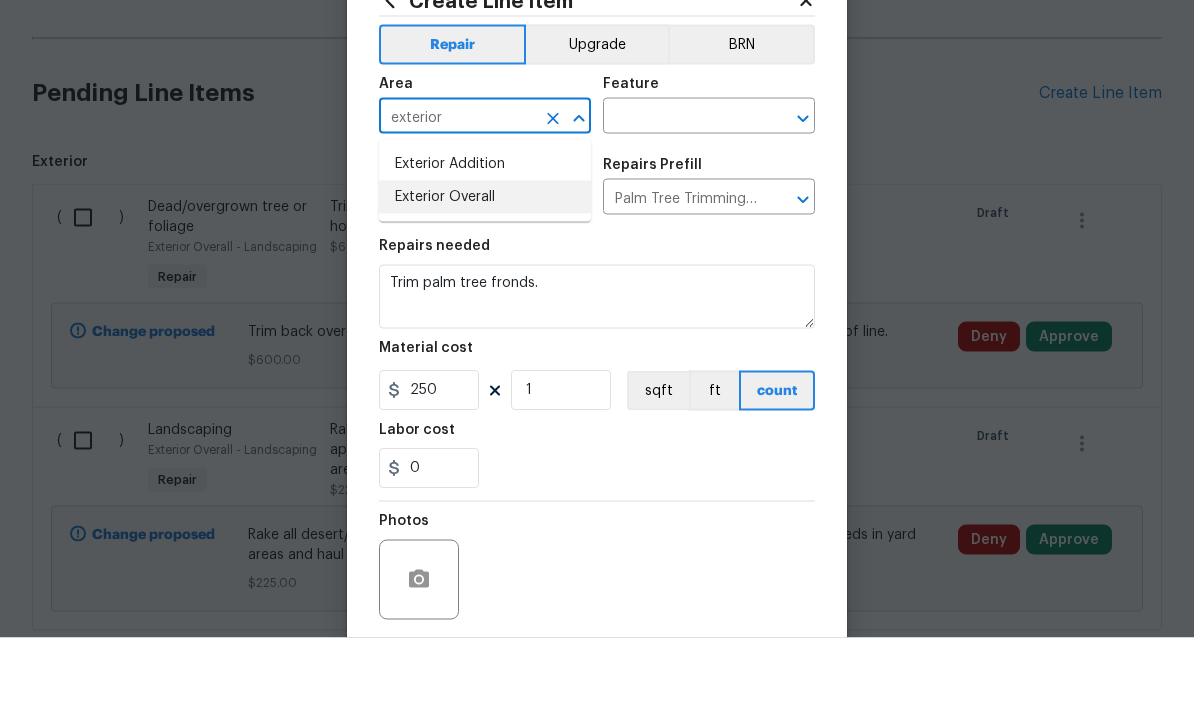 click on "Exterior Overall" at bounding box center (485, 269) 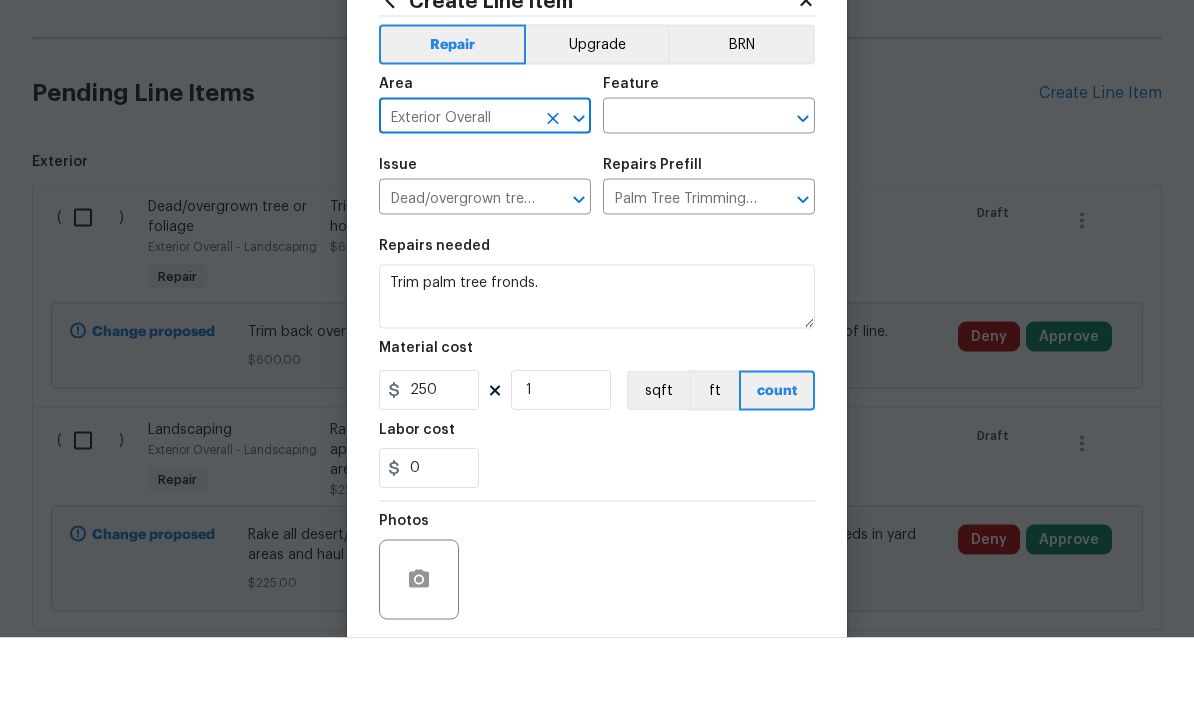 click at bounding box center (681, 190) 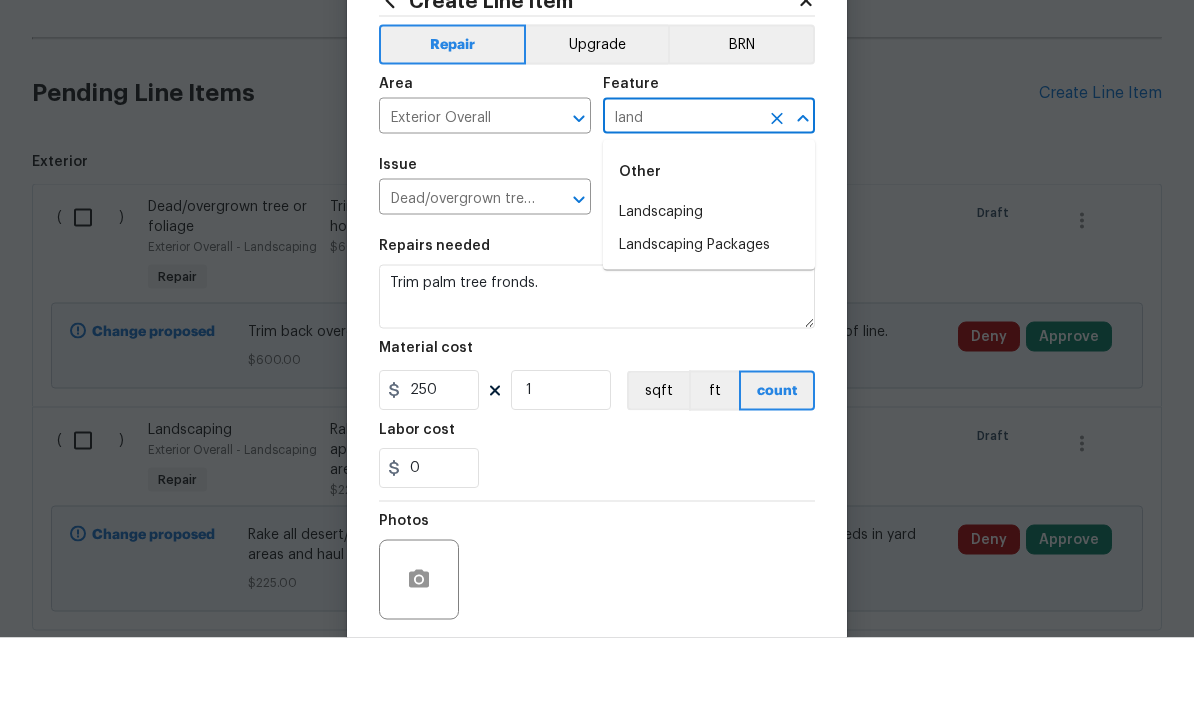 scroll, scrollTop: 73, scrollLeft: 0, axis: vertical 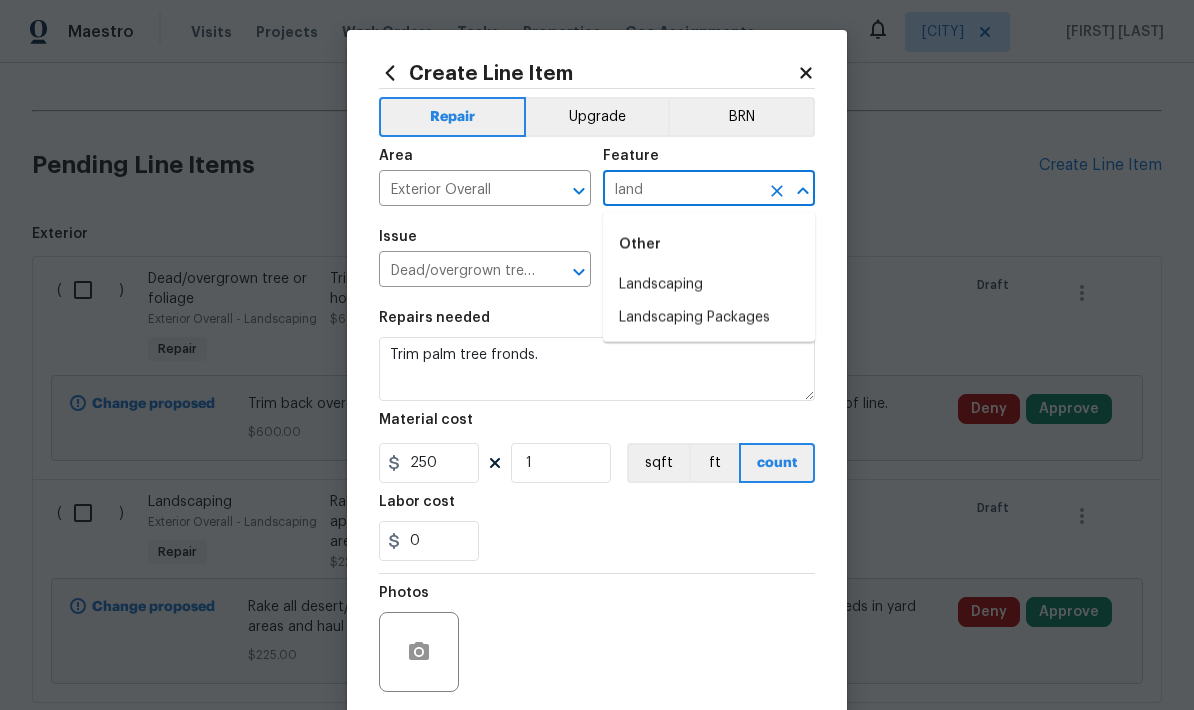 click on "Landscaping" at bounding box center (709, 284) 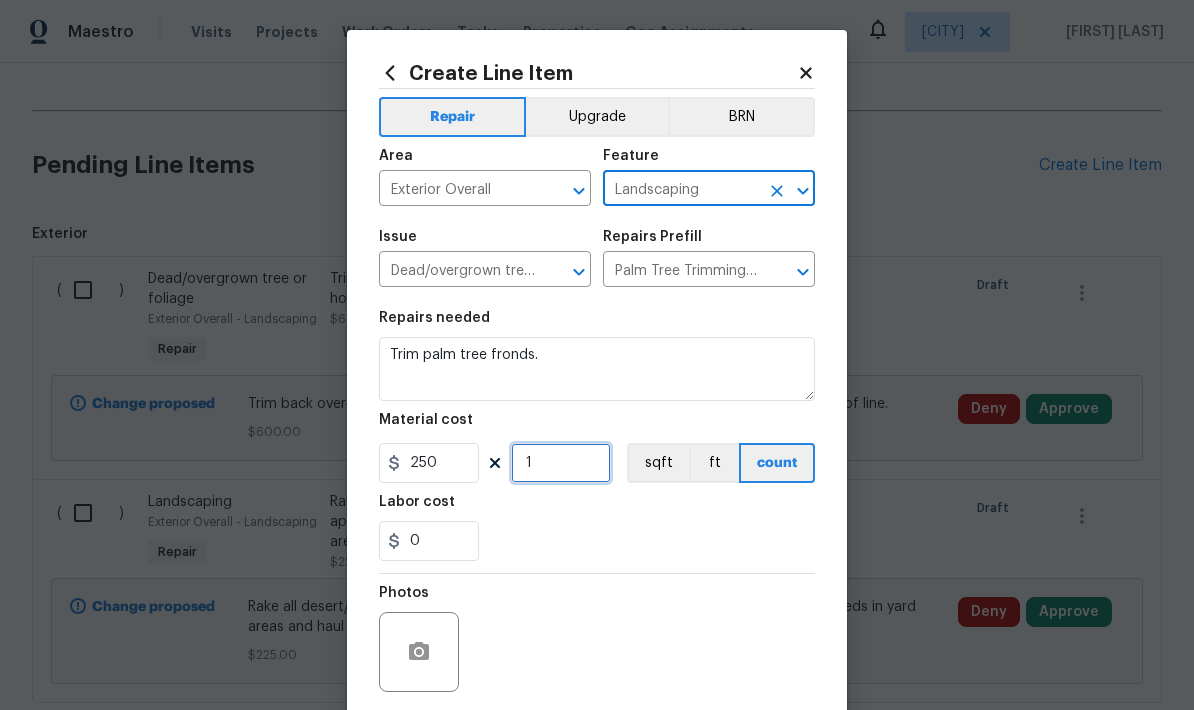 click on "1" at bounding box center [561, 463] 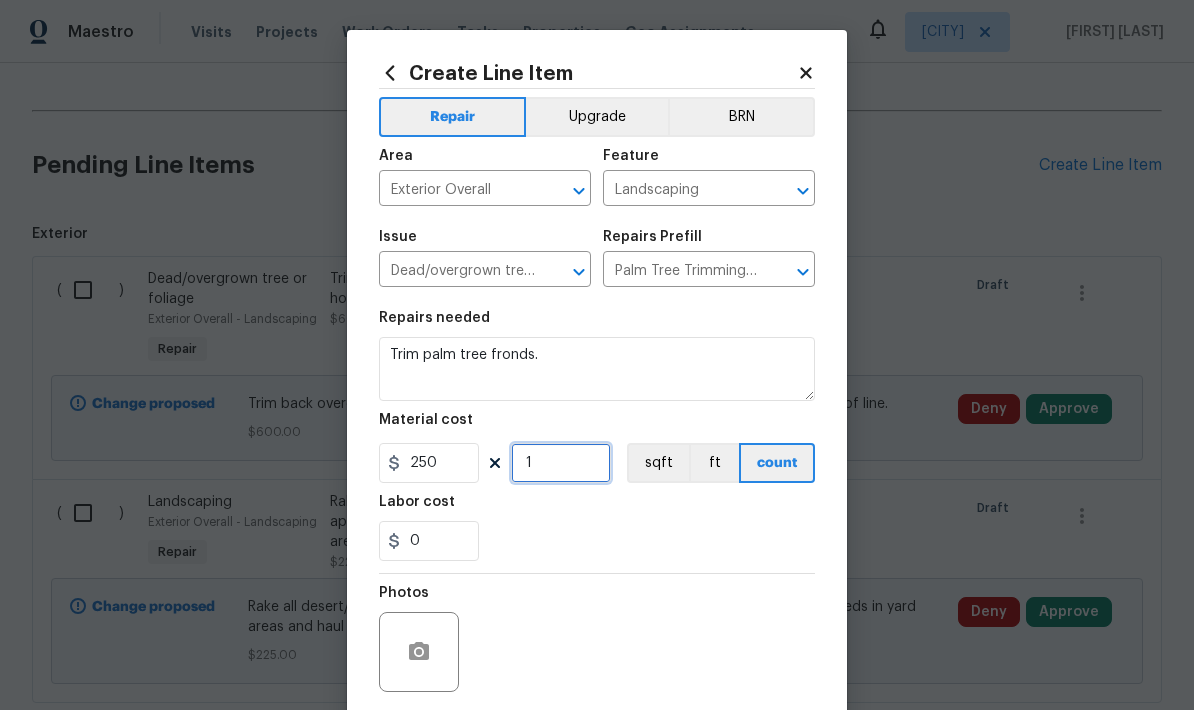 scroll, scrollTop: 72, scrollLeft: 0, axis: vertical 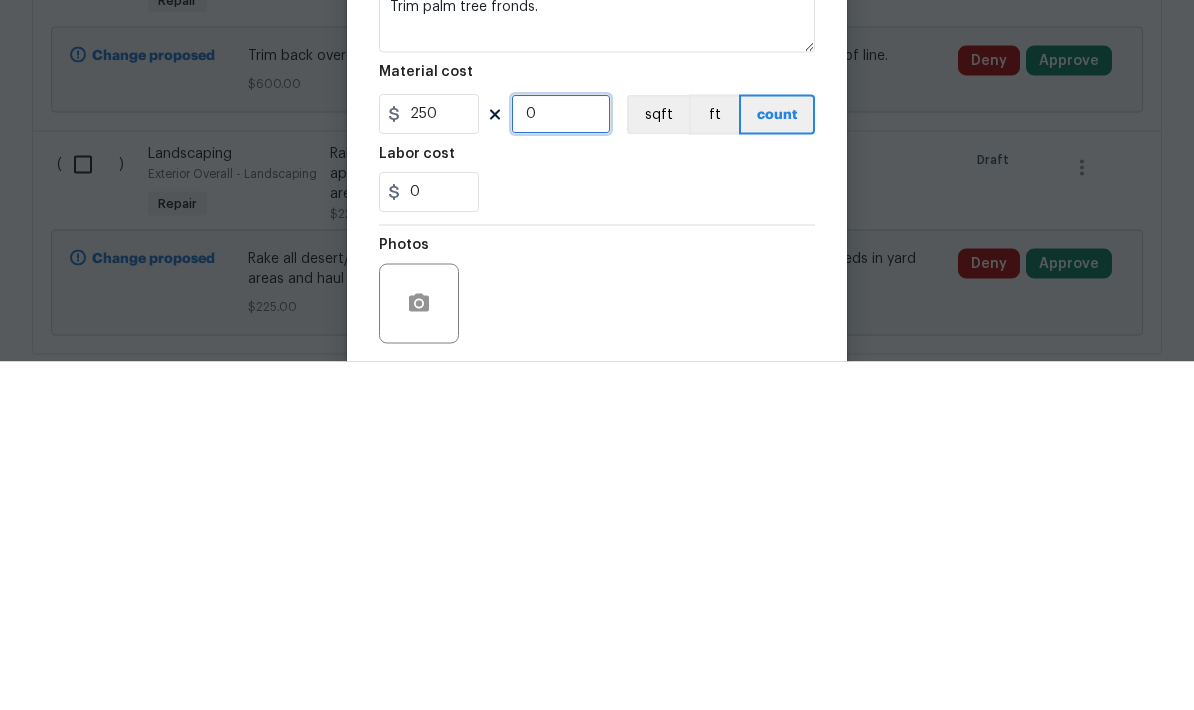 type on "2" 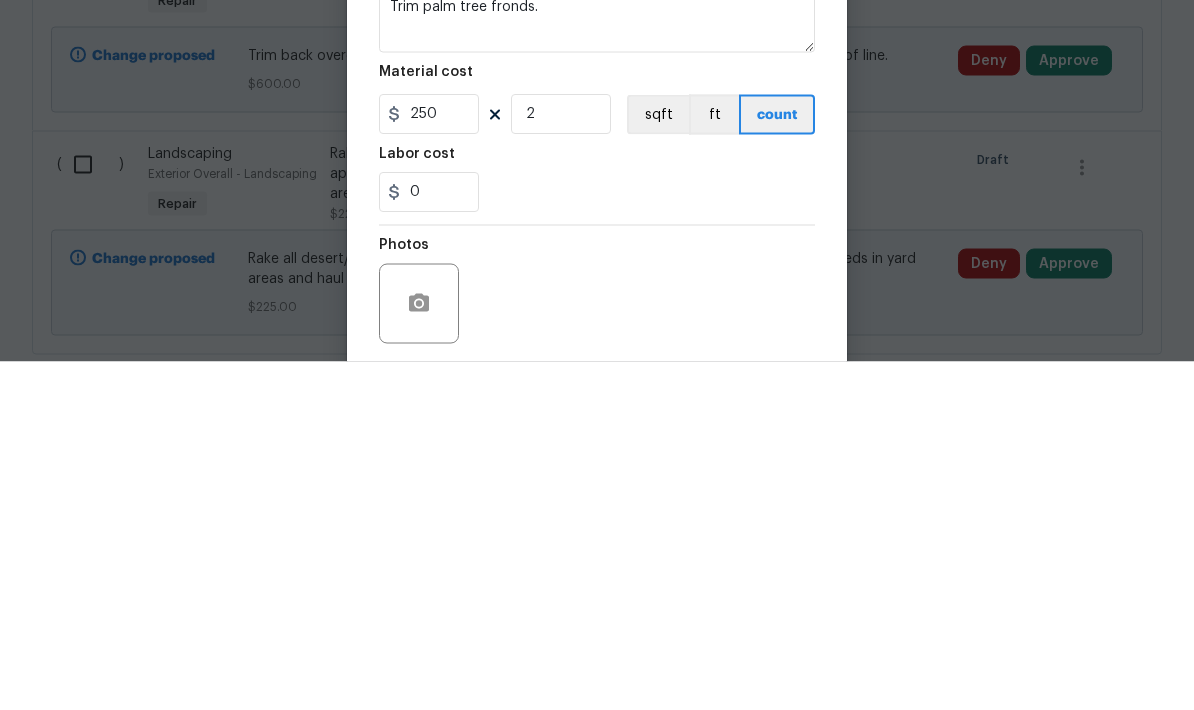 scroll, scrollTop: 80, scrollLeft: 0, axis: vertical 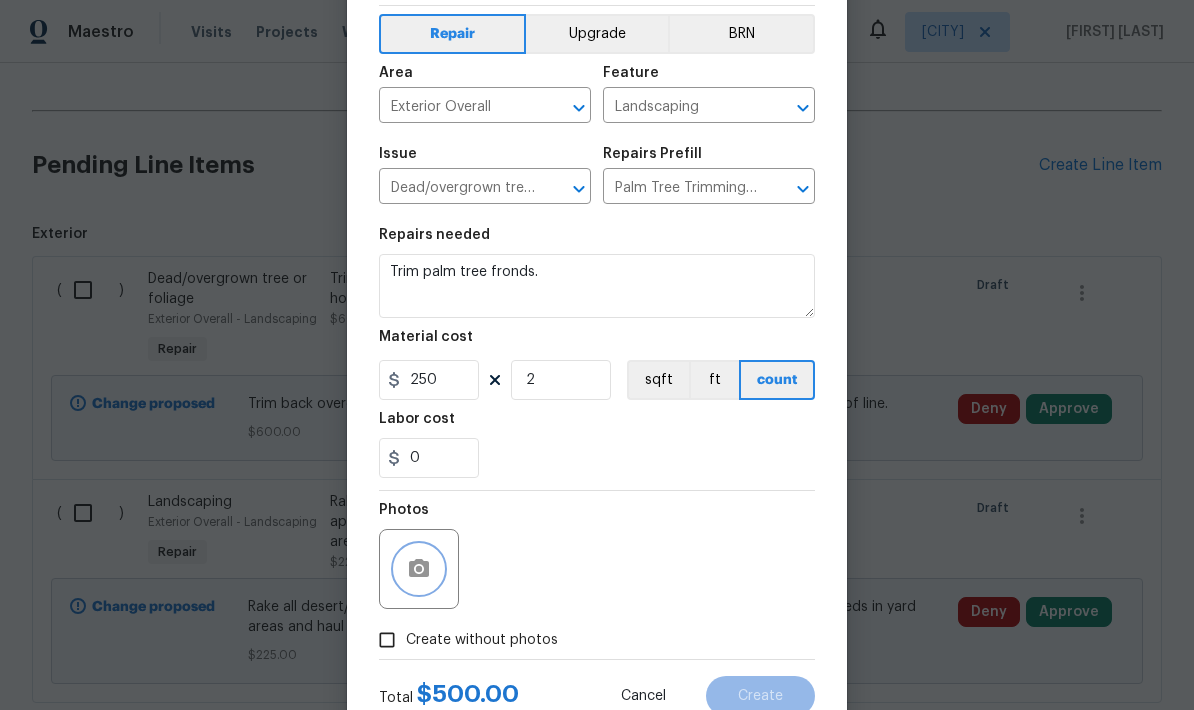 click 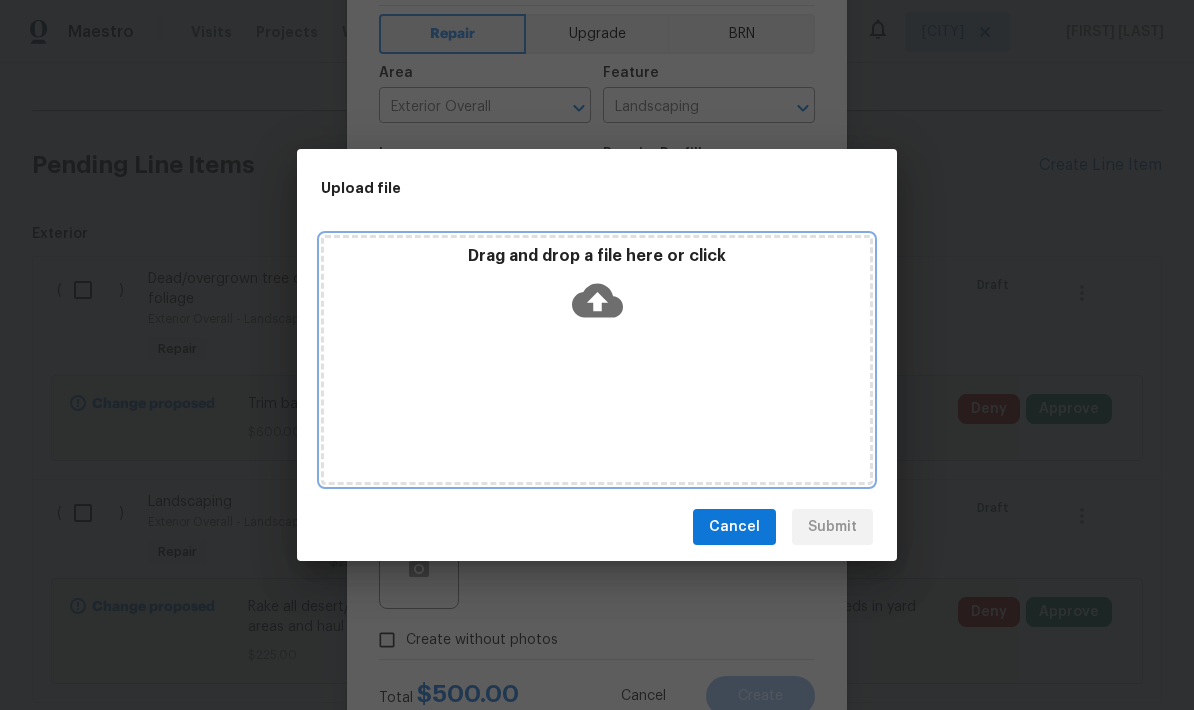 click 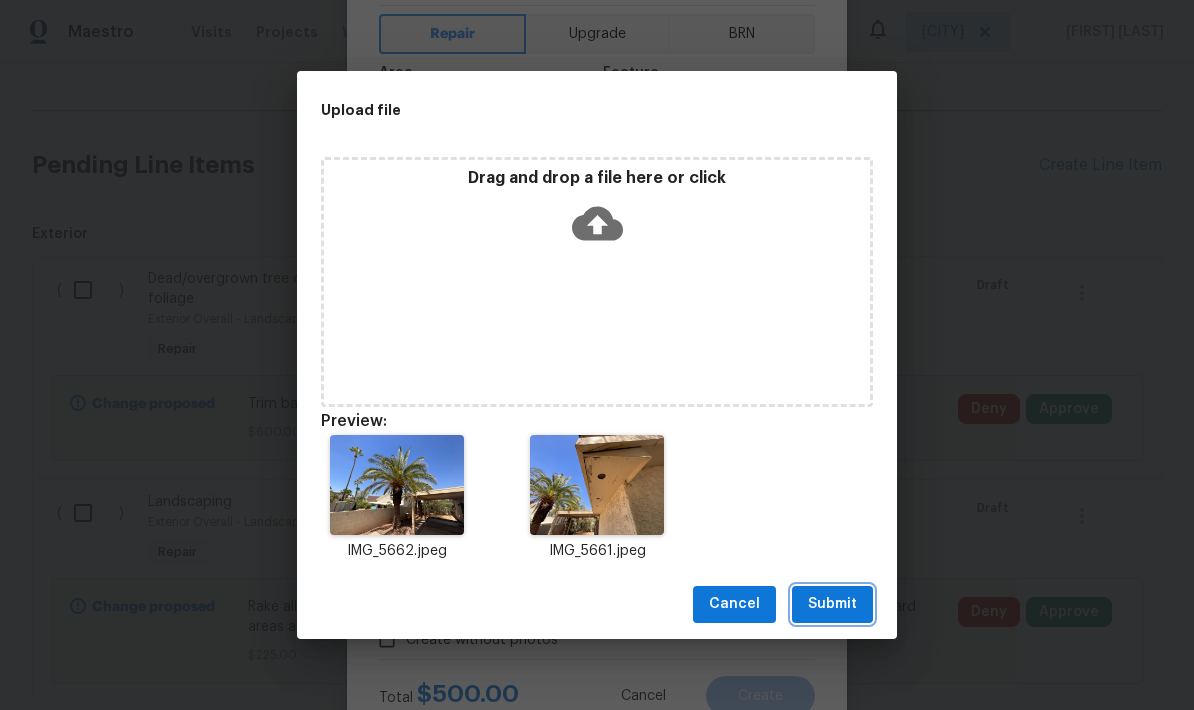 click on "Submit" at bounding box center (832, 604) 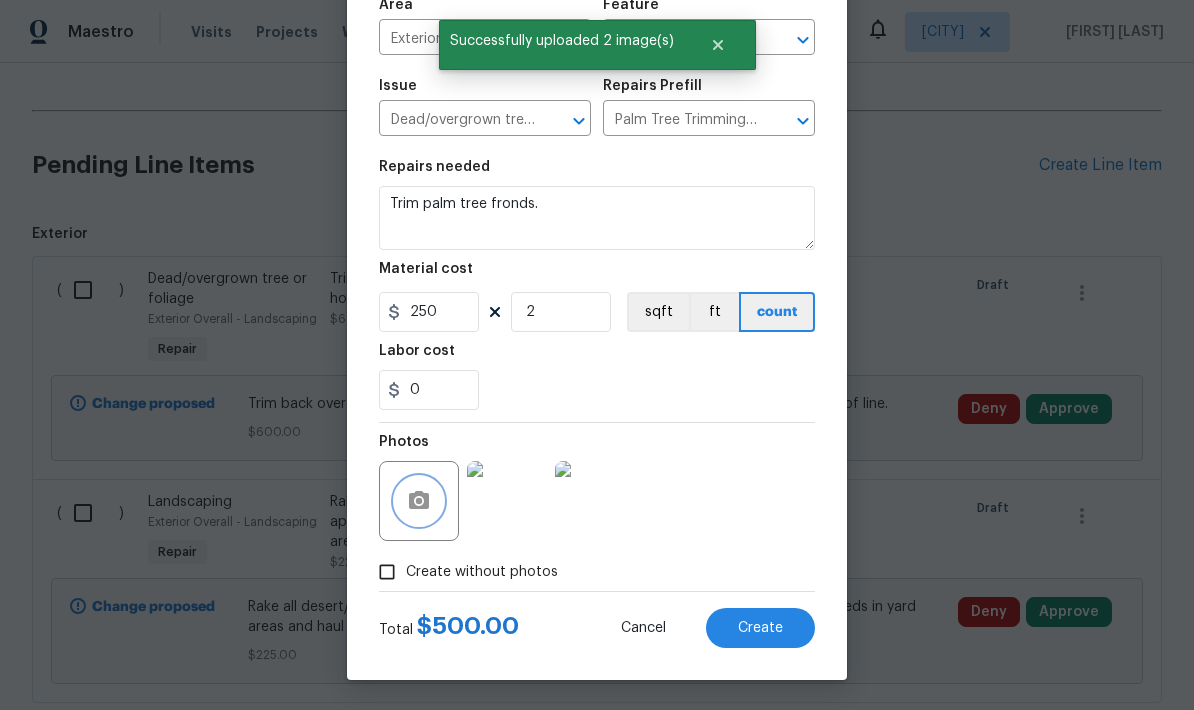 scroll, scrollTop: 155, scrollLeft: 0, axis: vertical 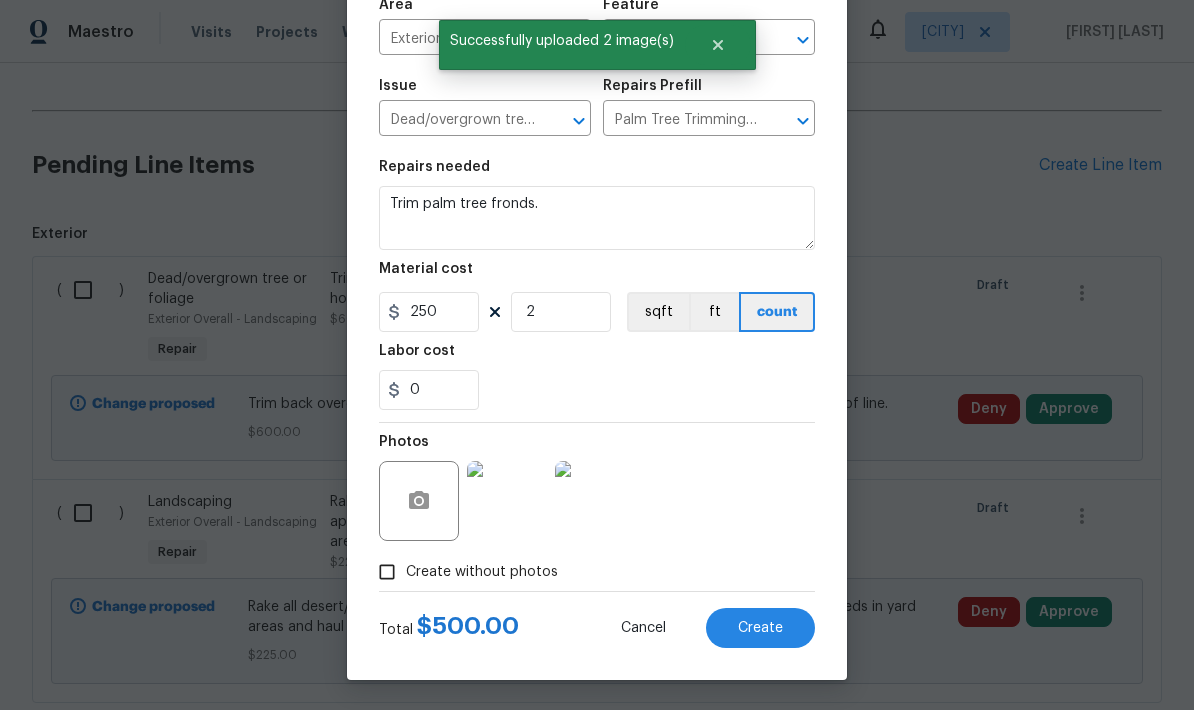 click on "Create" at bounding box center (760, 628) 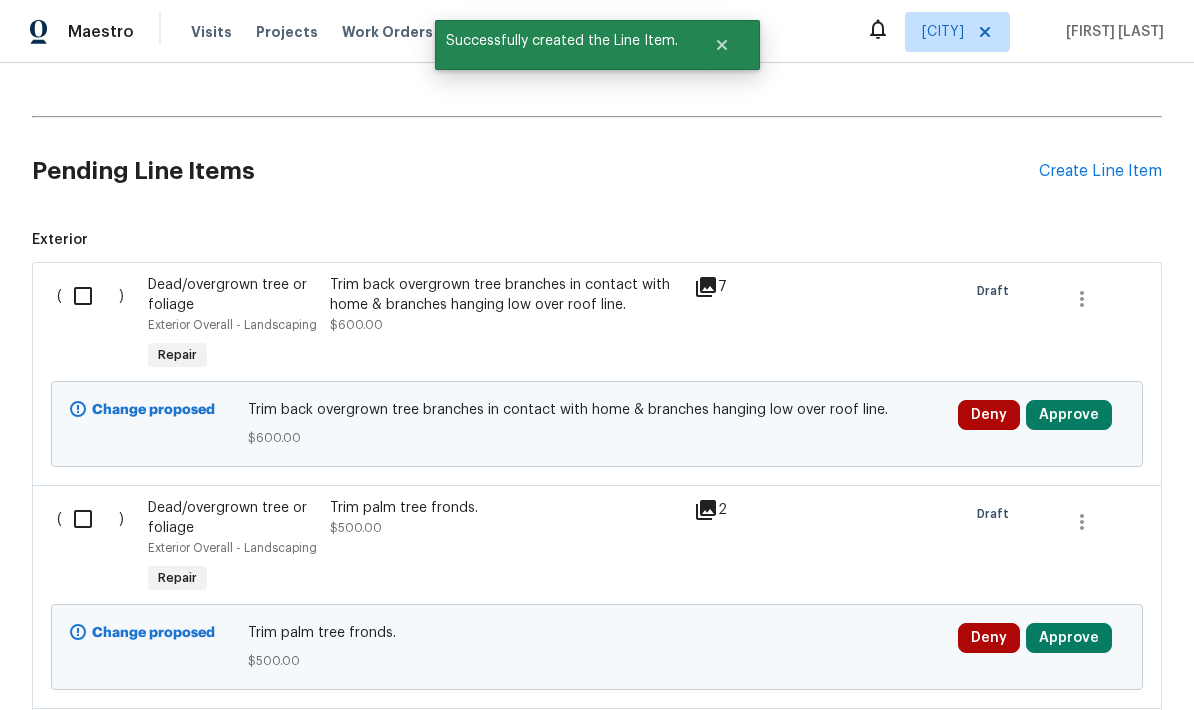 scroll, scrollTop: 480, scrollLeft: 0, axis: vertical 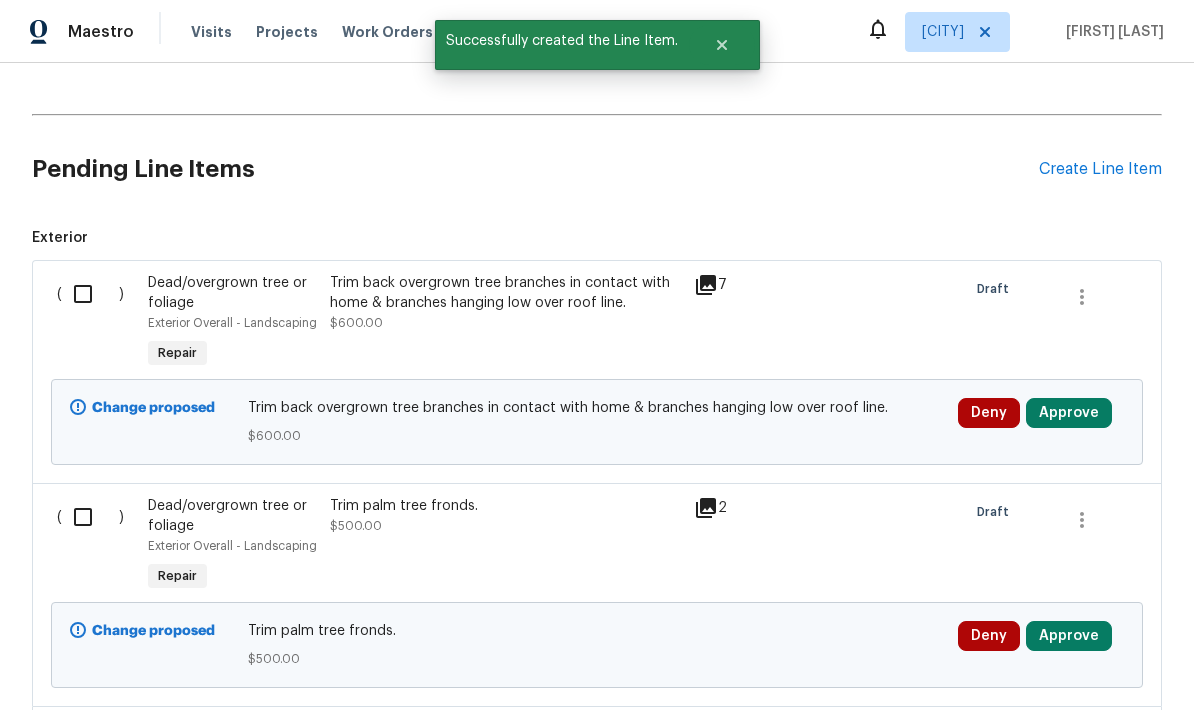 click on "Approve" at bounding box center (1069, 413) 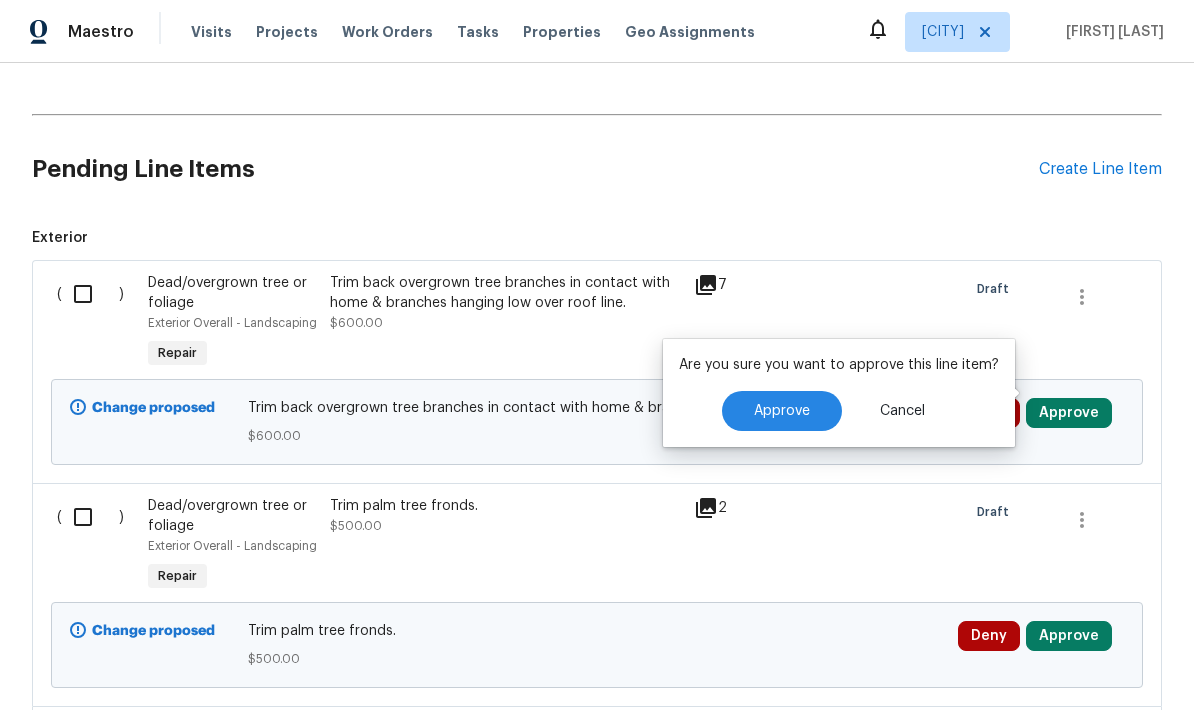 click on "Approve" at bounding box center (782, 411) 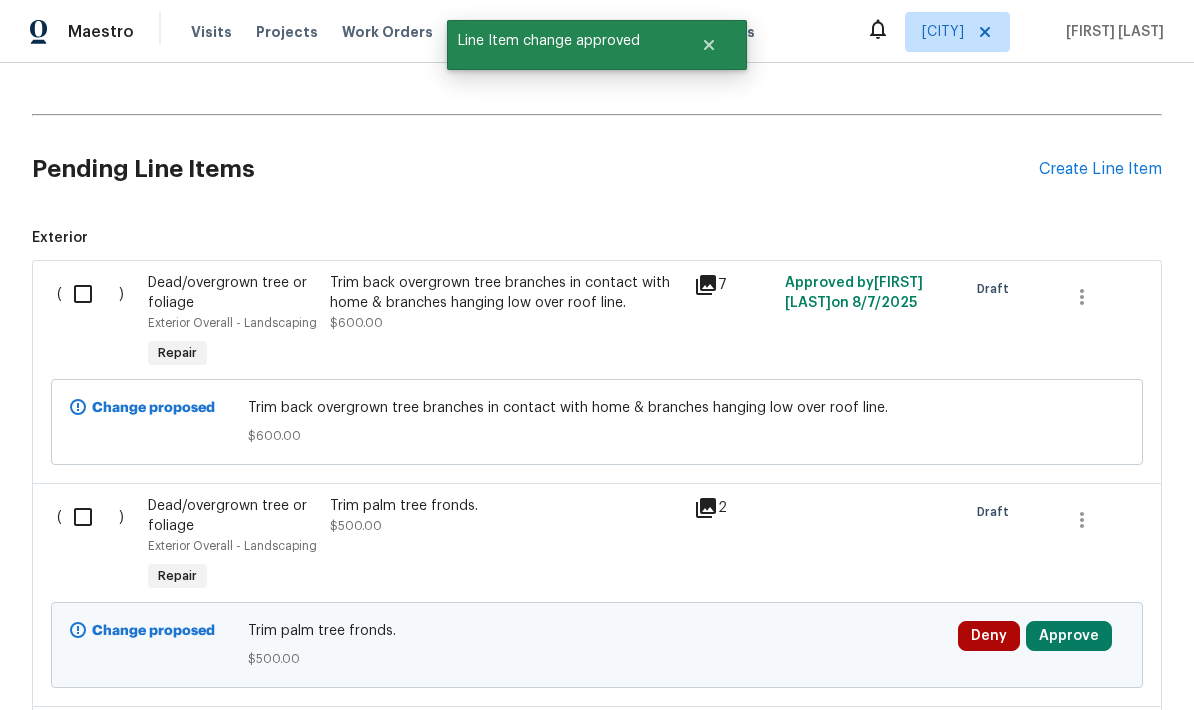 click on "Approve" at bounding box center (1069, 636) 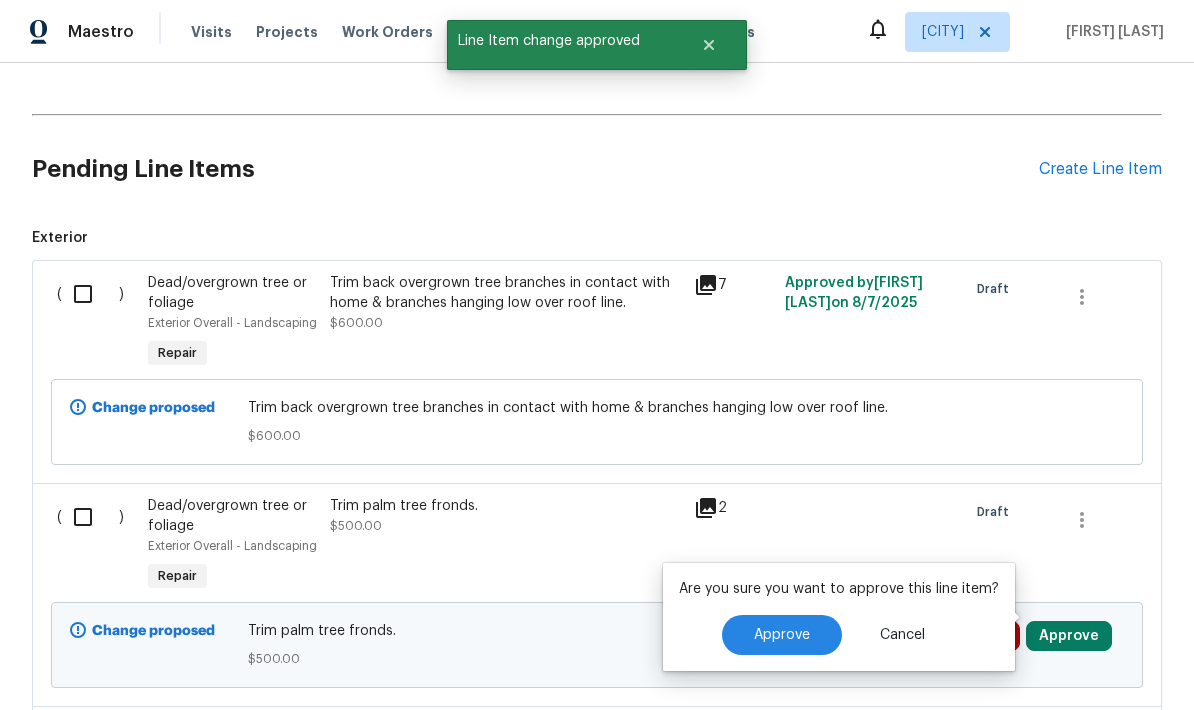 click on "Approve" at bounding box center (782, 635) 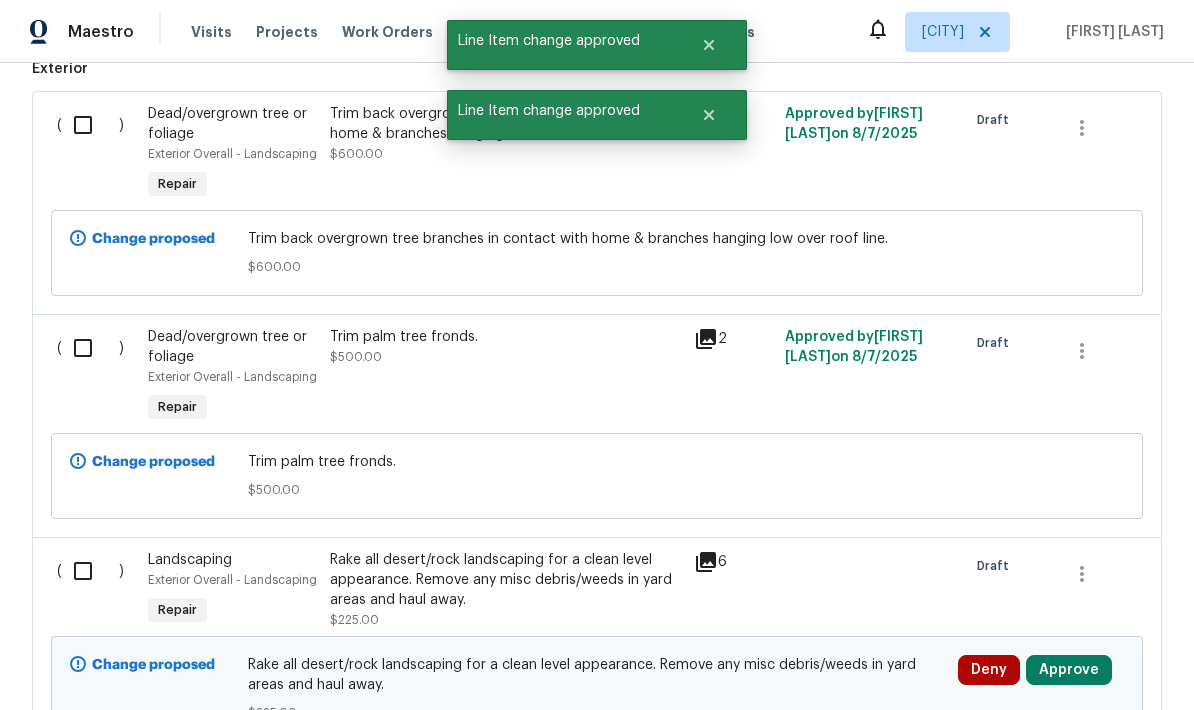scroll, scrollTop: 656, scrollLeft: 0, axis: vertical 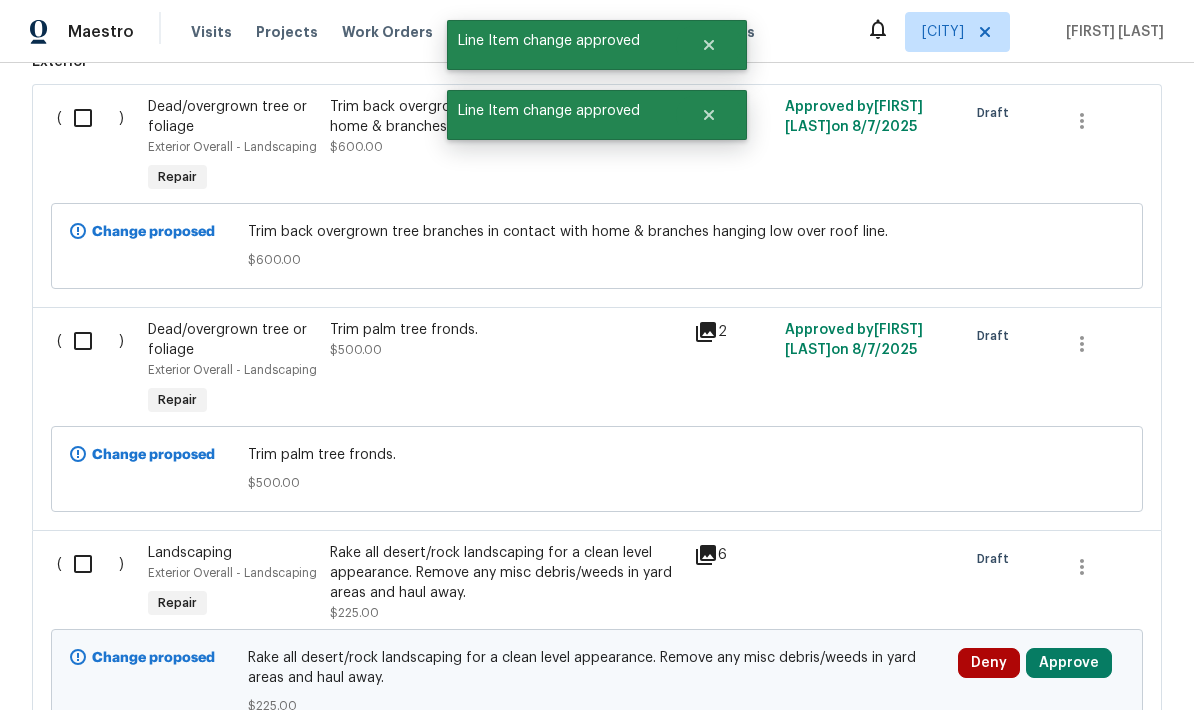 click on "Approve" at bounding box center (1069, 663) 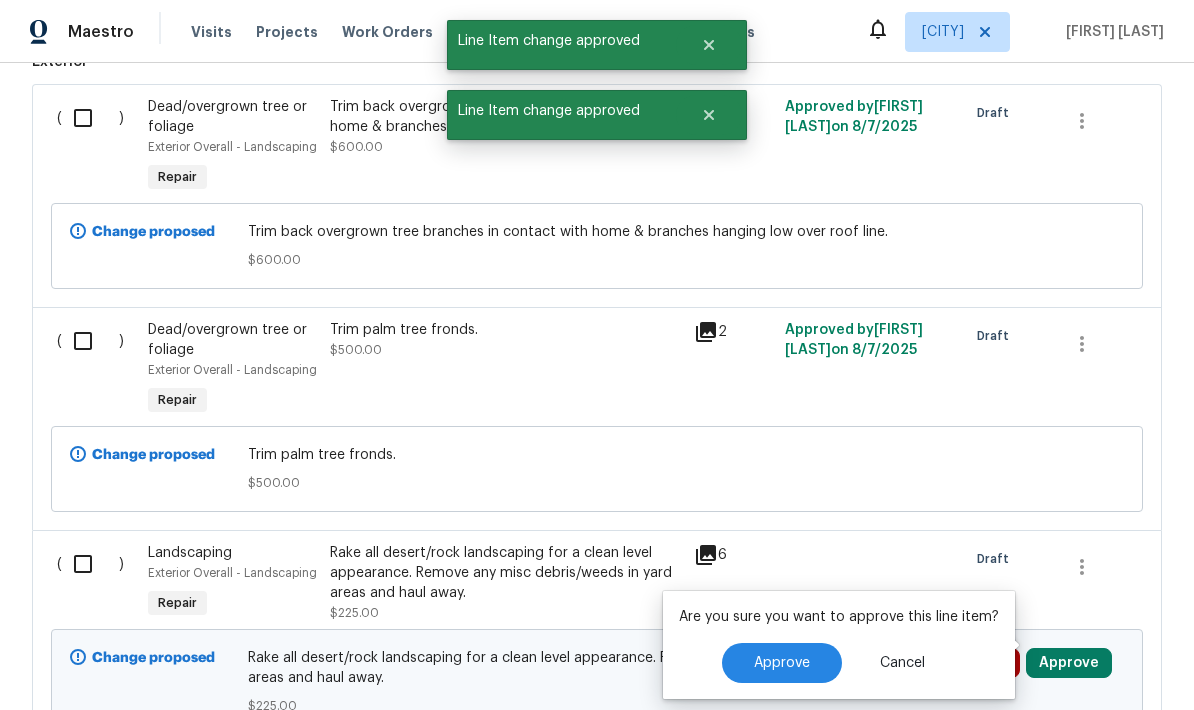 click on "Approve" at bounding box center (782, 663) 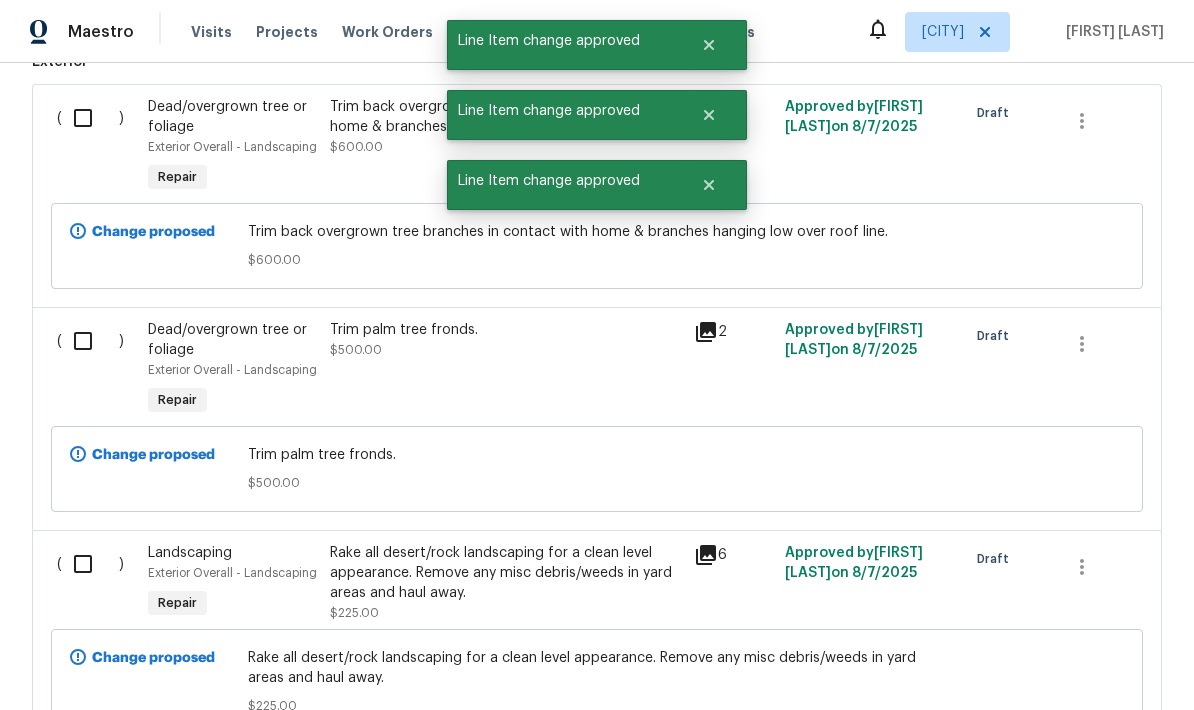 click at bounding box center (90, 564) 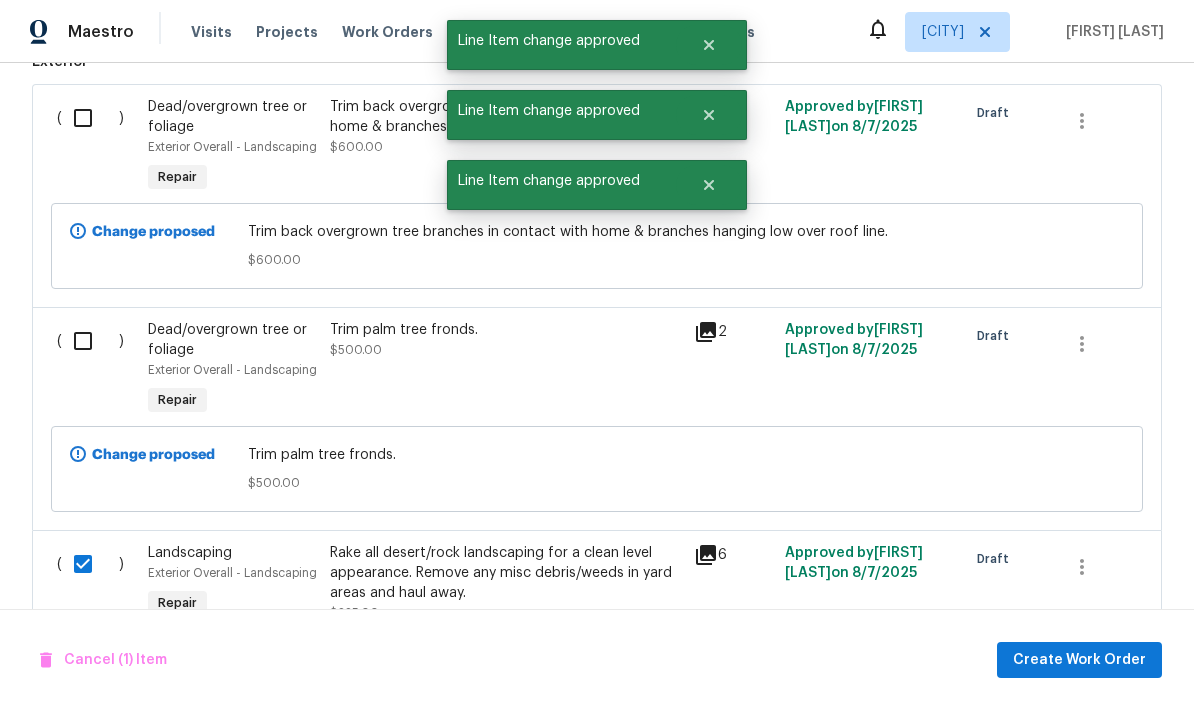 click at bounding box center (90, 341) 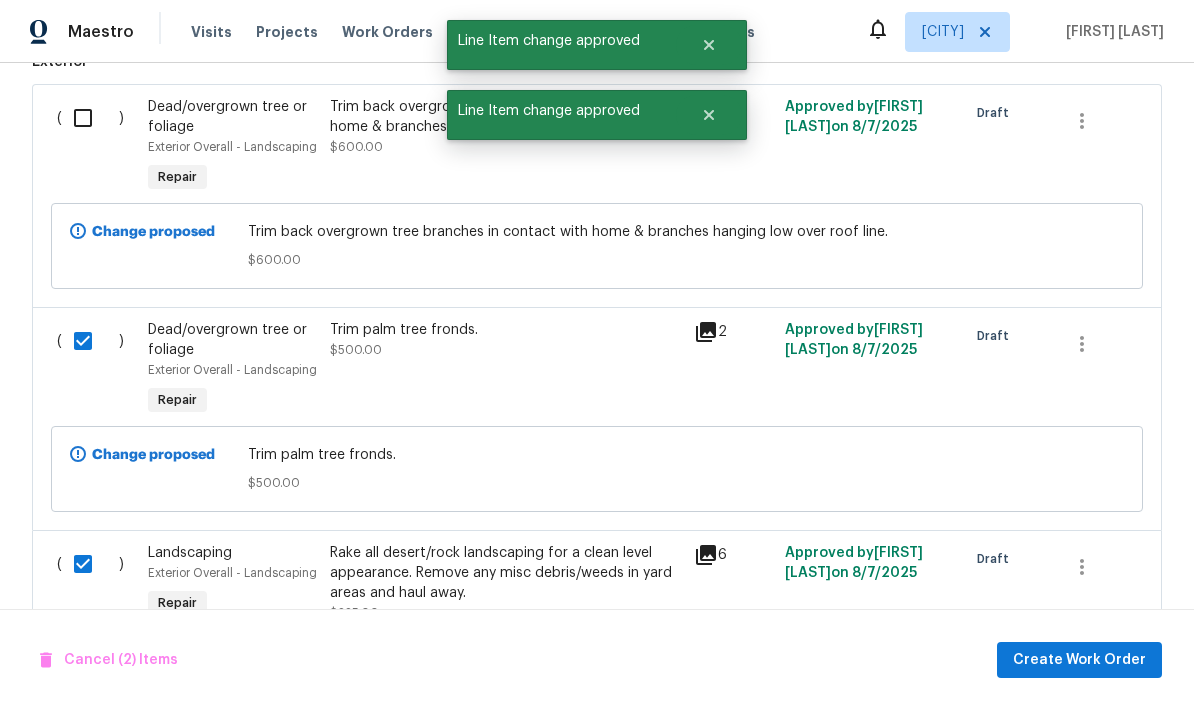 click at bounding box center (90, 118) 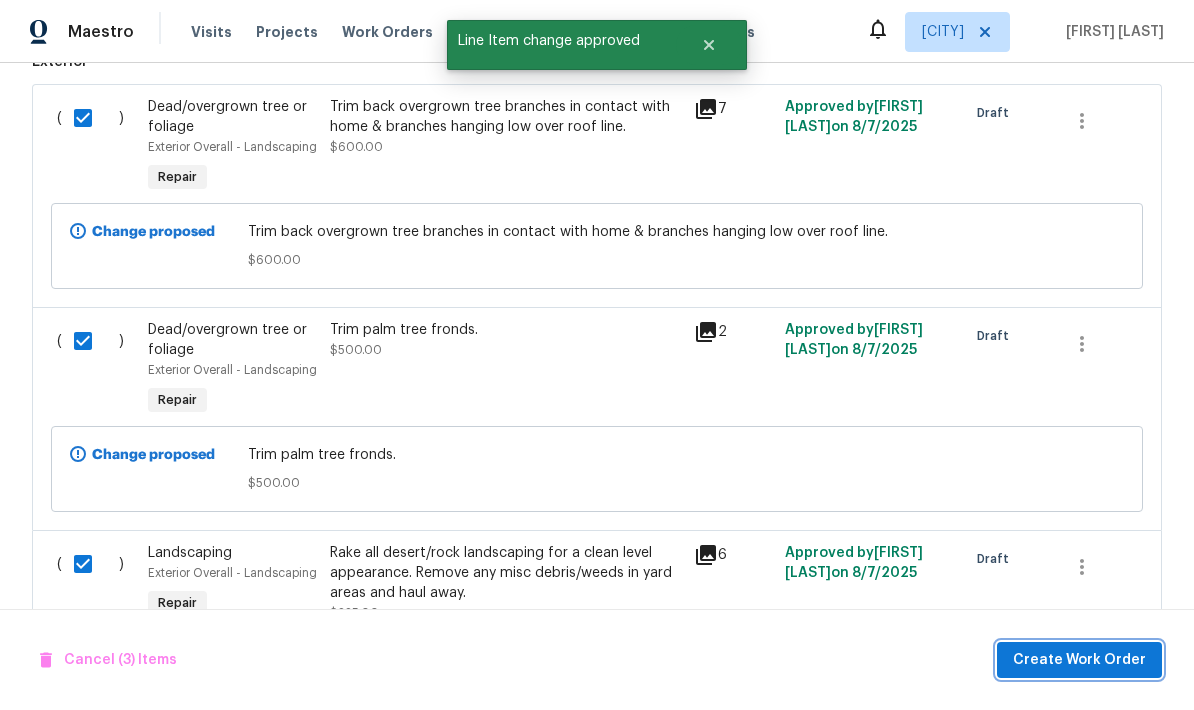 click on "Create Work Order" at bounding box center (1079, 660) 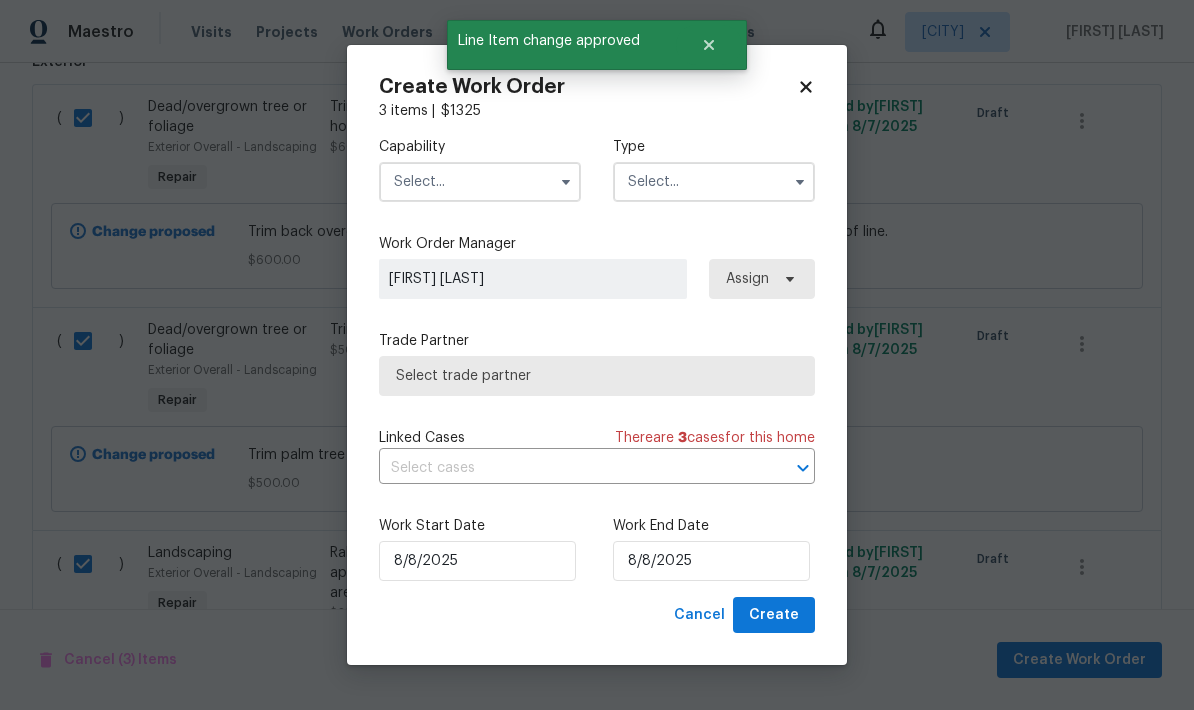 click at bounding box center [480, 182] 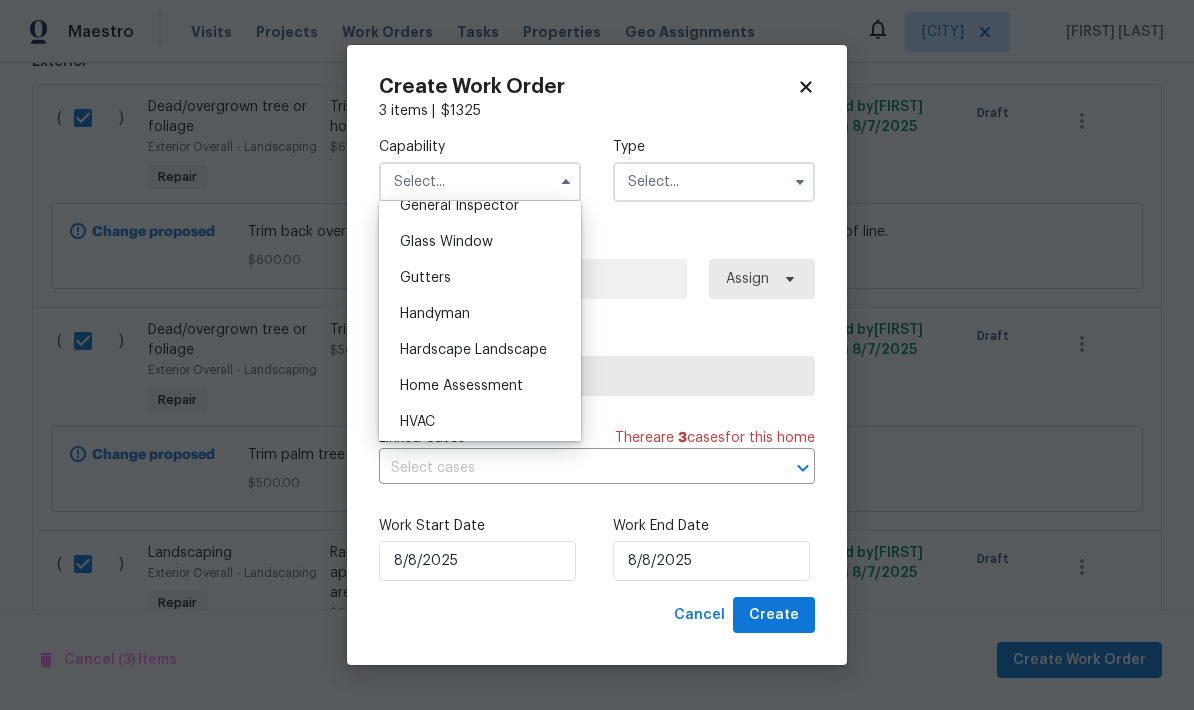 scroll, scrollTop: 1011, scrollLeft: 0, axis: vertical 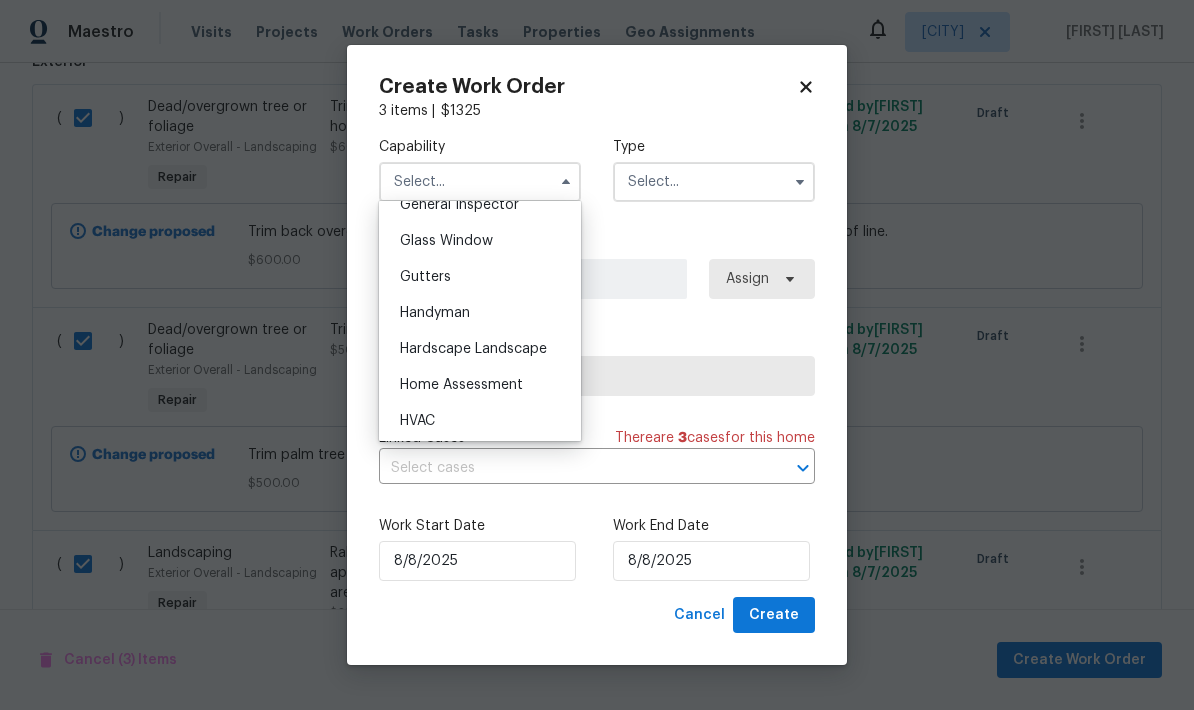 click on "Hardscape Landscape" at bounding box center [473, 349] 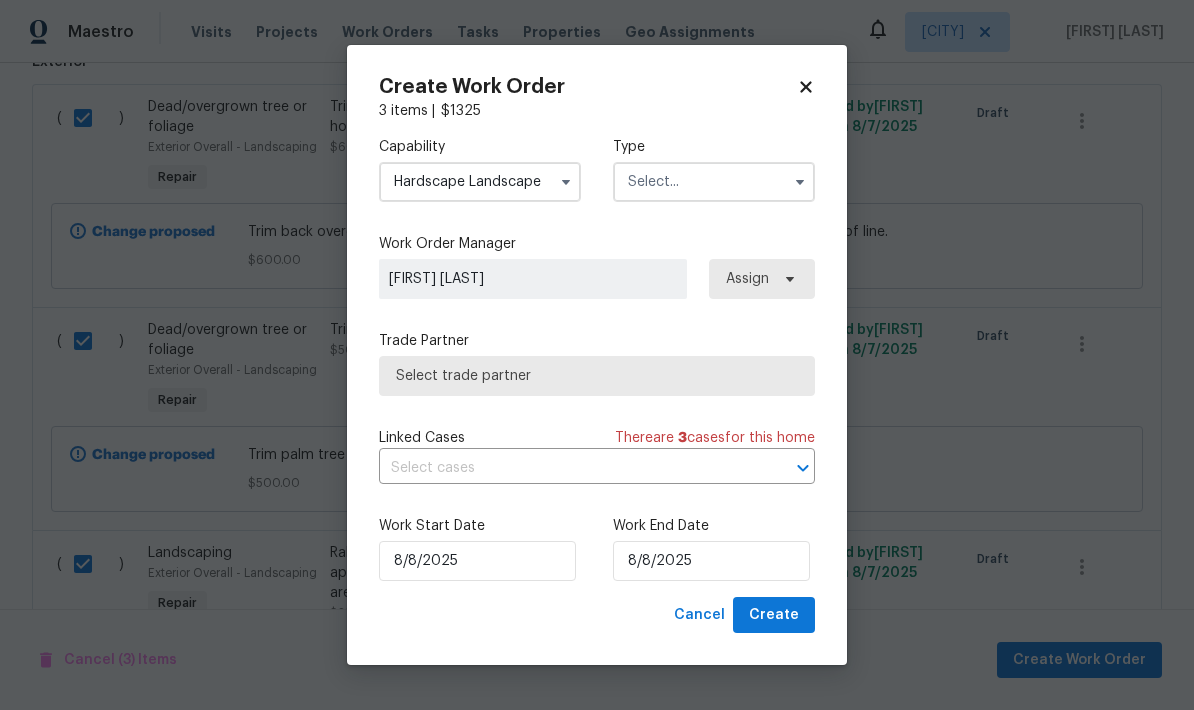 click at bounding box center [714, 182] 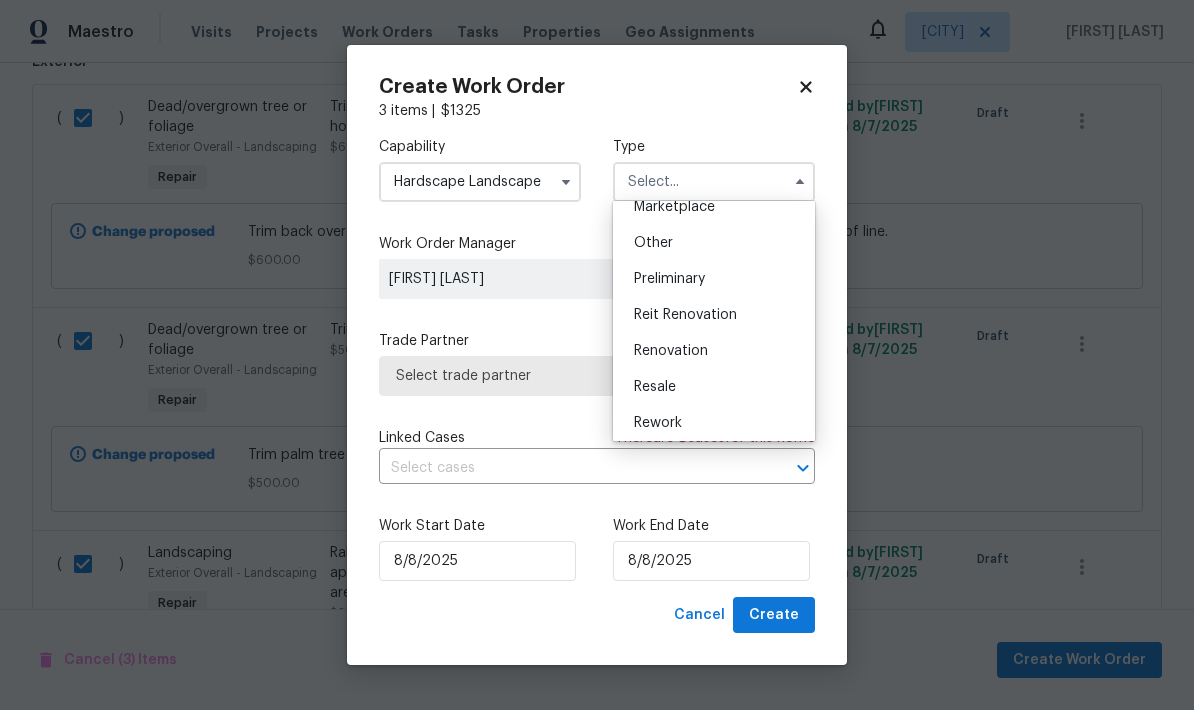 scroll, scrollTop: 381, scrollLeft: 0, axis: vertical 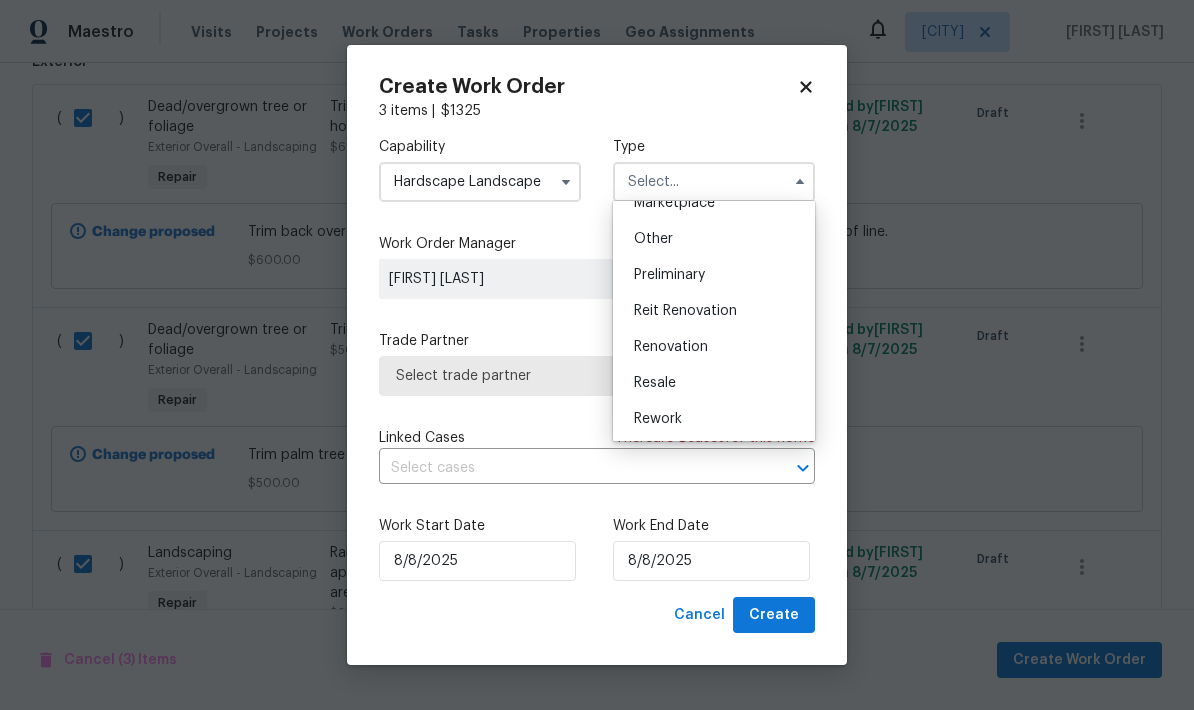 click on "Renovation" at bounding box center [714, 347] 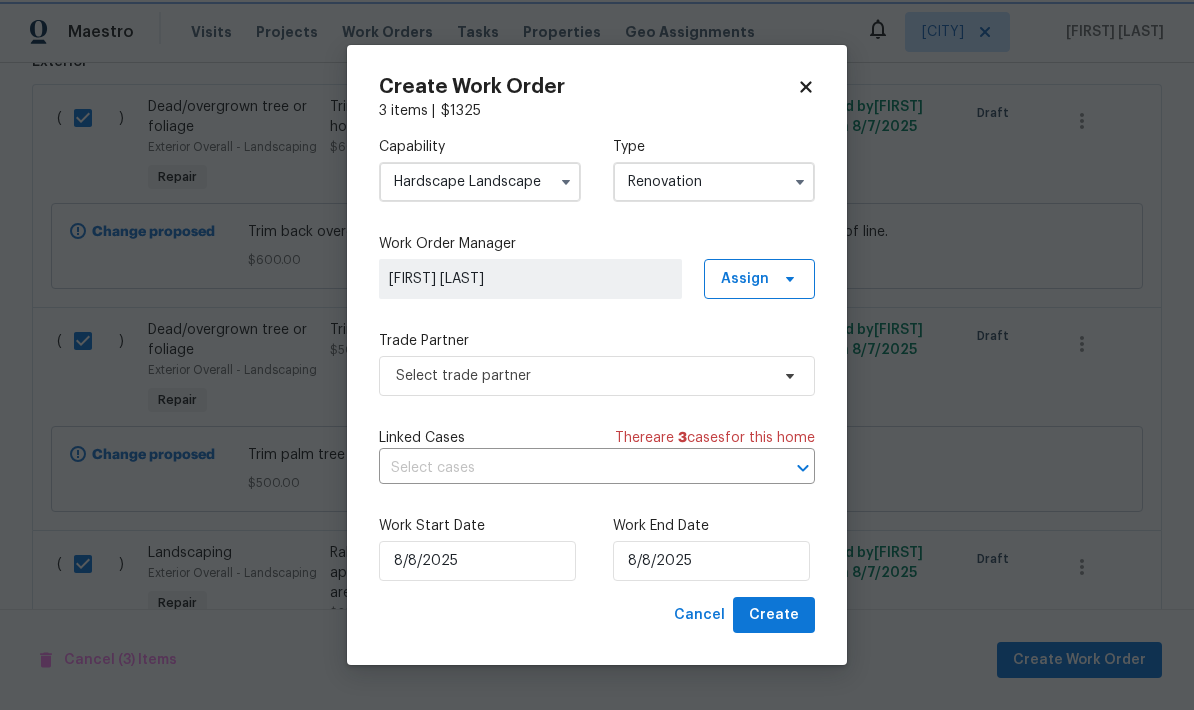 type on "Renovation" 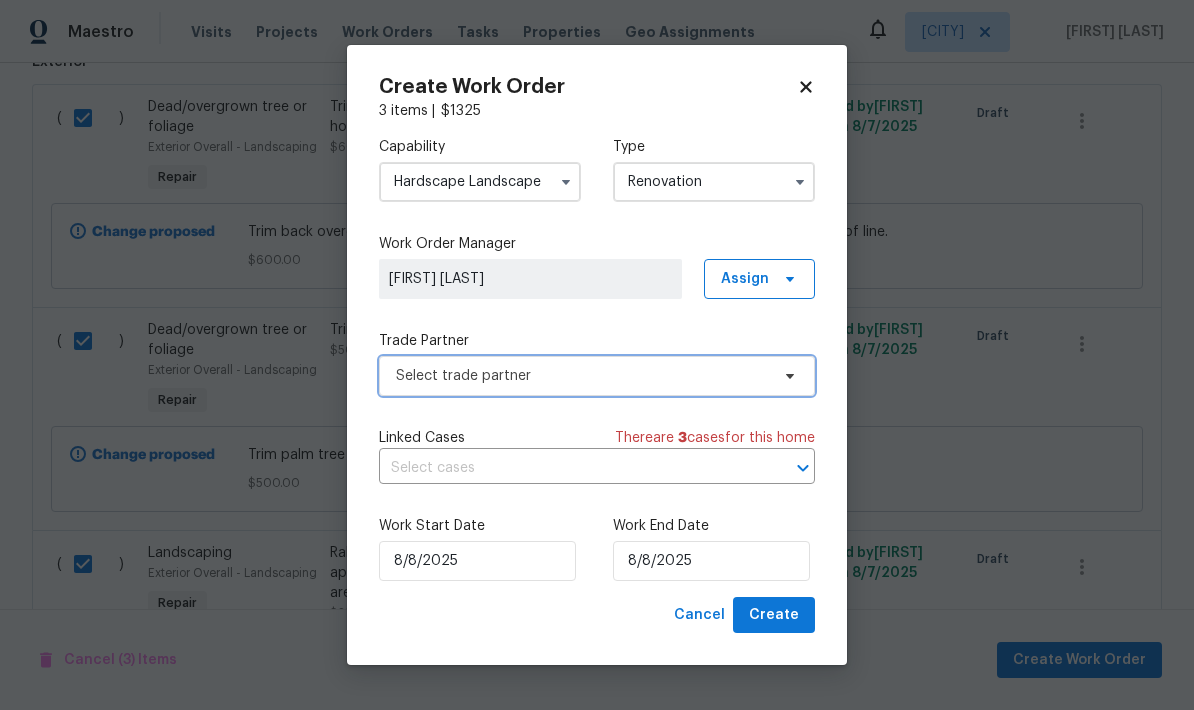 click on "Select trade partner" at bounding box center (582, 376) 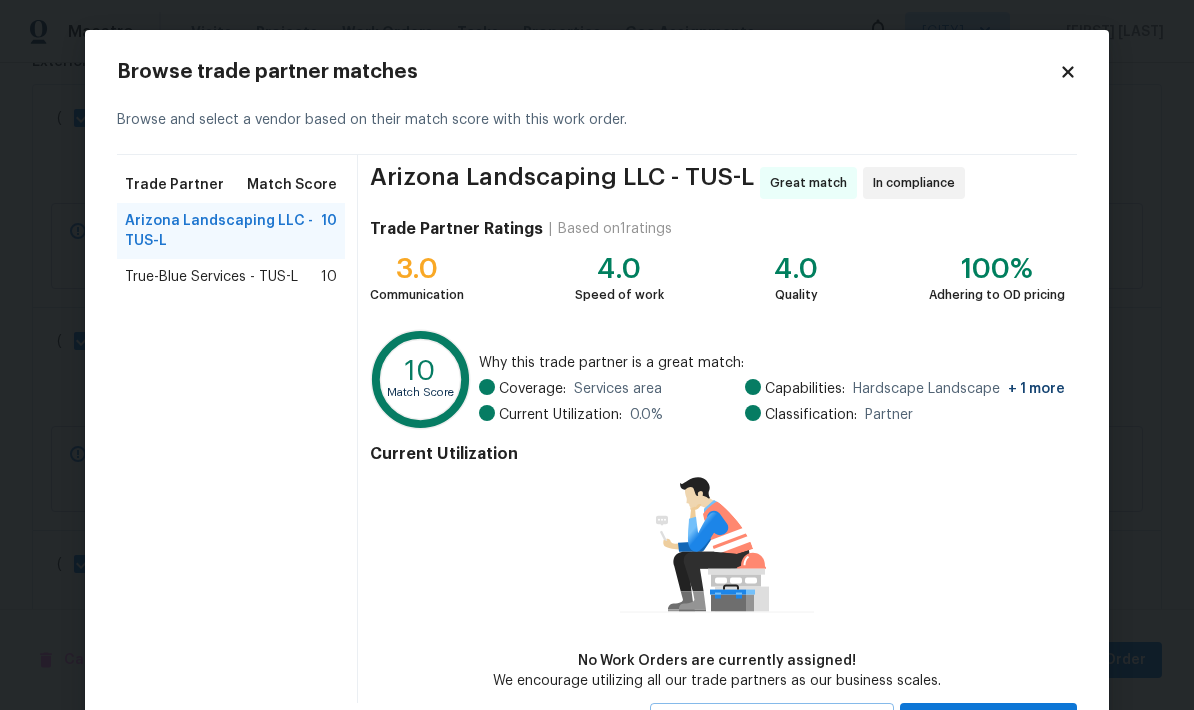click on "True-Blue Services - TUS-L 10" at bounding box center (231, 277) 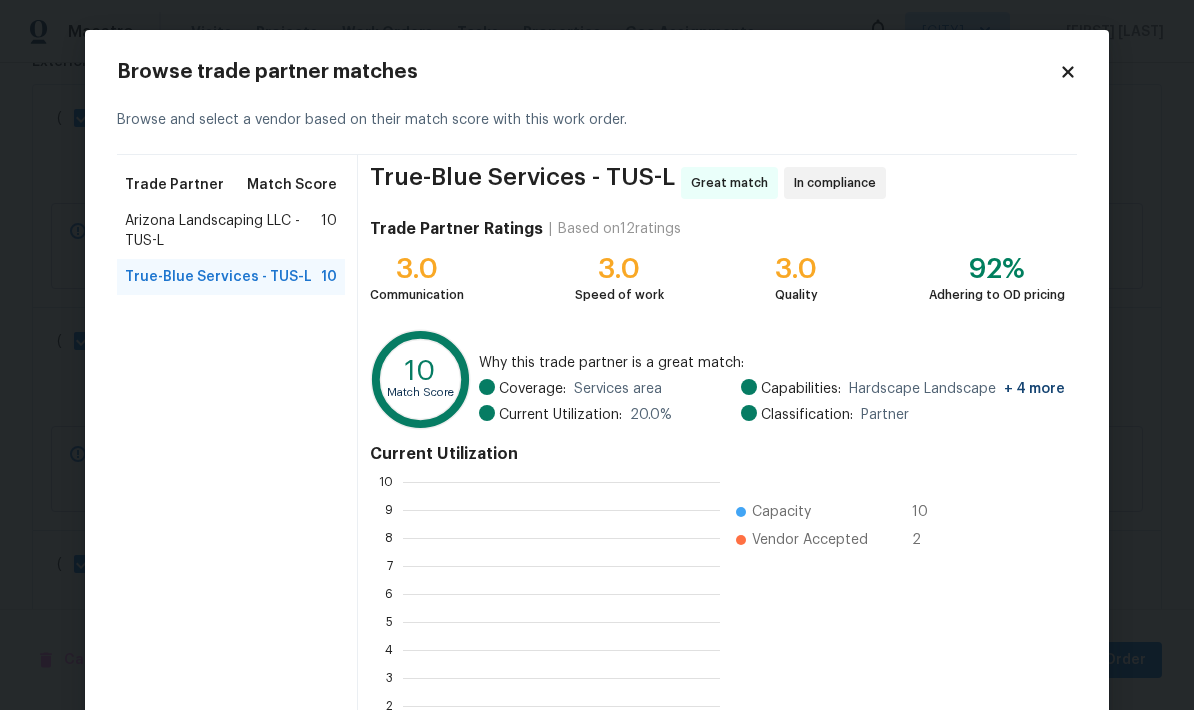 scroll, scrollTop: 2, scrollLeft: 2, axis: both 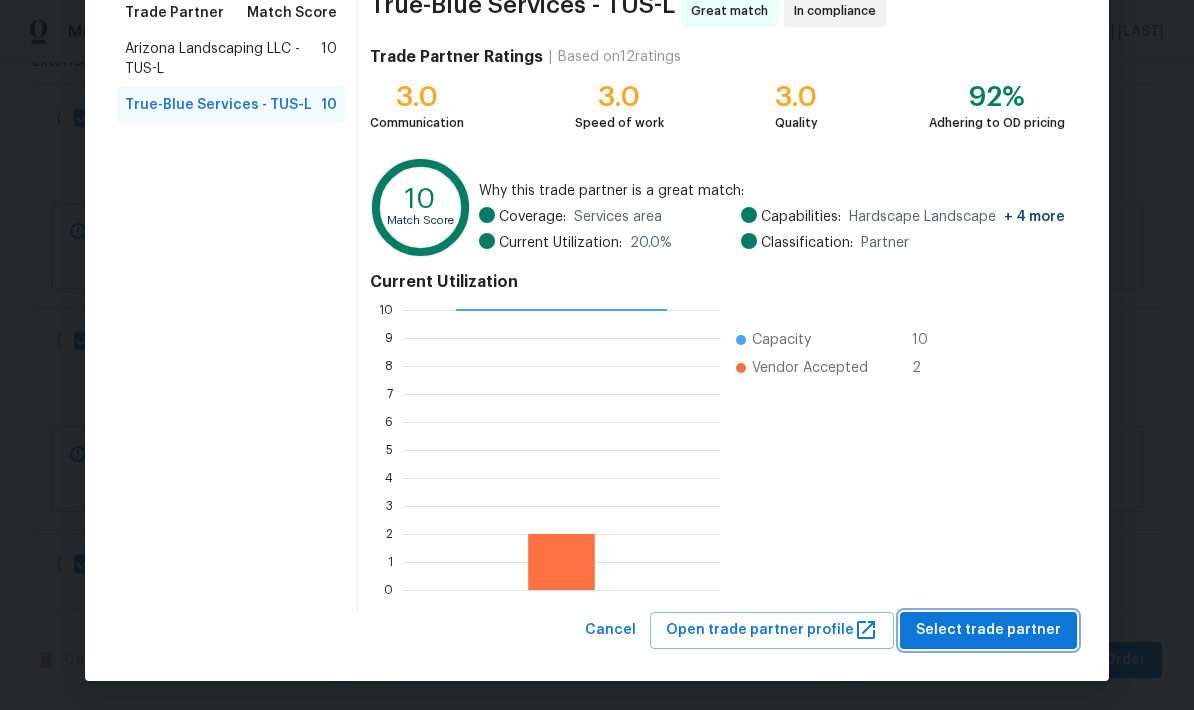 click on "Select trade partner" at bounding box center (988, 630) 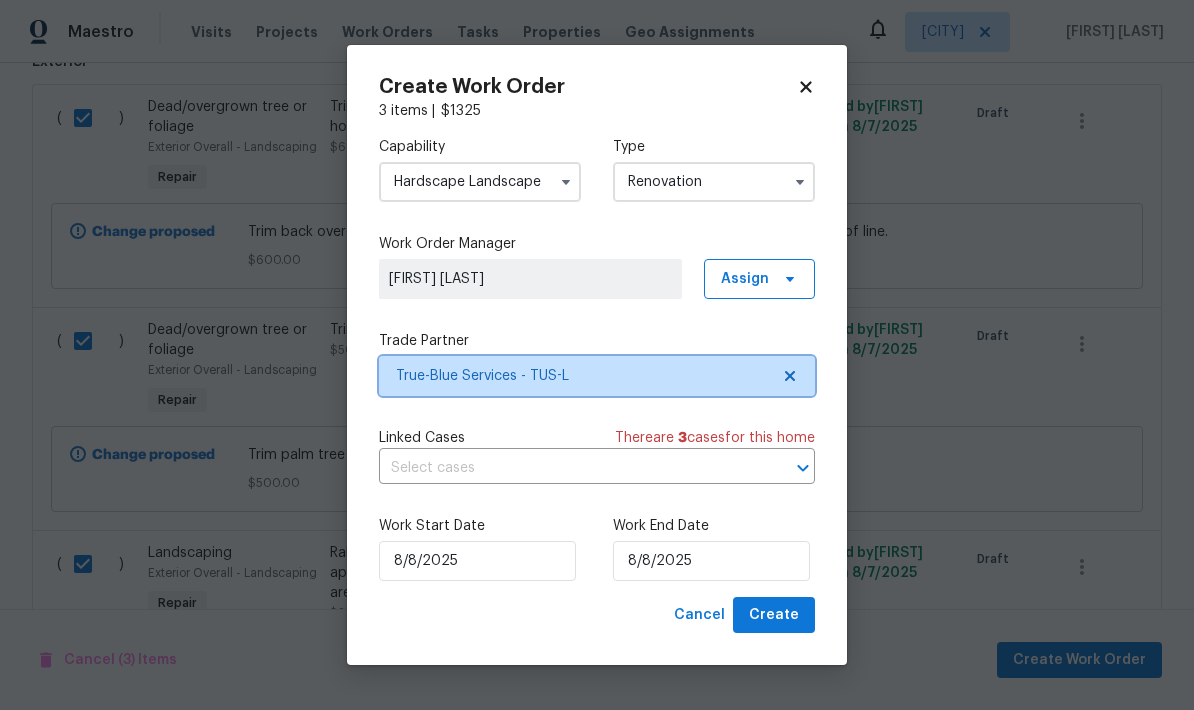 scroll, scrollTop: 0, scrollLeft: 0, axis: both 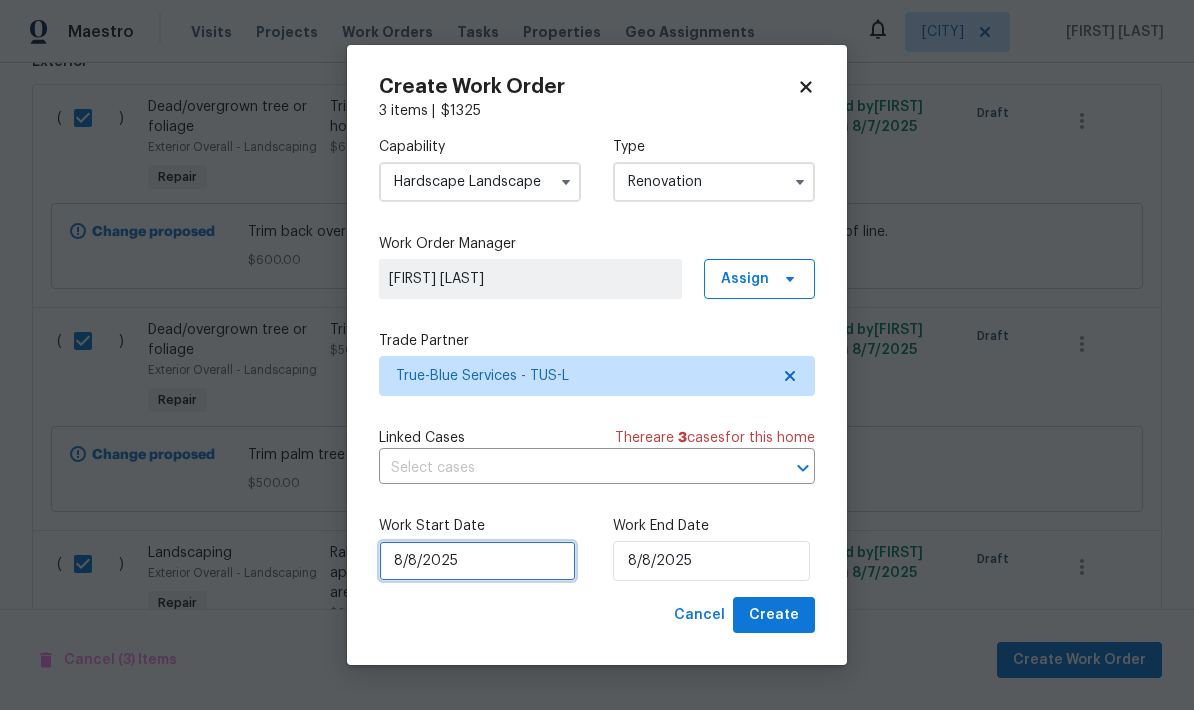 click on "8/8/2025" at bounding box center [477, 561] 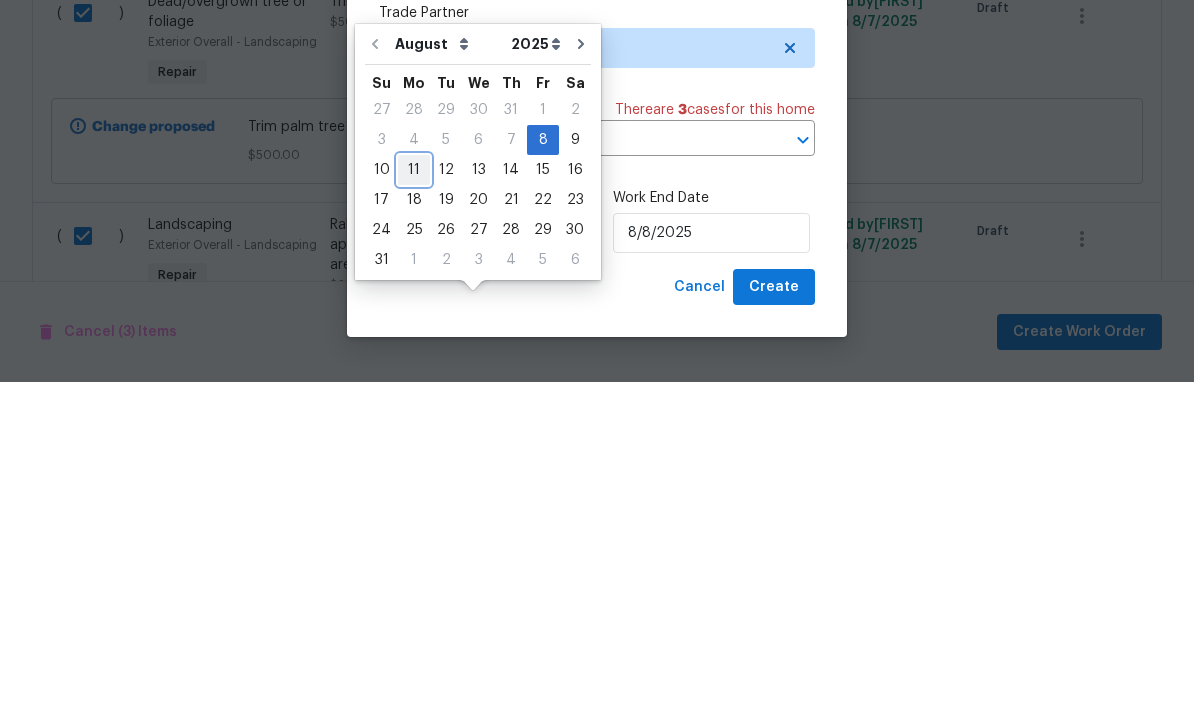 click on "11" at bounding box center (414, 498) 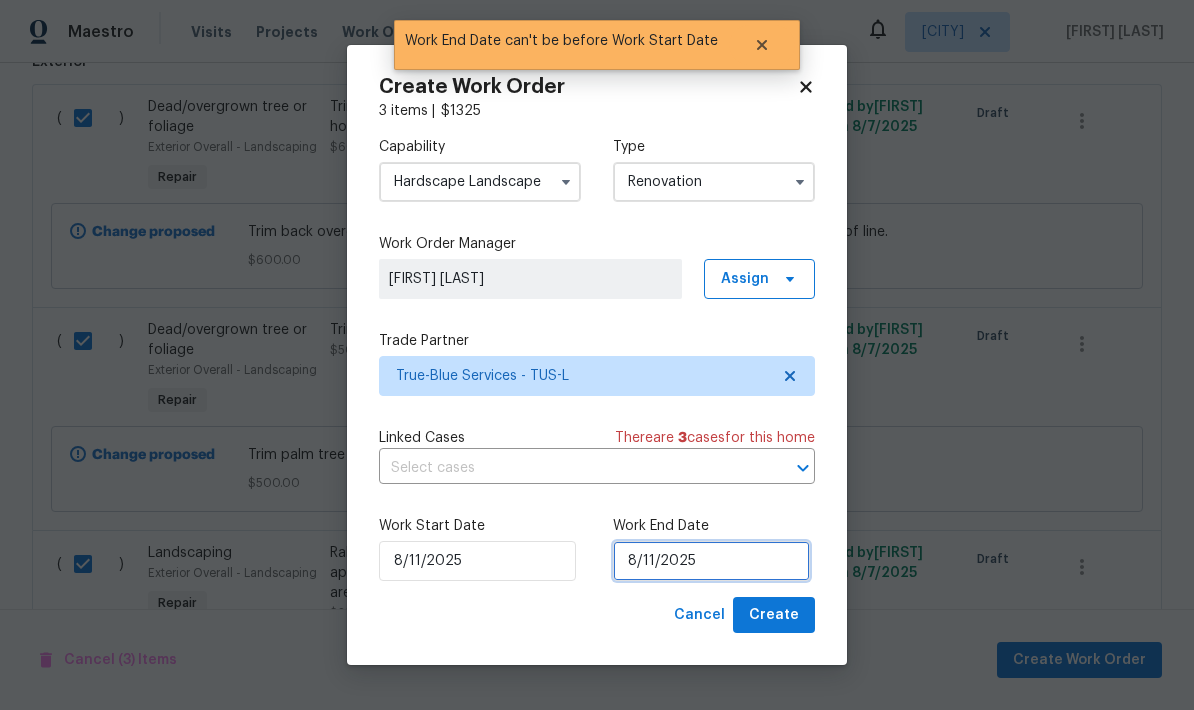 click on "8/11/2025" at bounding box center [711, 561] 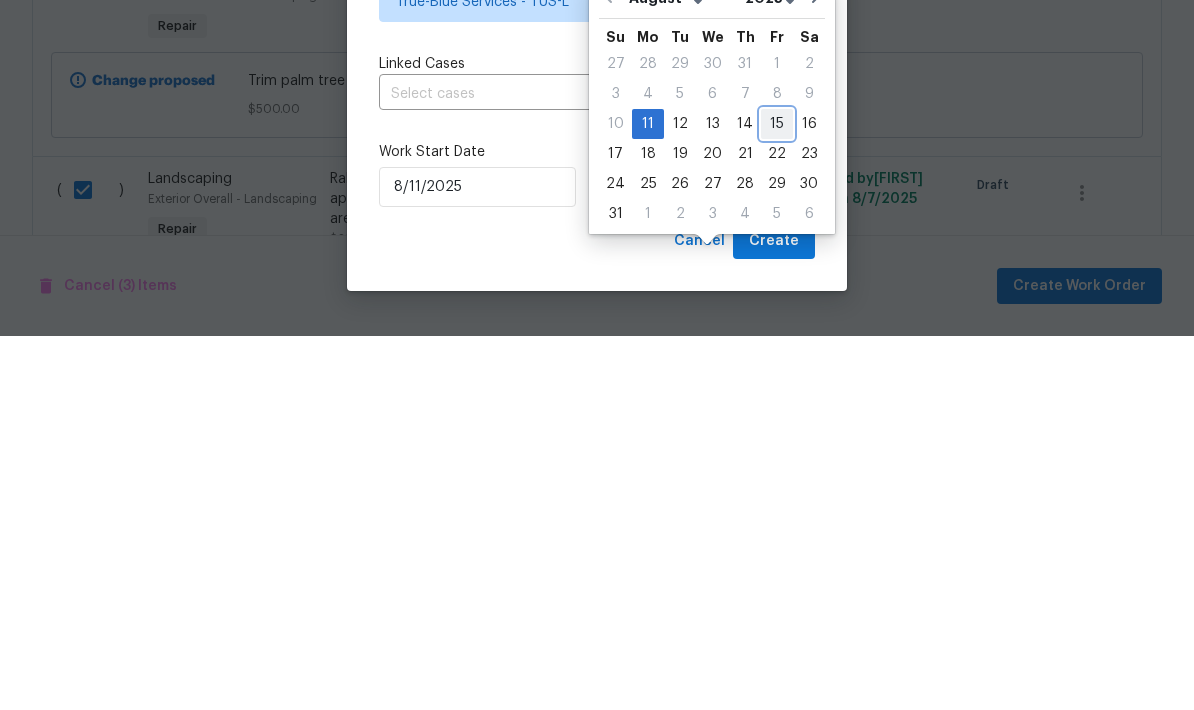 click on "15" at bounding box center (777, 498) 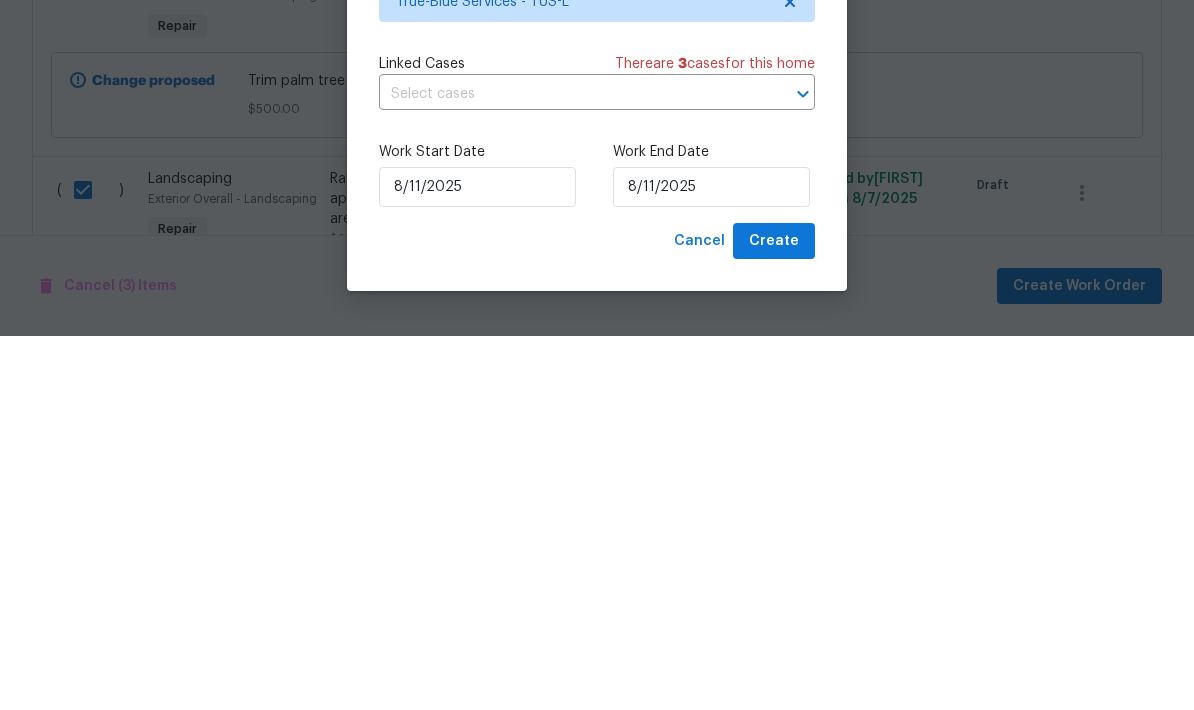 type on "8/15/2025" 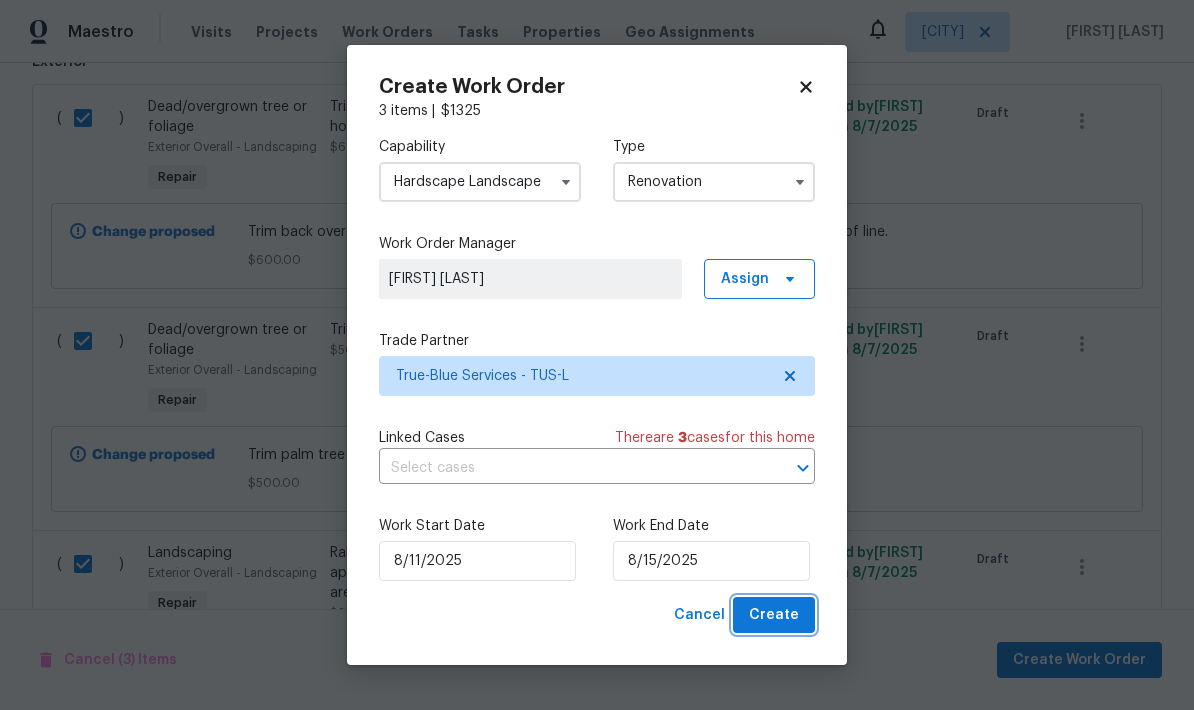 click on "Create" at bounding box center (774, 615) 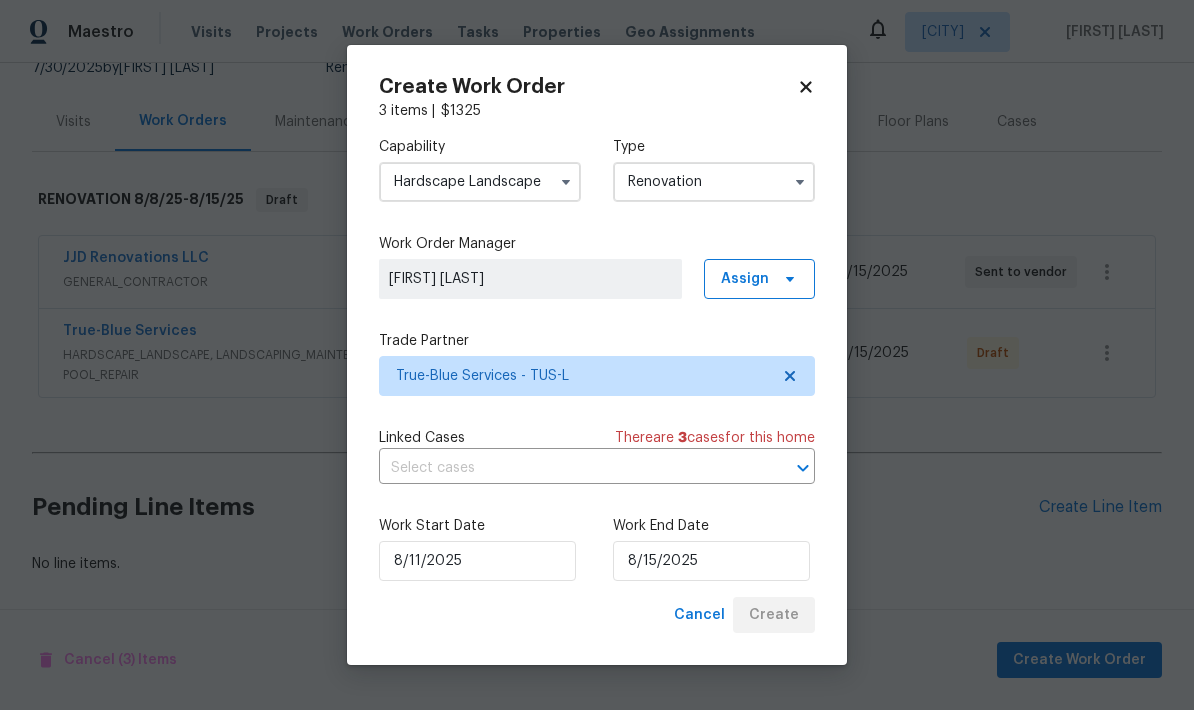 scroll, scrollTop: 130, scrollLeft: 0, axis: vertical 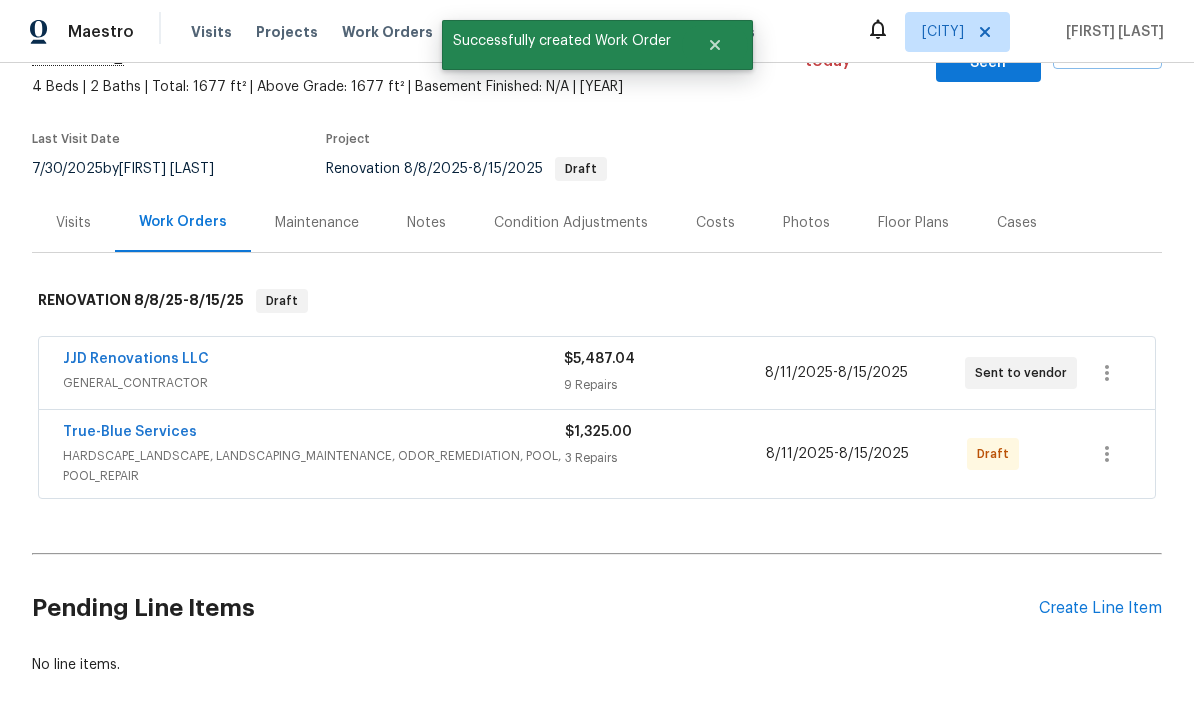 click on "Create Line Item" at bounding box center [1100, 608] 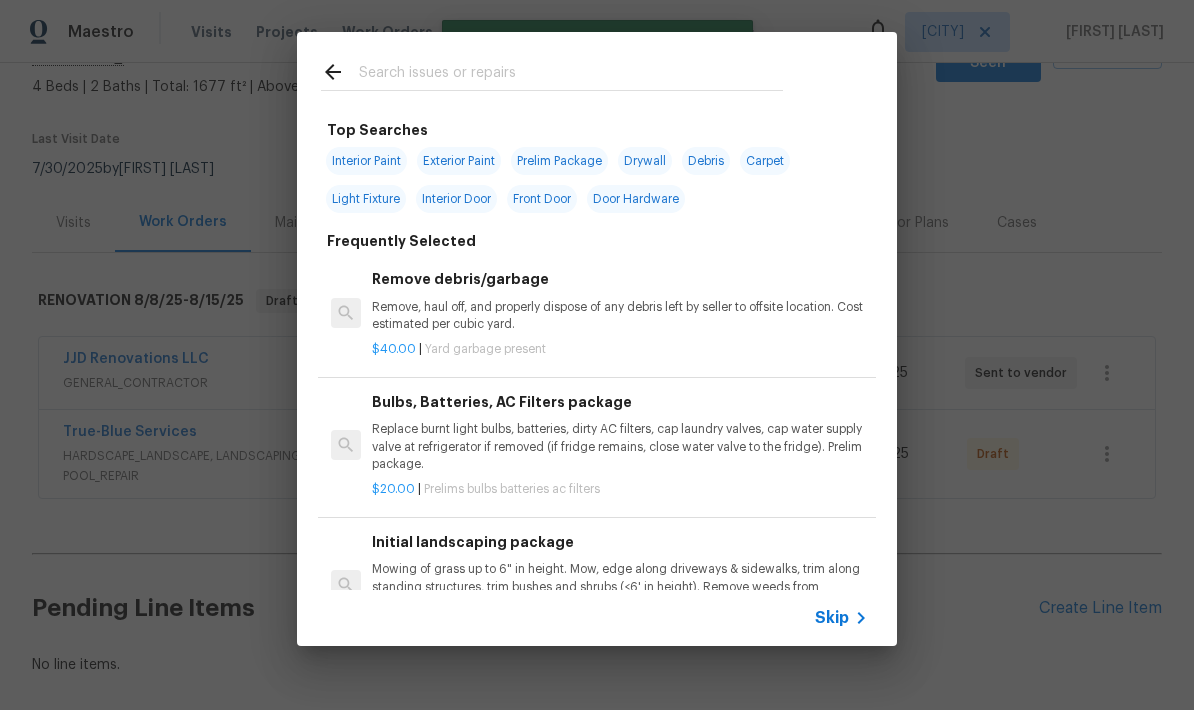 click at bounding box center [571, 75] 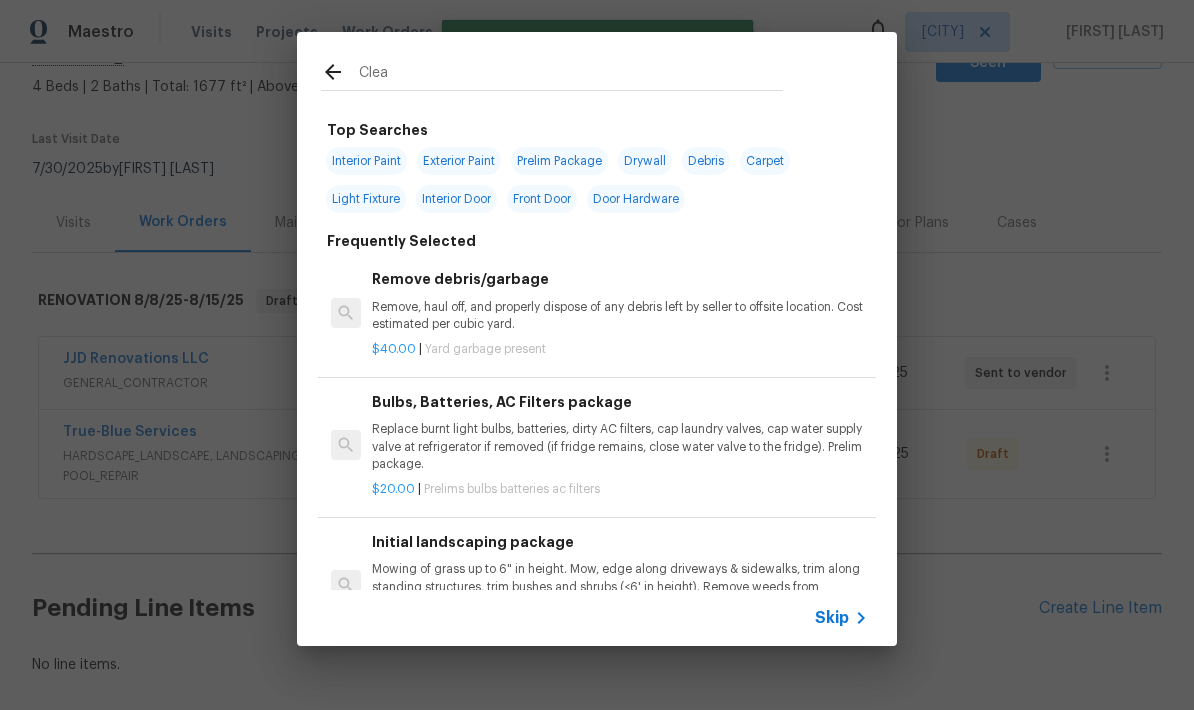 type on "Clean" 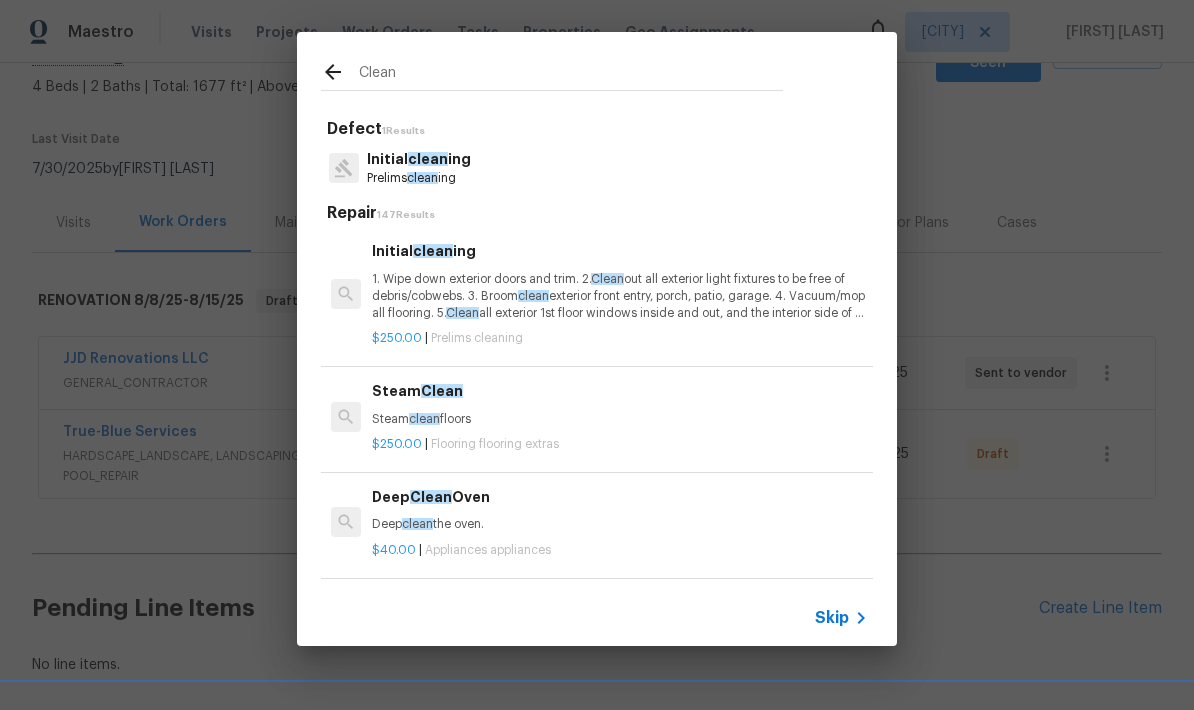 click on "clean" at bounding box center [422, 178] 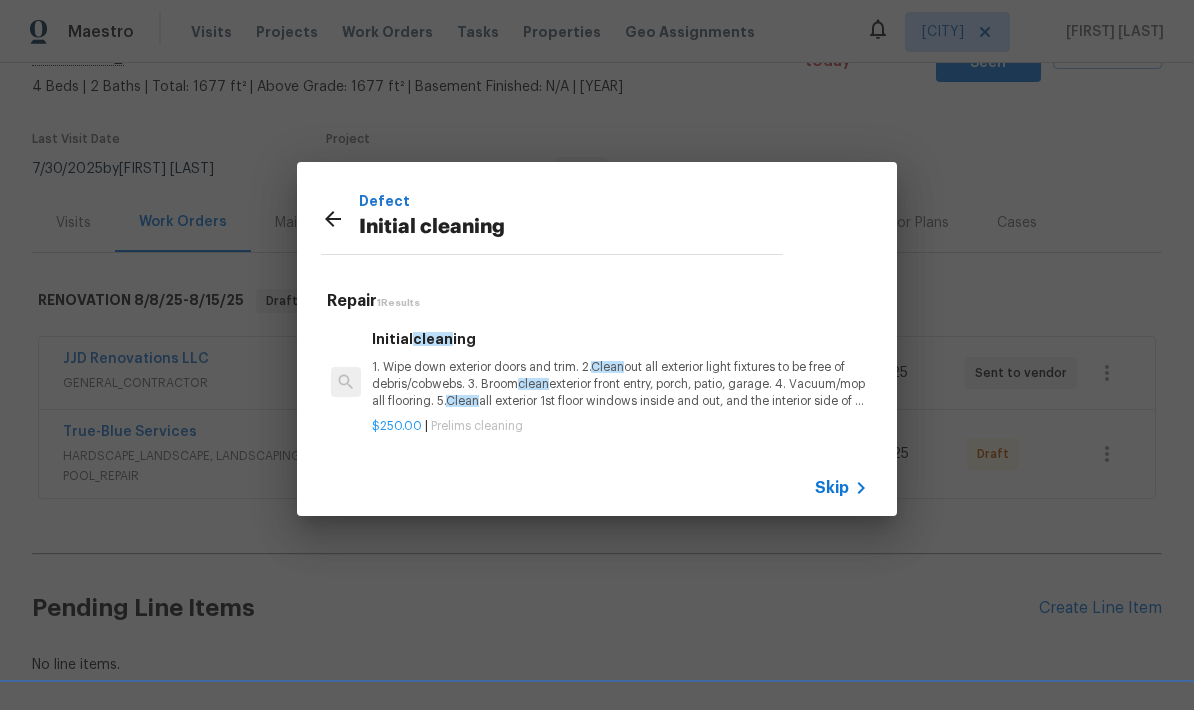 click on "1. Wipe down exterior doors and trim. 2.  Clean  out all exterior light fixtures to be free of debris/cobwebs. 3. Broom  clean  exterior front entry, porch, patio, garage. 4. Vacuum/mop all flooring. 5.  Clean  all exterior 1st floor windows inside and out, and the interior side of all above grade windows.  Clean  all tracks/frames. 6.  Clean  all air vent grills. 7.  Clean  all interior window, base, sill and trim. 8.  Clean  all switch/outlet plates and remove any paint. 9.  Clean  all light fixtures and ceiling fans. 10.  Clean  all doors, frames and trim. 11.  Clean  kitchen and laundry appliances - inside-outside and underneath. 12.  Clean  cabinetry inside and outside and top including drawers. 13.  Clean  counters, sinks, plumbing fixtures, toilets seat to remain down. 14.  Clean  showers, tubs, surrounds, wall tile free of grime and soap scum. 15.  Clean  window coverings if left in place. 16.  Clean  baseboards. 17.  Clean" at bounding box center [620, 384] 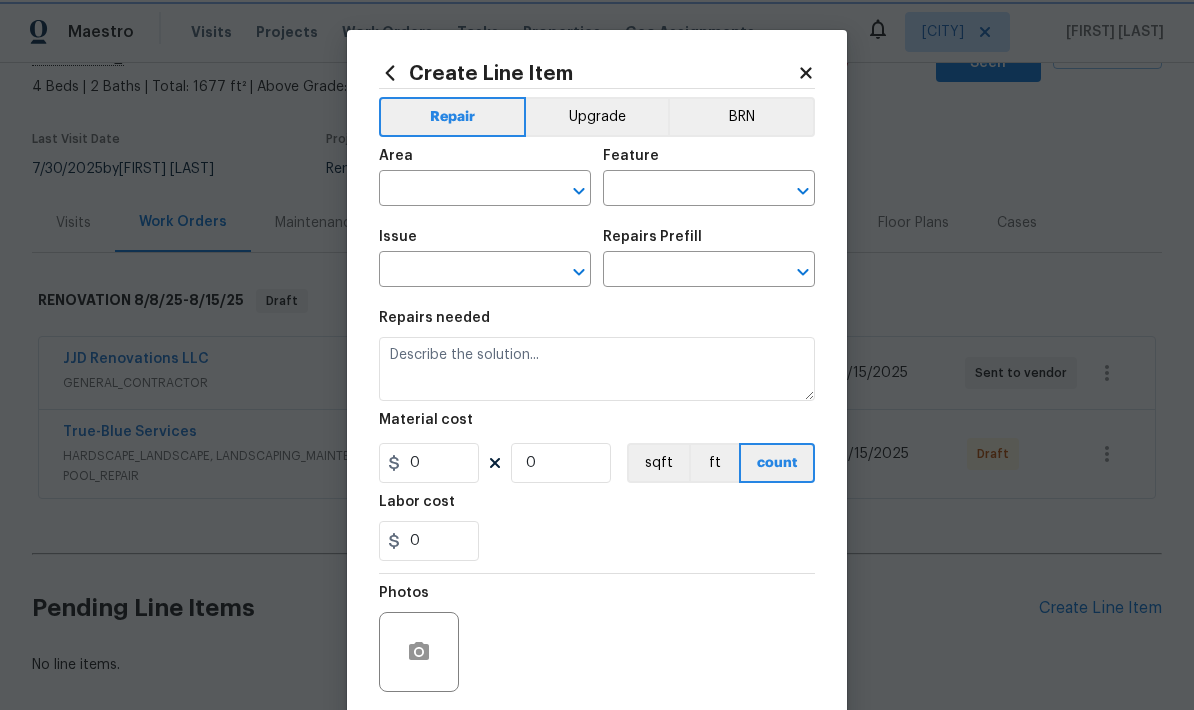 type on "Home Readiness Packages" 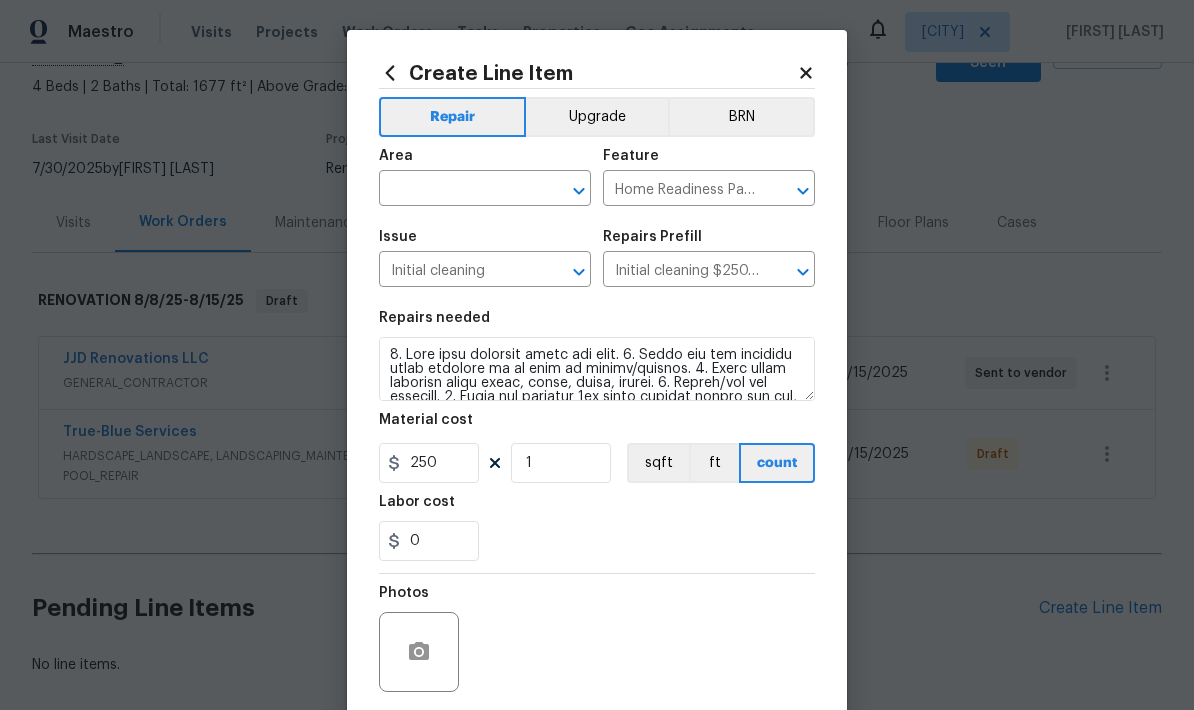 click on "Create Line Item Repair Upgrade BRN Area ​ Feature Home Readiness Packages ​ Issue Initial cleaning ​ Repairs Prefill Initial cleaning $250.00 ​ Repairs needed Material cost 250 1 sqft ft count Labor cost 0 Photos Create without photos Total   $ 250.00 Cancel Create" at bounding box center [597, 430] 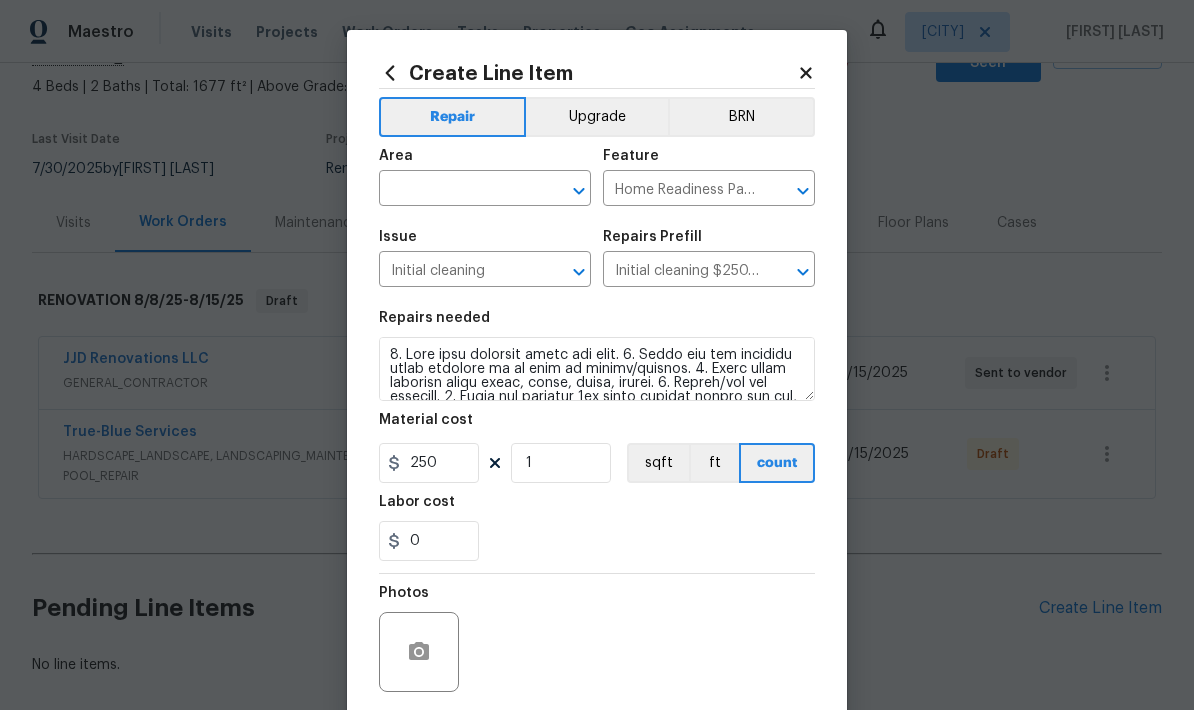 click at bounding box center [457, 190] 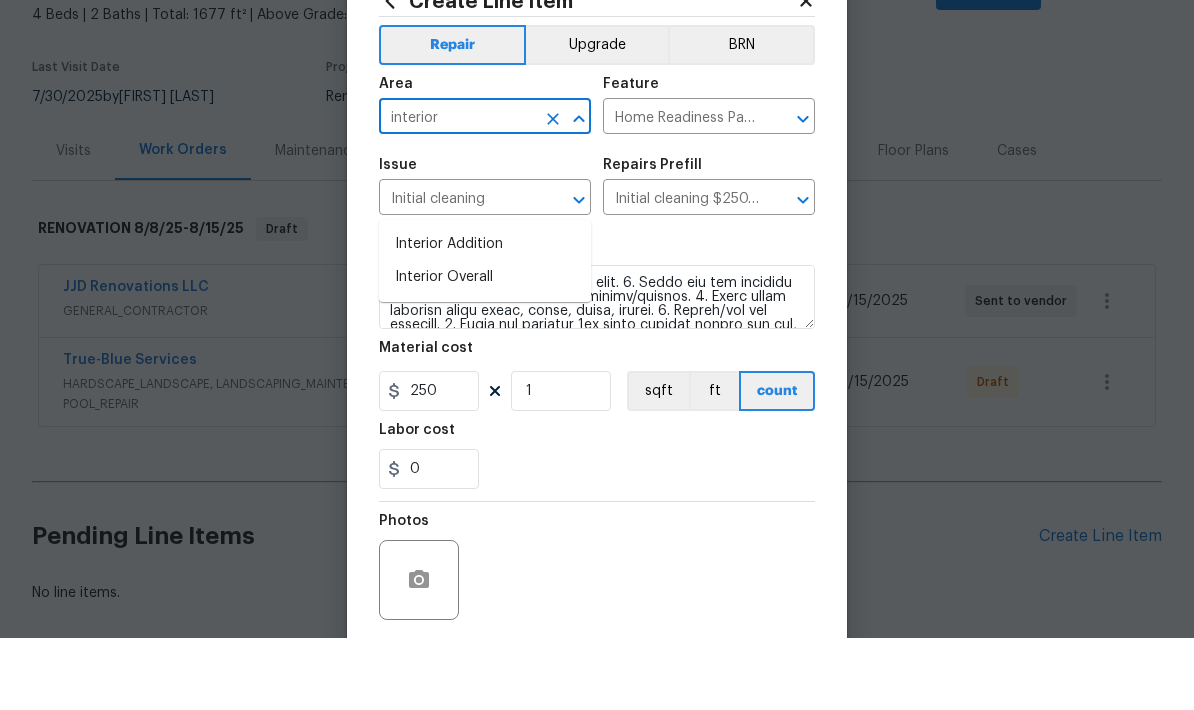 click on "Interior Overall" at bounding box center (485, 349) 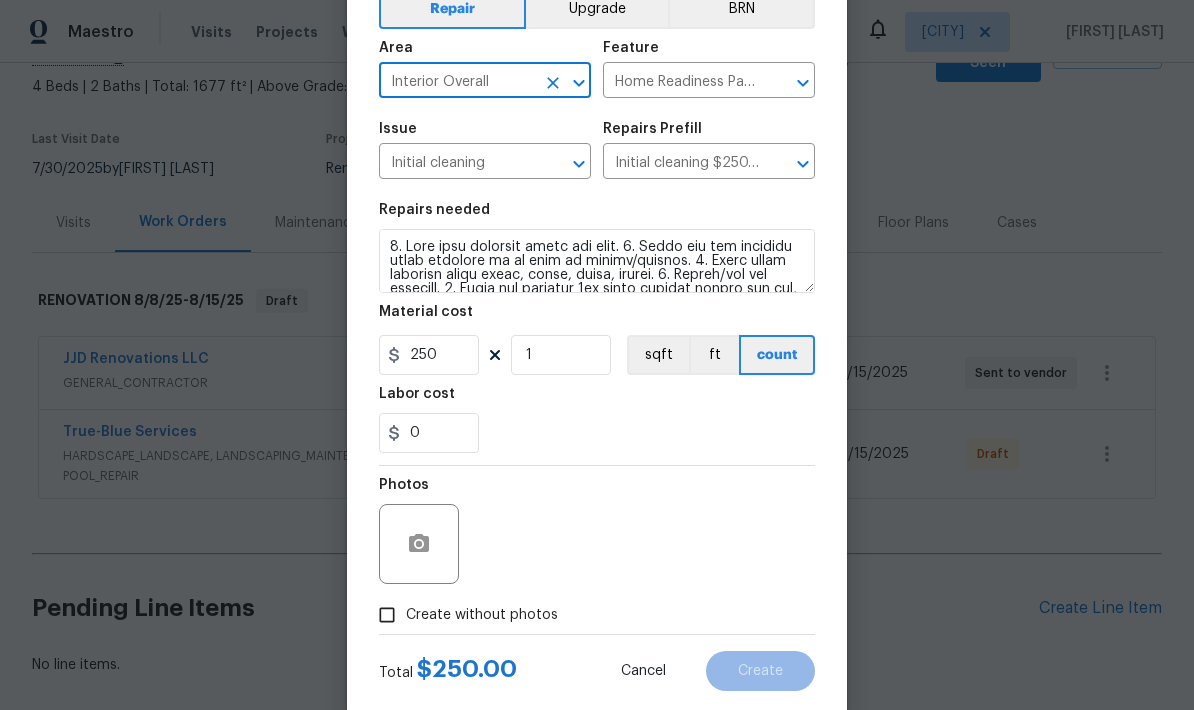 scroll, scrollTop: 109, scrollLeft: 0, axis: vertical 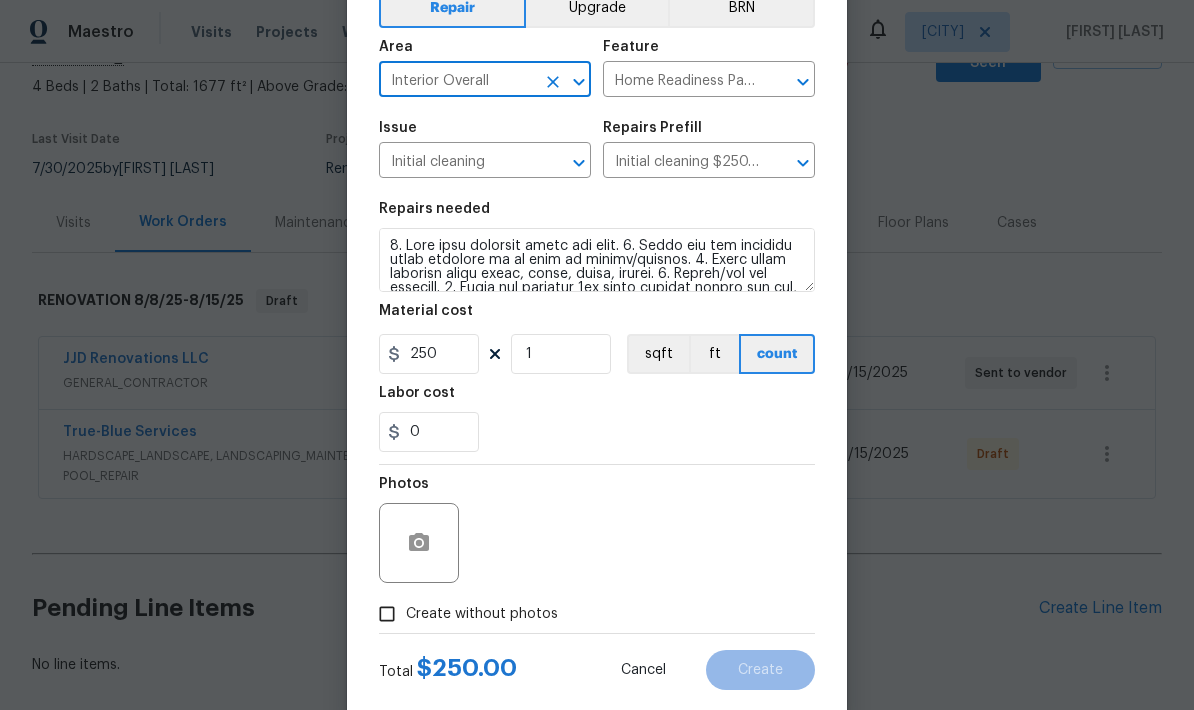 click on "Create without photos" at bounding box center [387, 614] 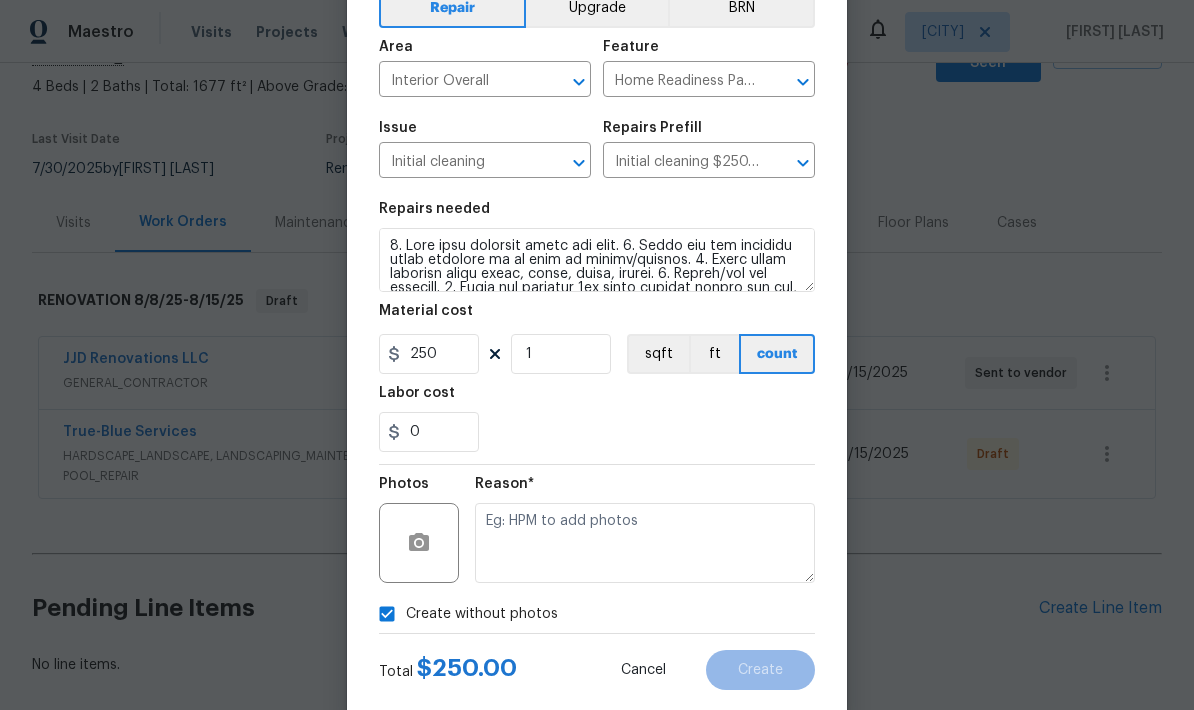click at bounding box center [645, 543] 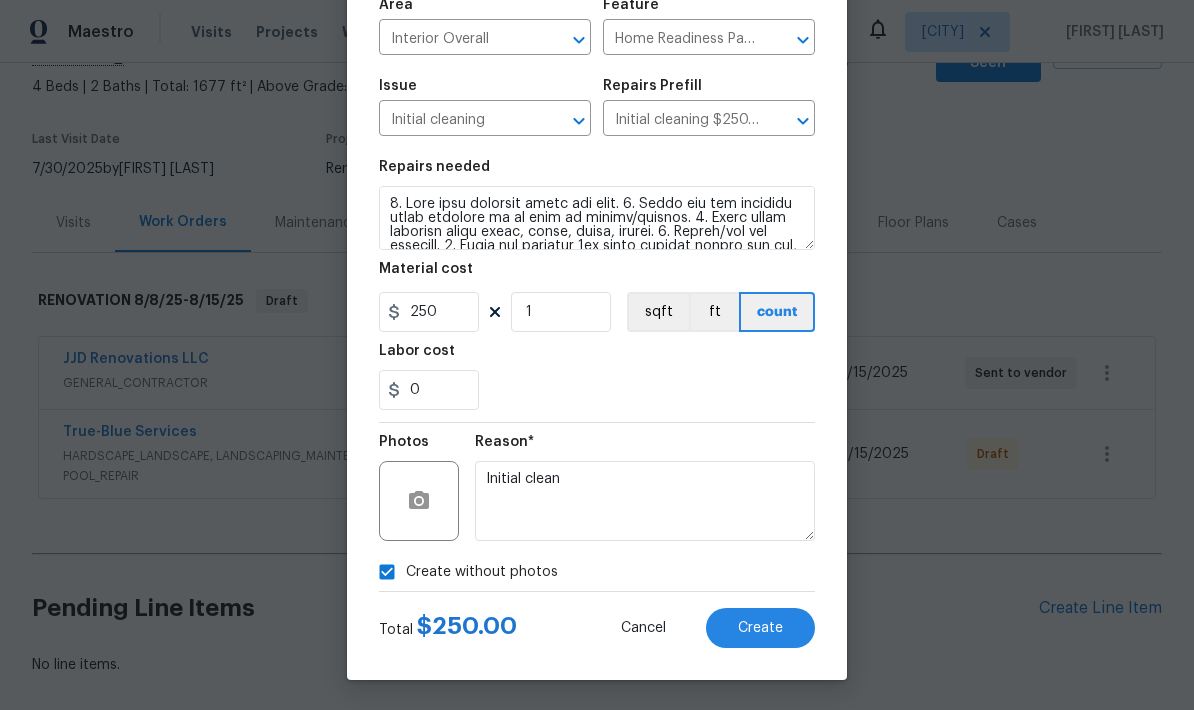 scroll, scrollTop: 155, scrollLeft: 0, axis: vertical 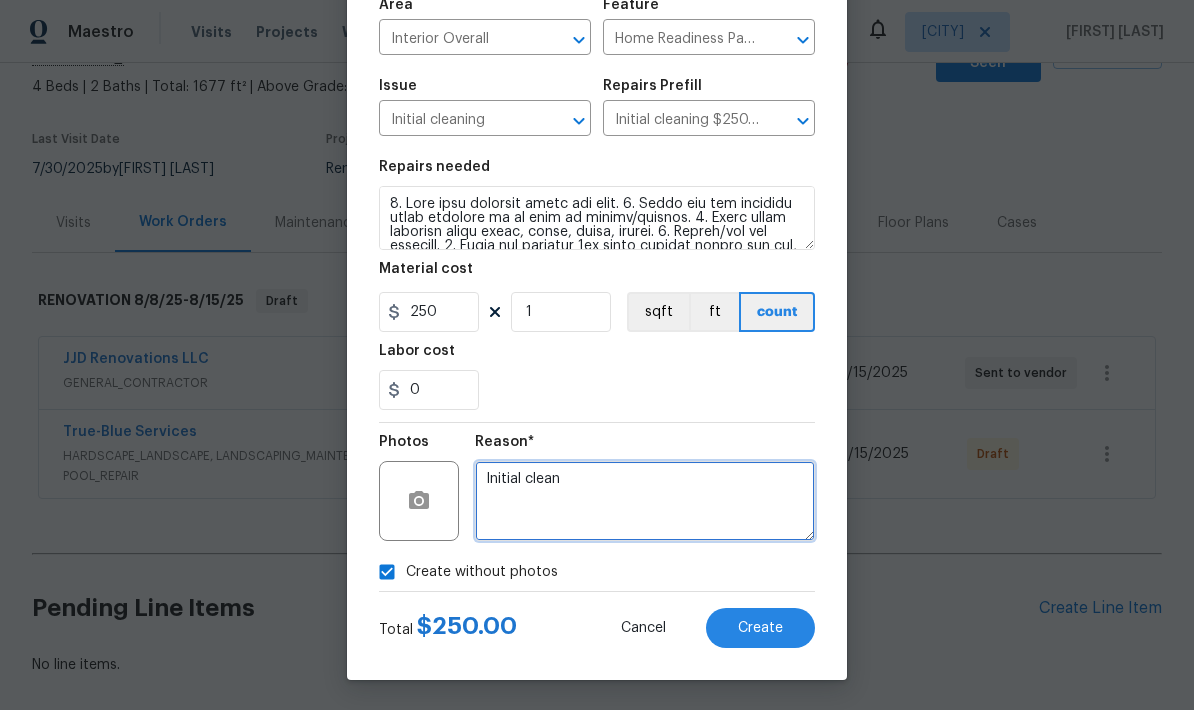 type on "Initial clean" 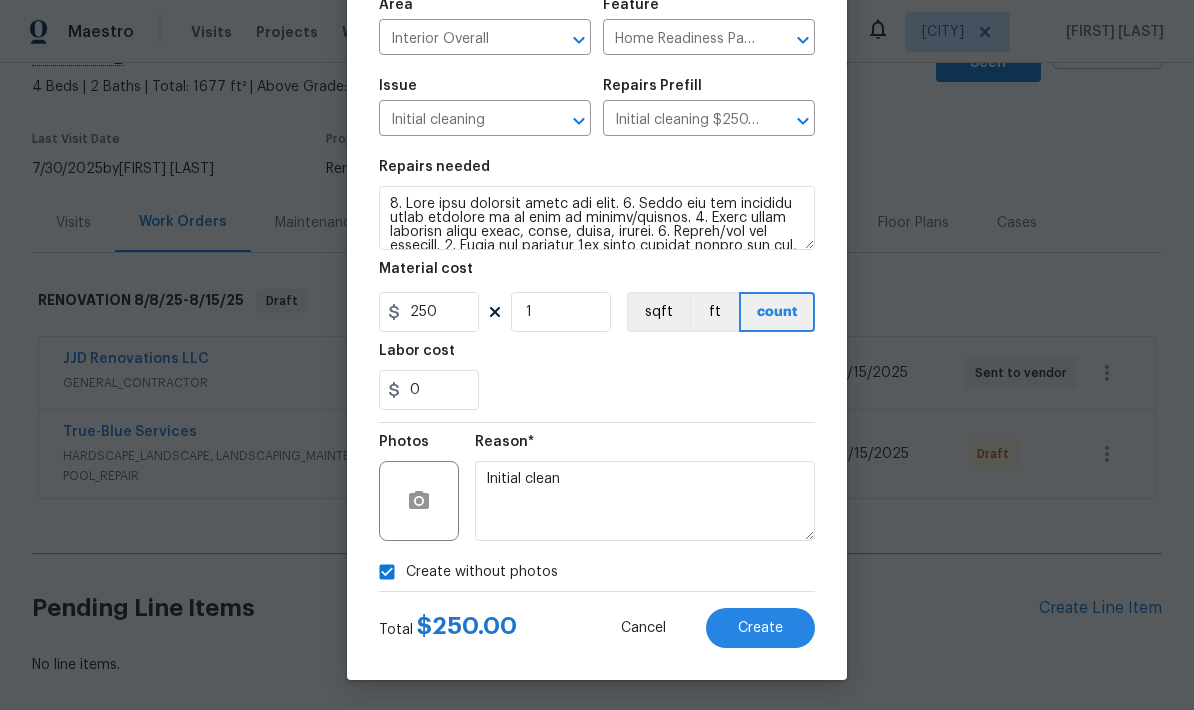 click on "Create" at bounding box center [760, 628] 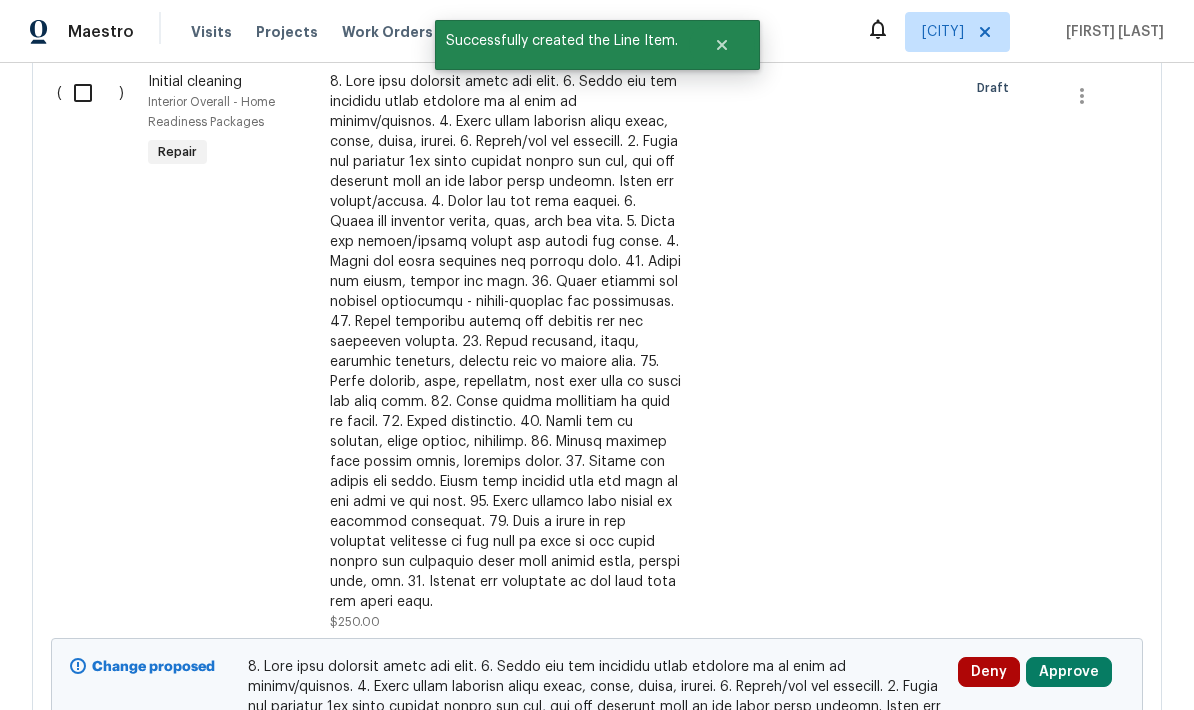 scroll, scrollTop: 773, scrollLeft: 0, axis: vertical 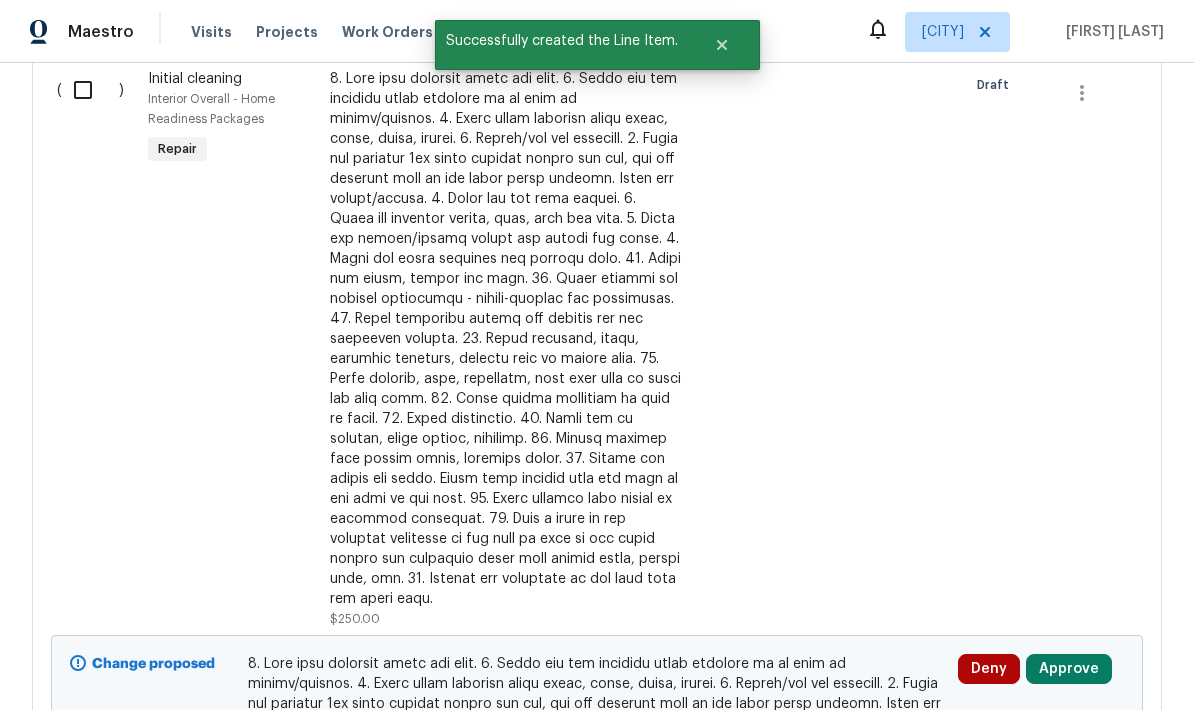 click on "Approve" at bounding box center (1069, 669) 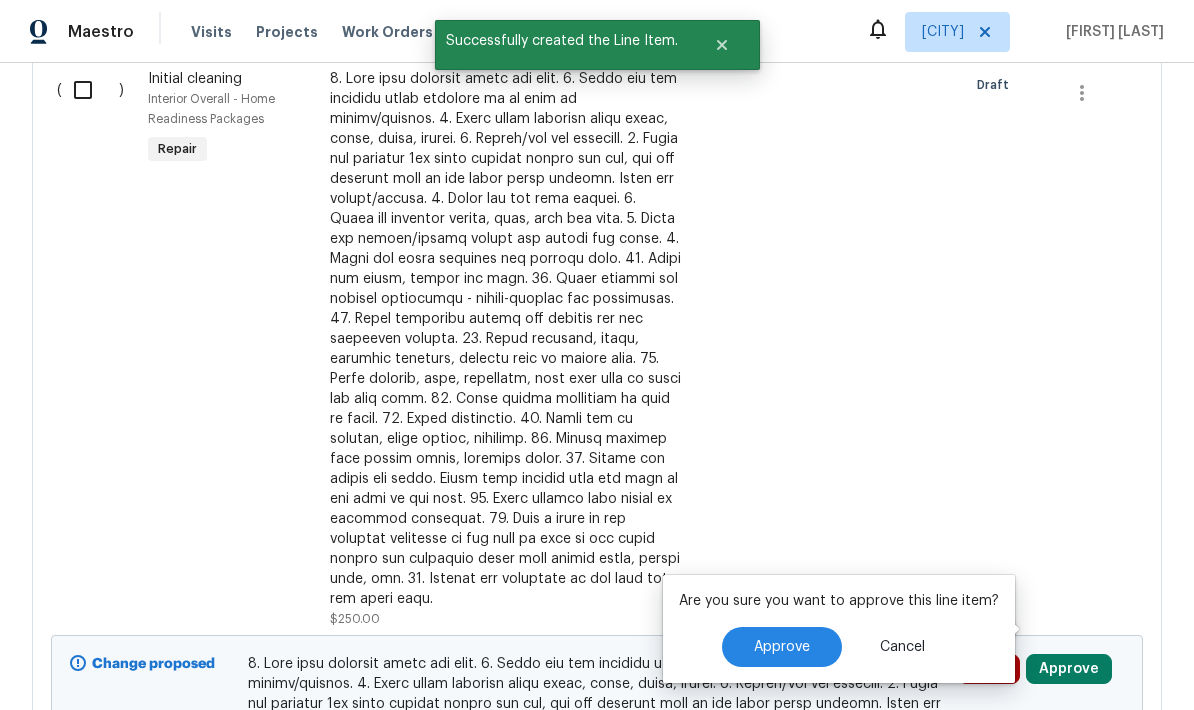 click on "Approve" at bounding box center [782, 647] 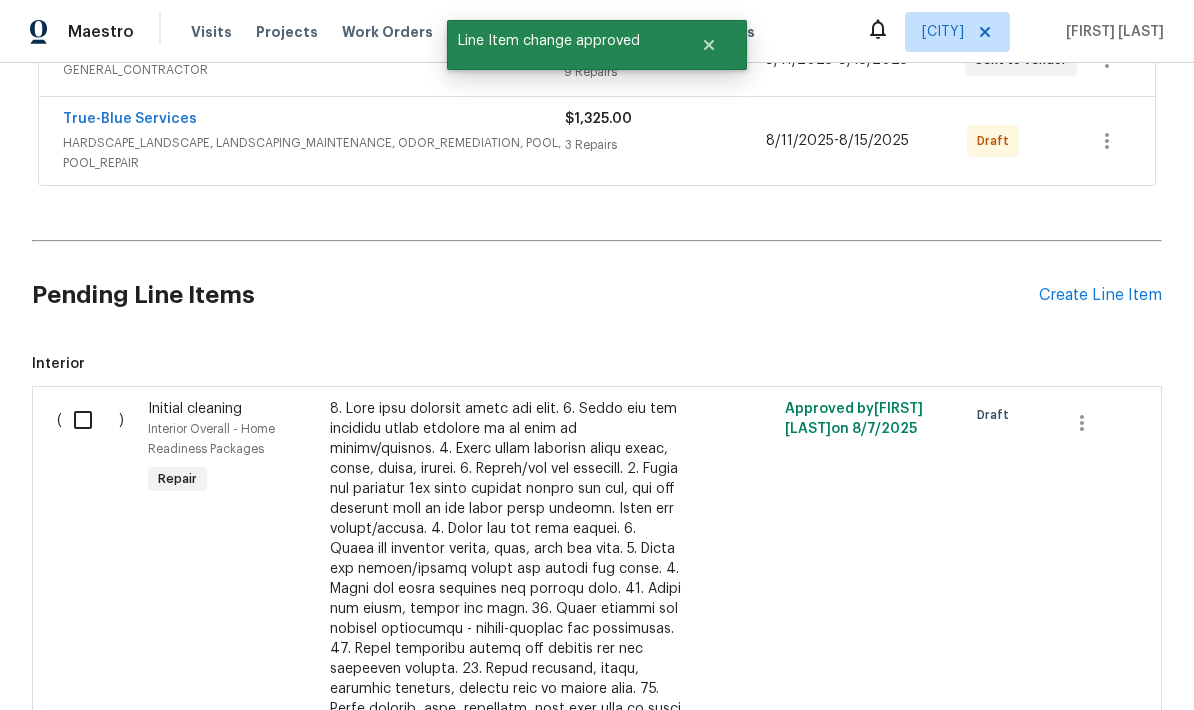 scroll, scrollTop: 439, scrollLeft: 0, axis: vertical 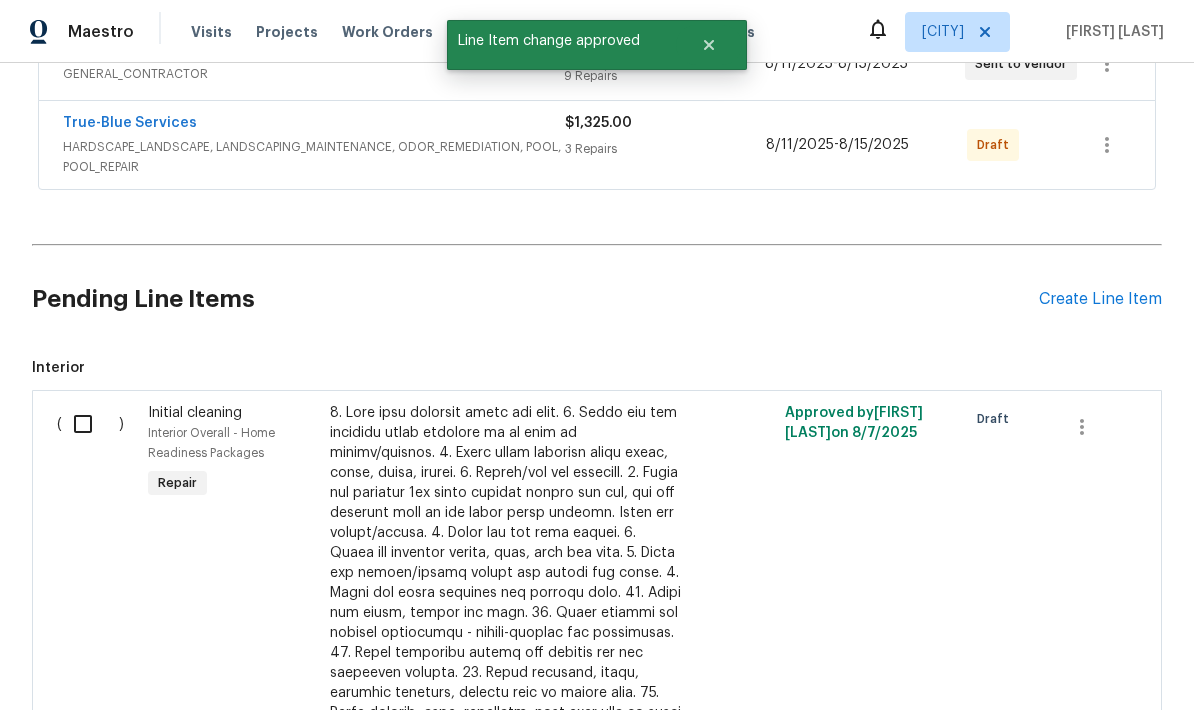 click at bounding box center (90, 424) 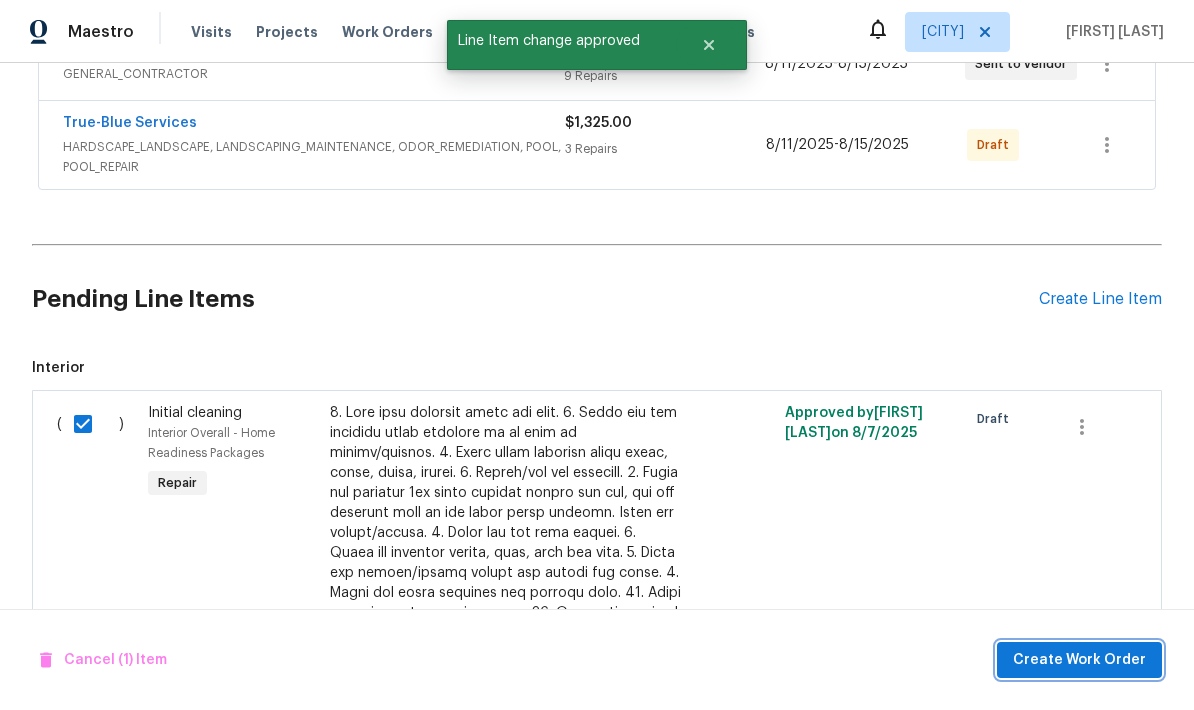 click on "Create Work Order" at bounding box center [1079, 660] 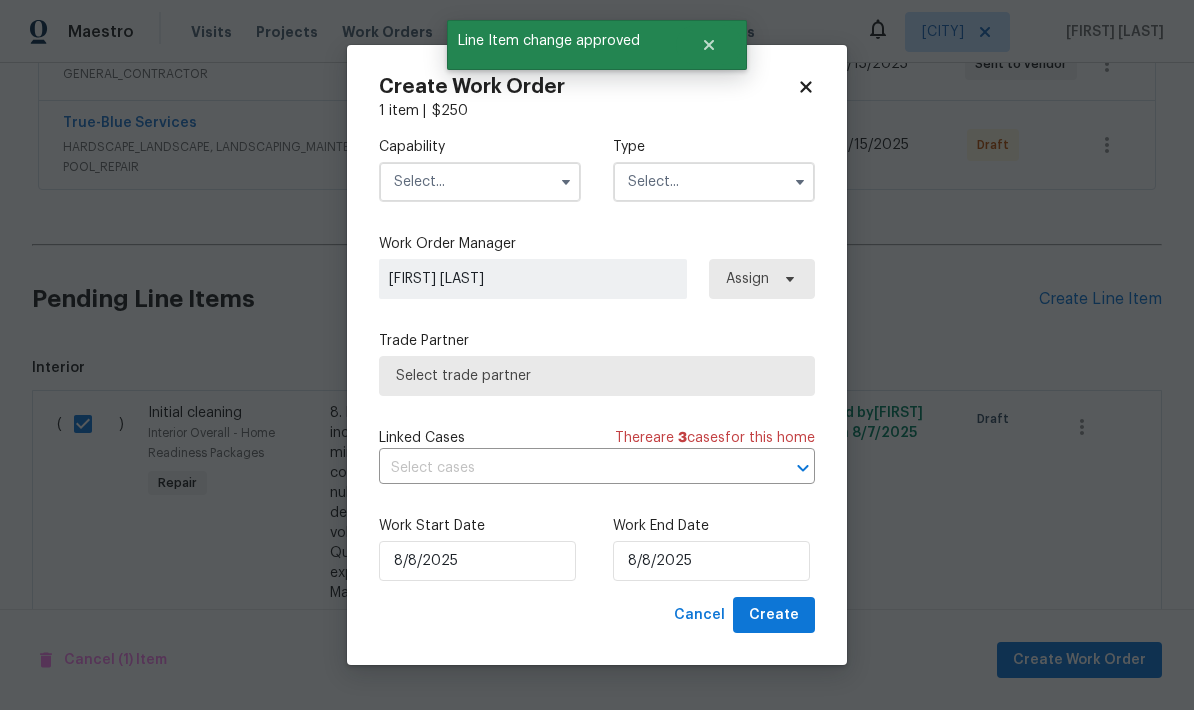 click at bounding box center (480, 182) 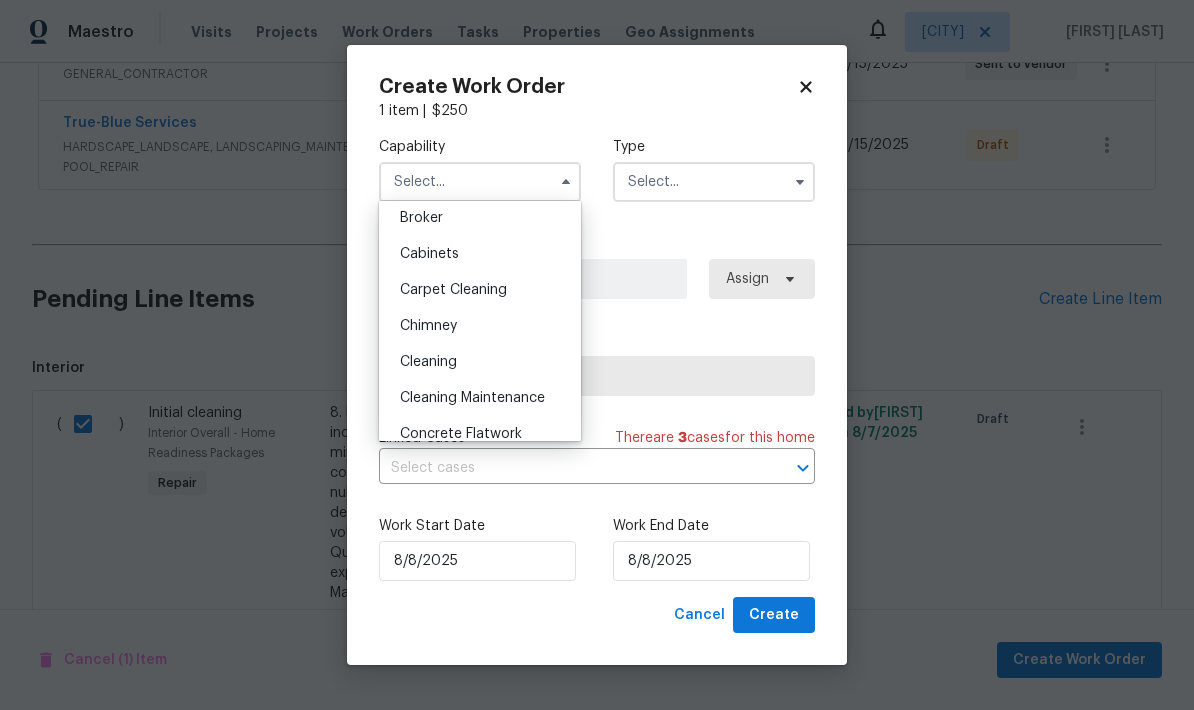 scroll, scrollTop: 161, scrollLeft: 0, axis: vertical 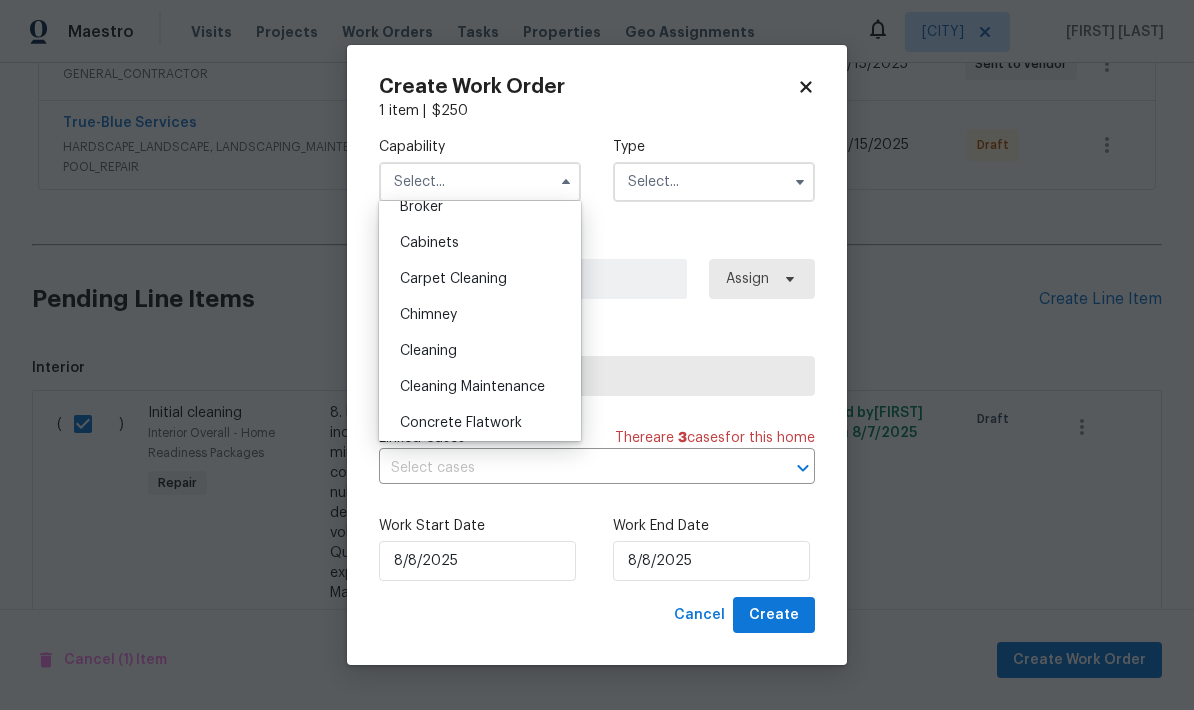click on "Cleaning" at bounding box center [480, 351] 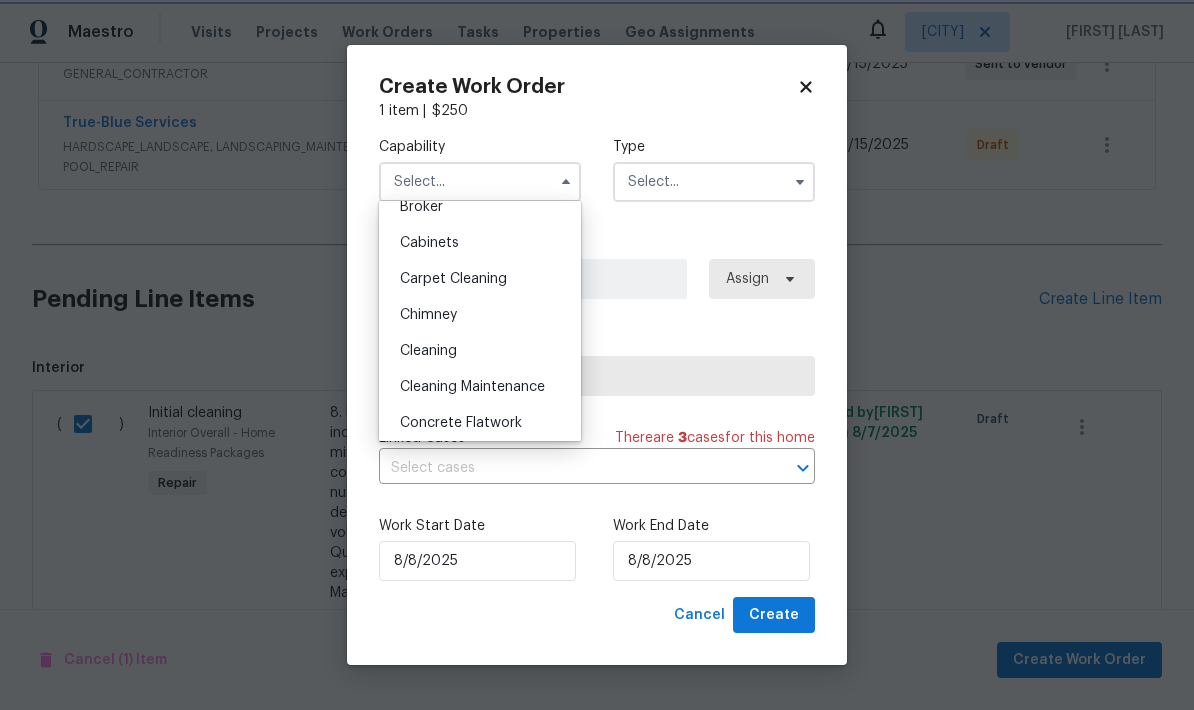 type on "Cleaning" 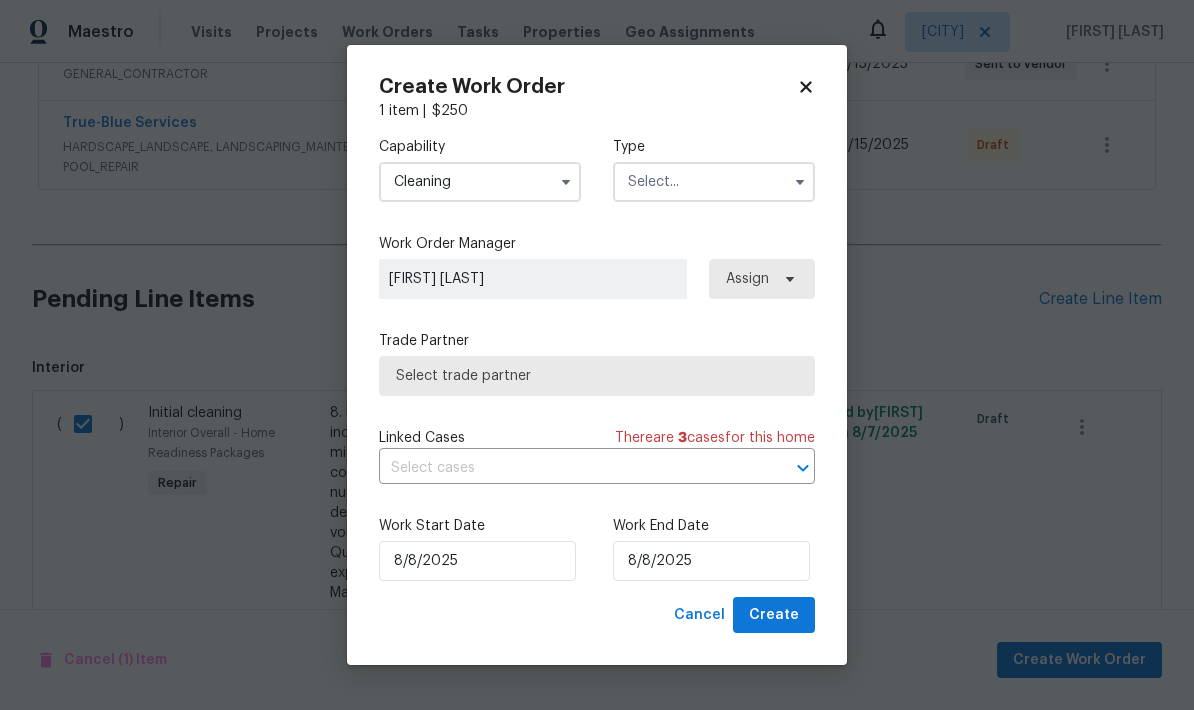 click at bounding box center [714, 182] 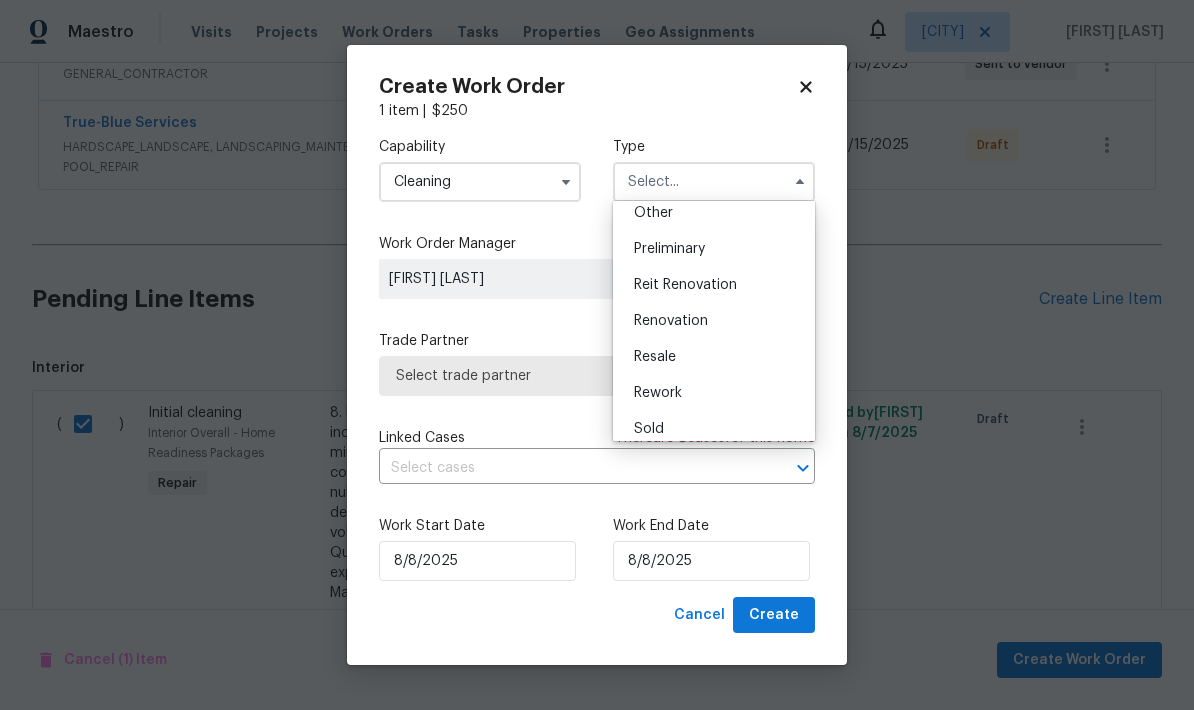 scroll, scrollTop: 405, scrollLeft: 0, axis: vertical 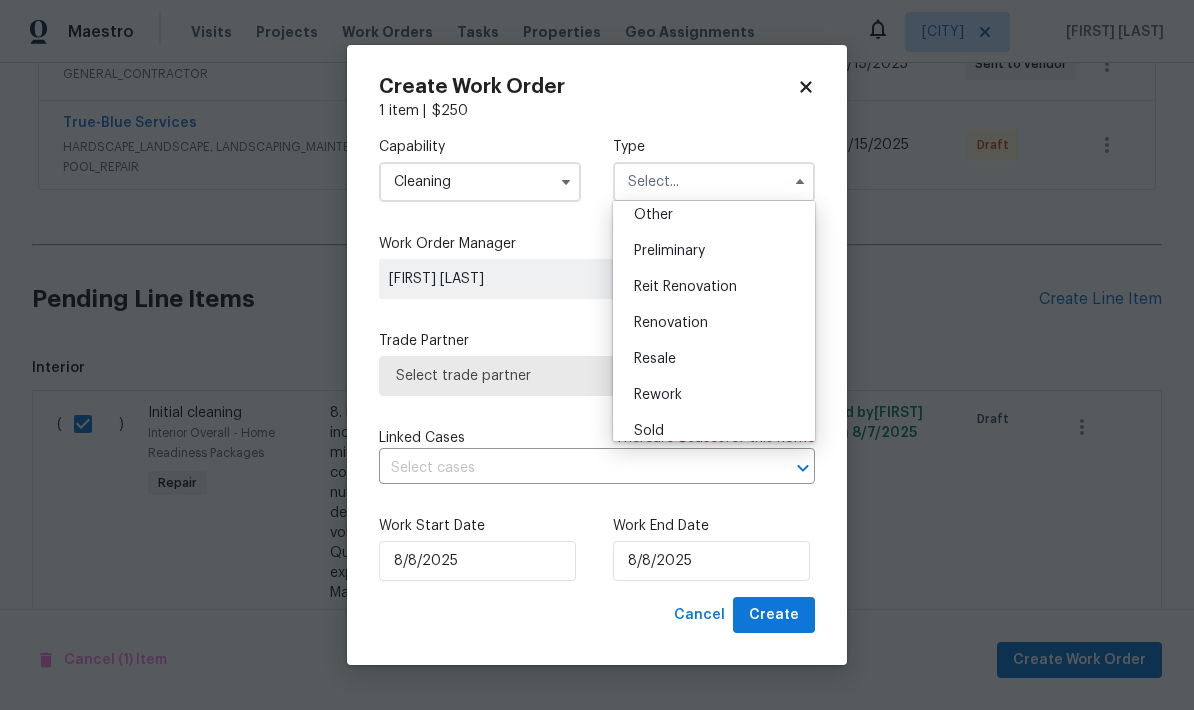 click on "Renovation" at bounding box center [714, 323] 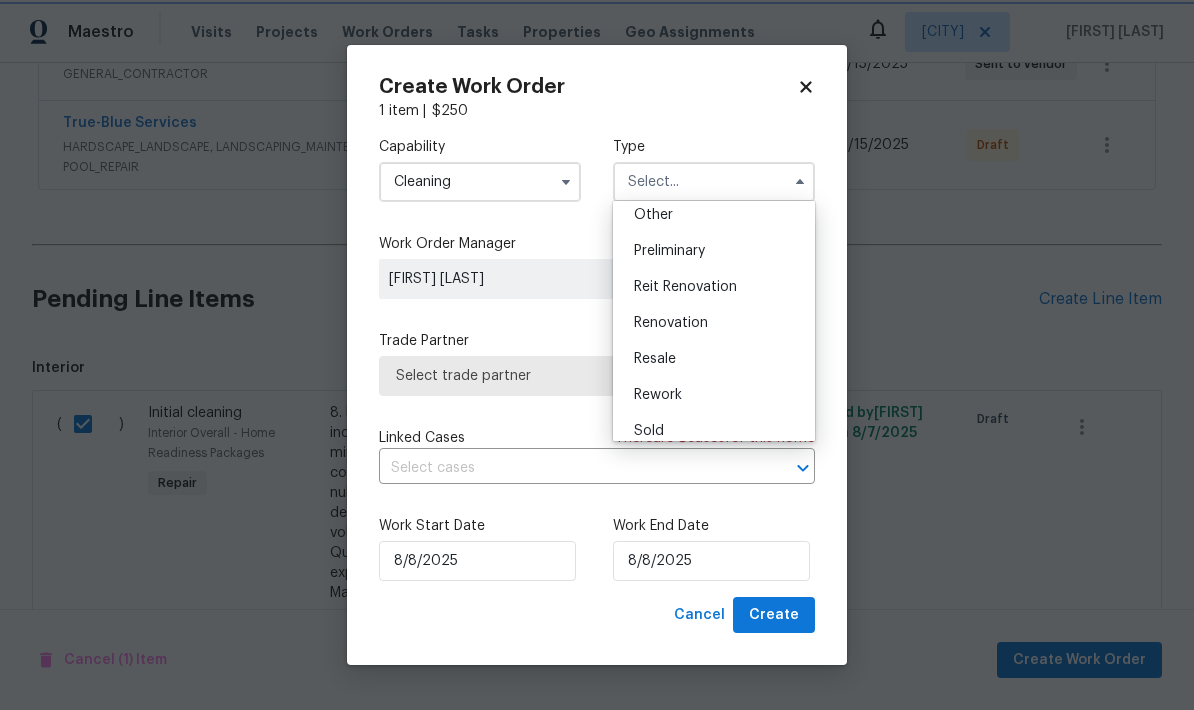 type on "Renovation" 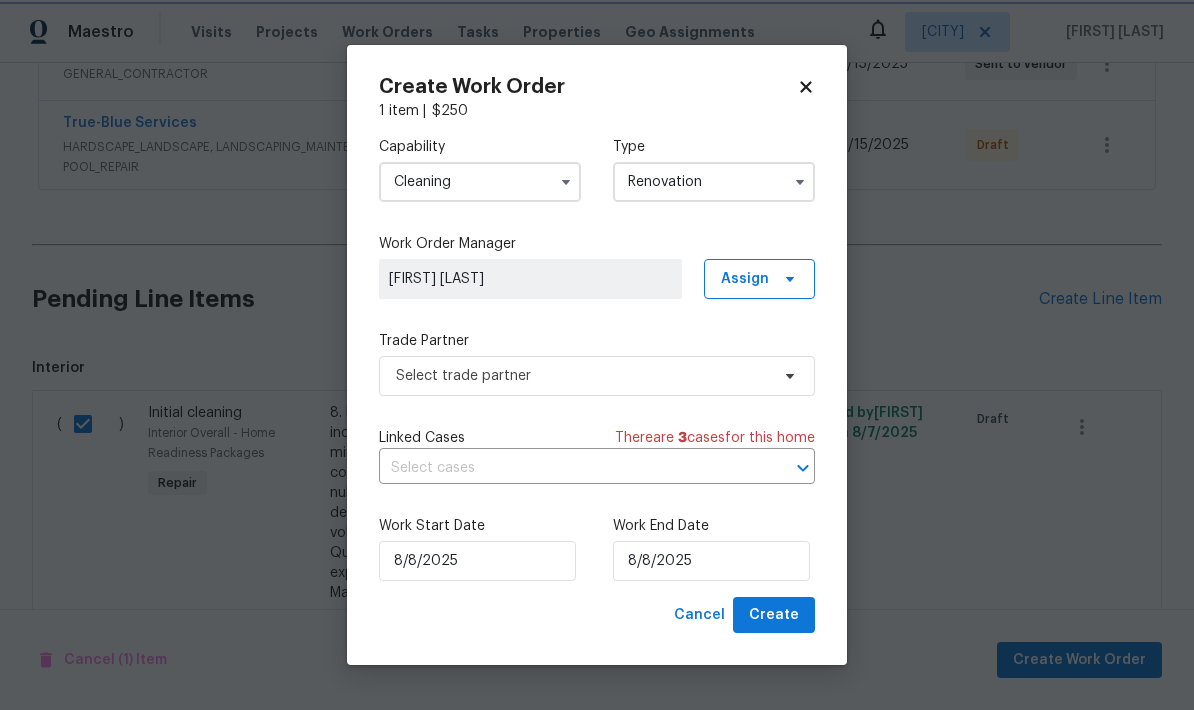 scroll, scrollTop: 0, scrollLeft: 0, axis: both 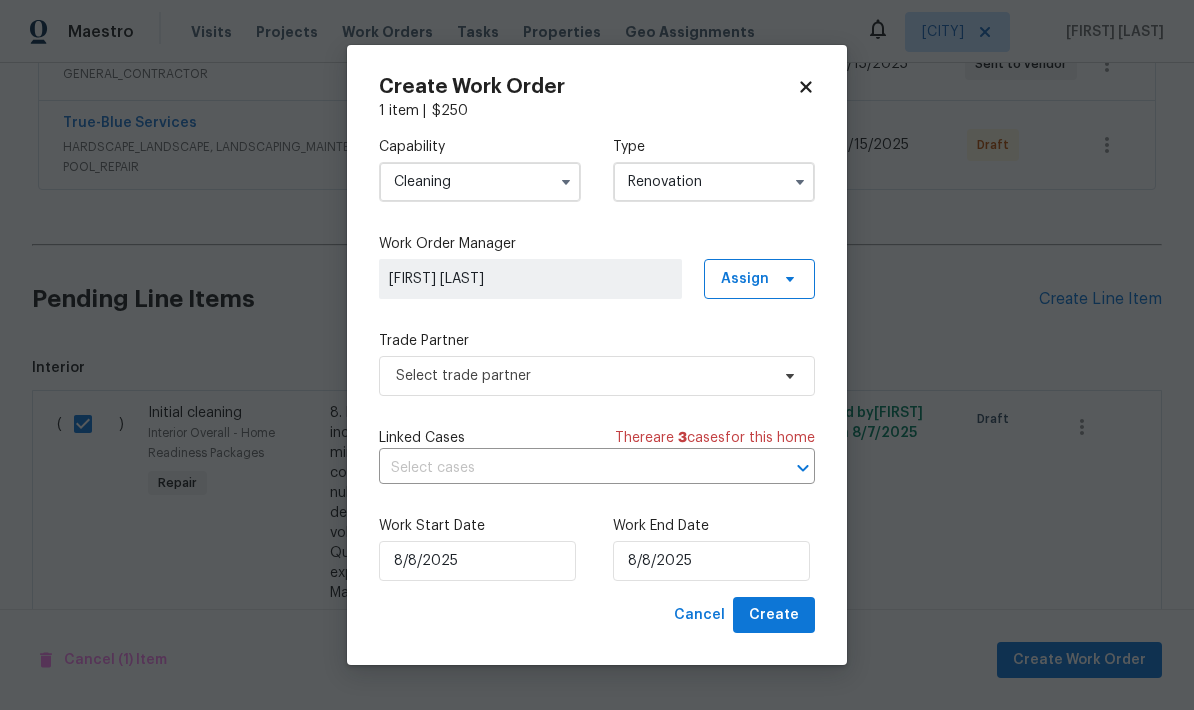 click on "Cancel Create" at bounding box center [597, 615] 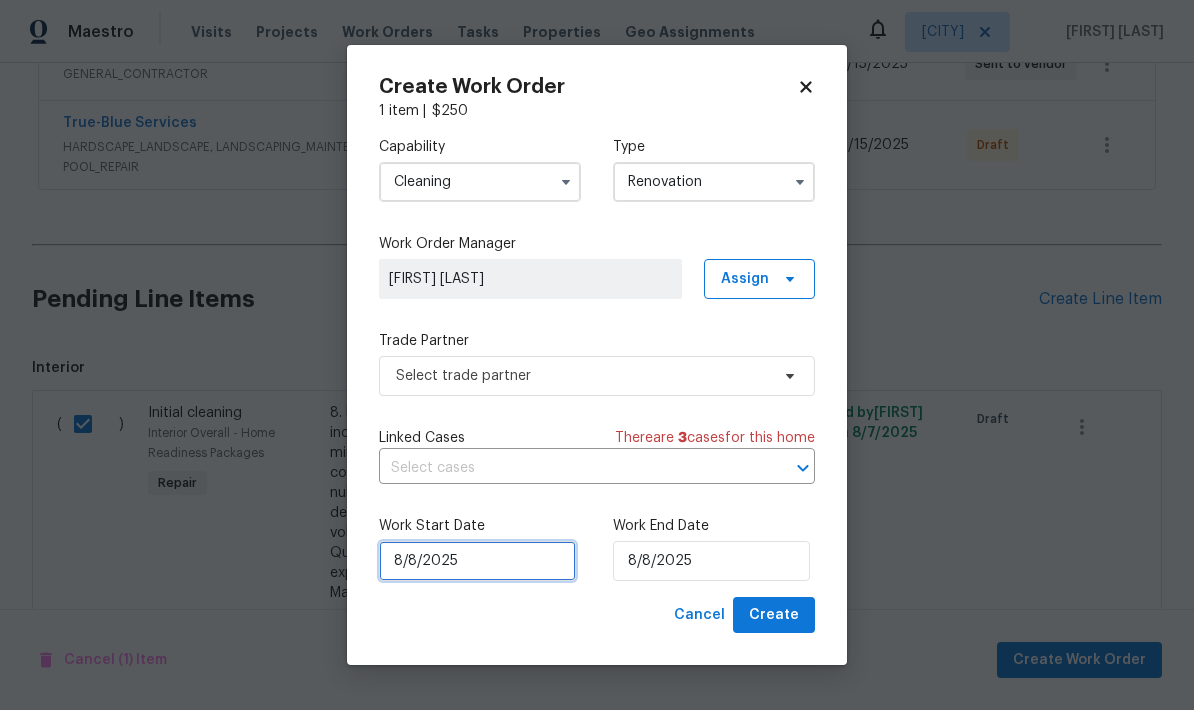 click on "8/8/2025" at bounding box center [477, 561] 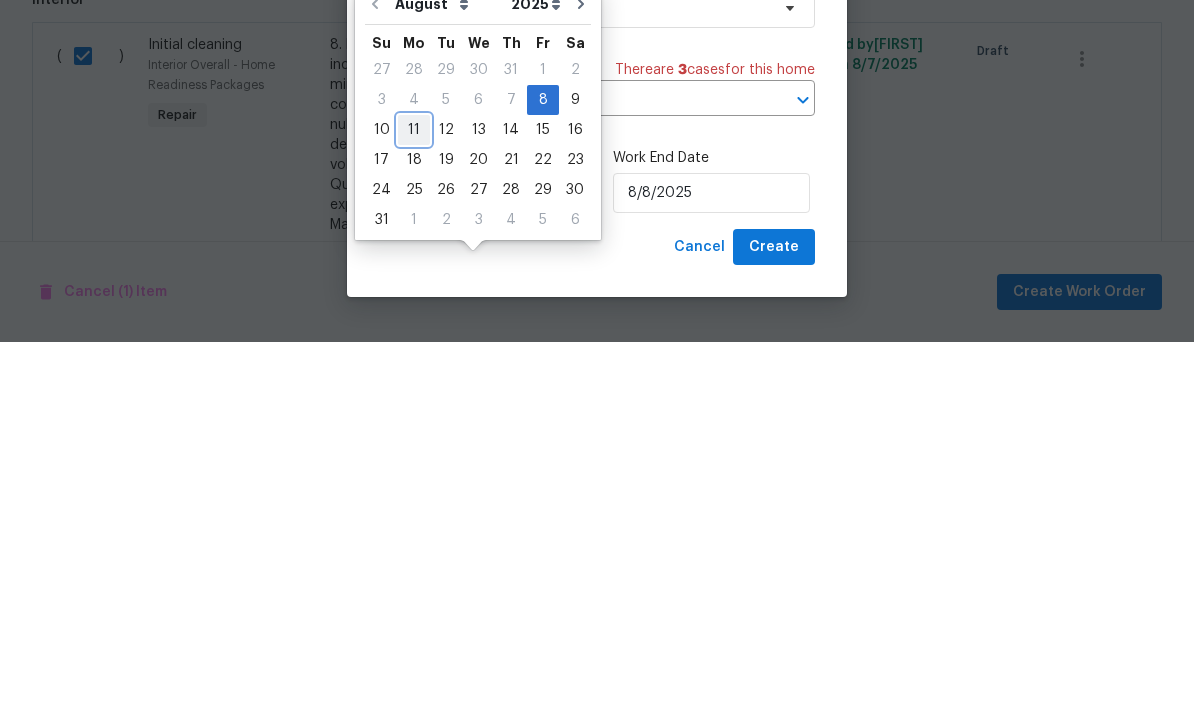 click on "11" at bounding box center (414, 498) 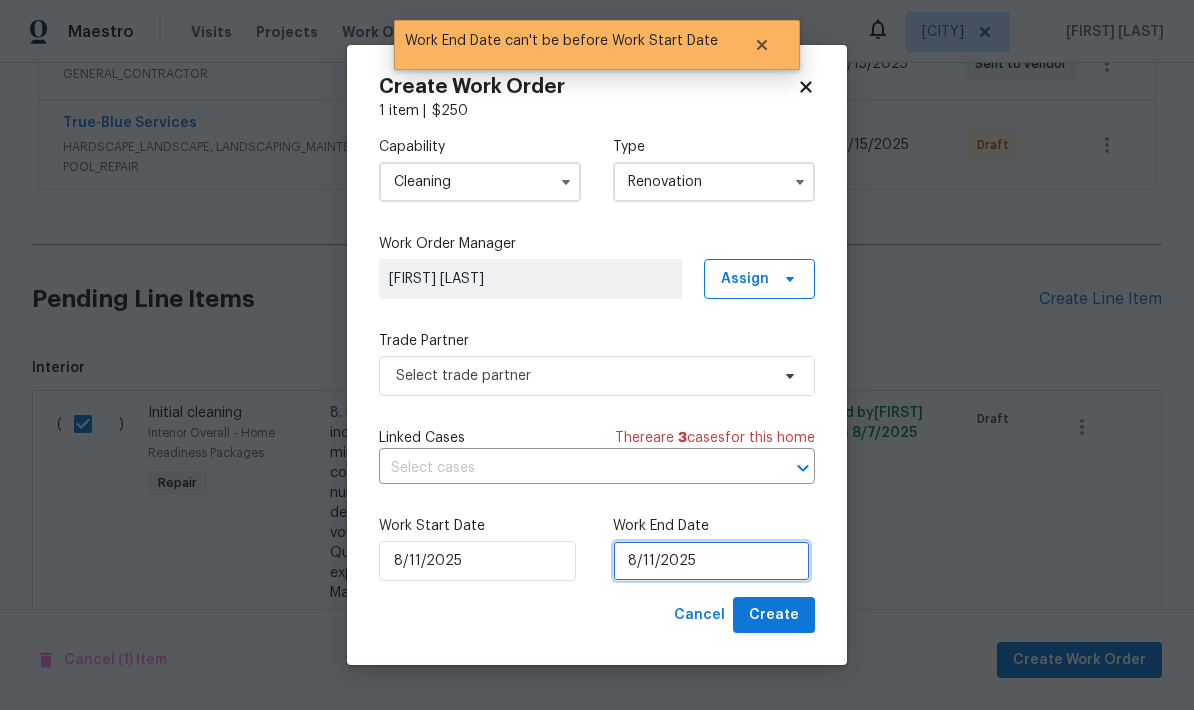 click on "8/11/2025" at bounding box center [711, 561] 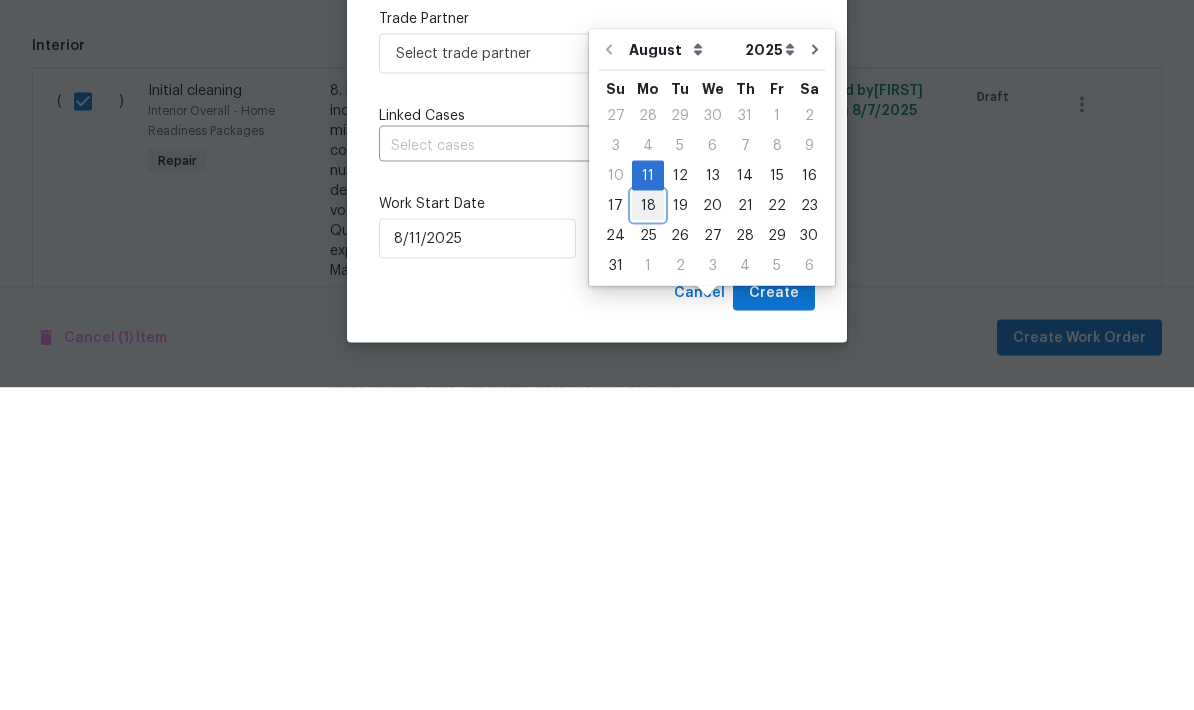 click on "18" at bounding box center [648, 528] 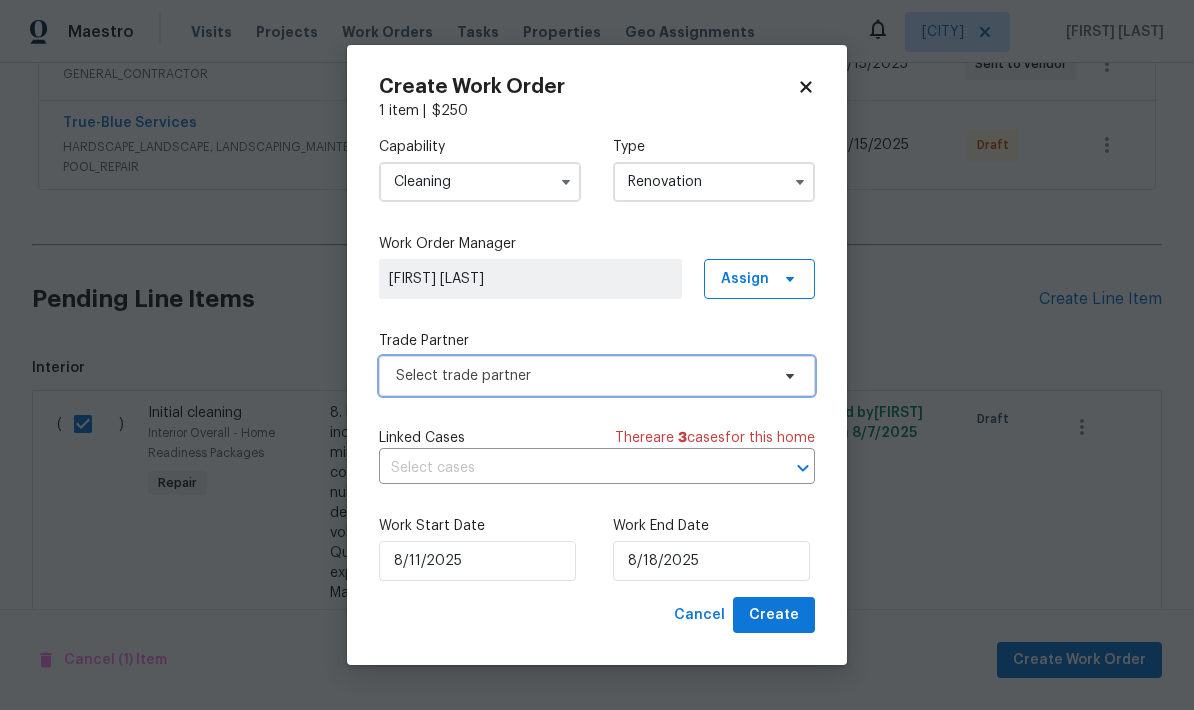 click on "Select trade partner" at bounding box center (582, 376) 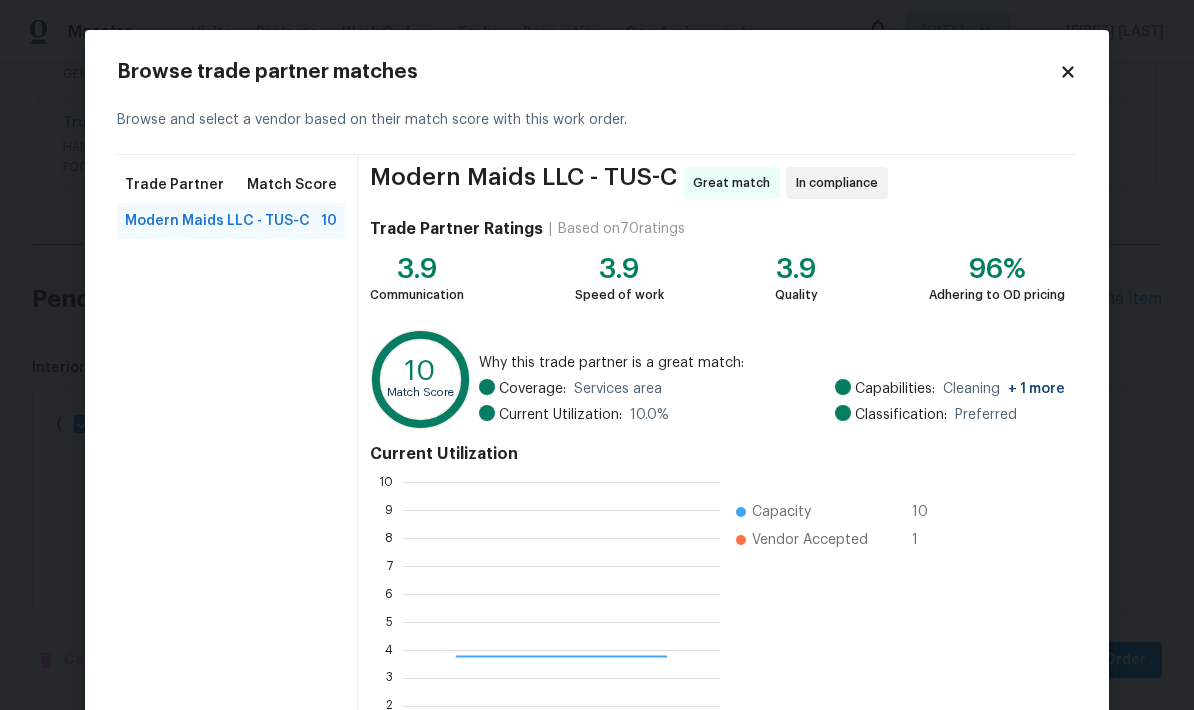 scroll, scrollTop: 2, scrollLeft: 2, axis: both 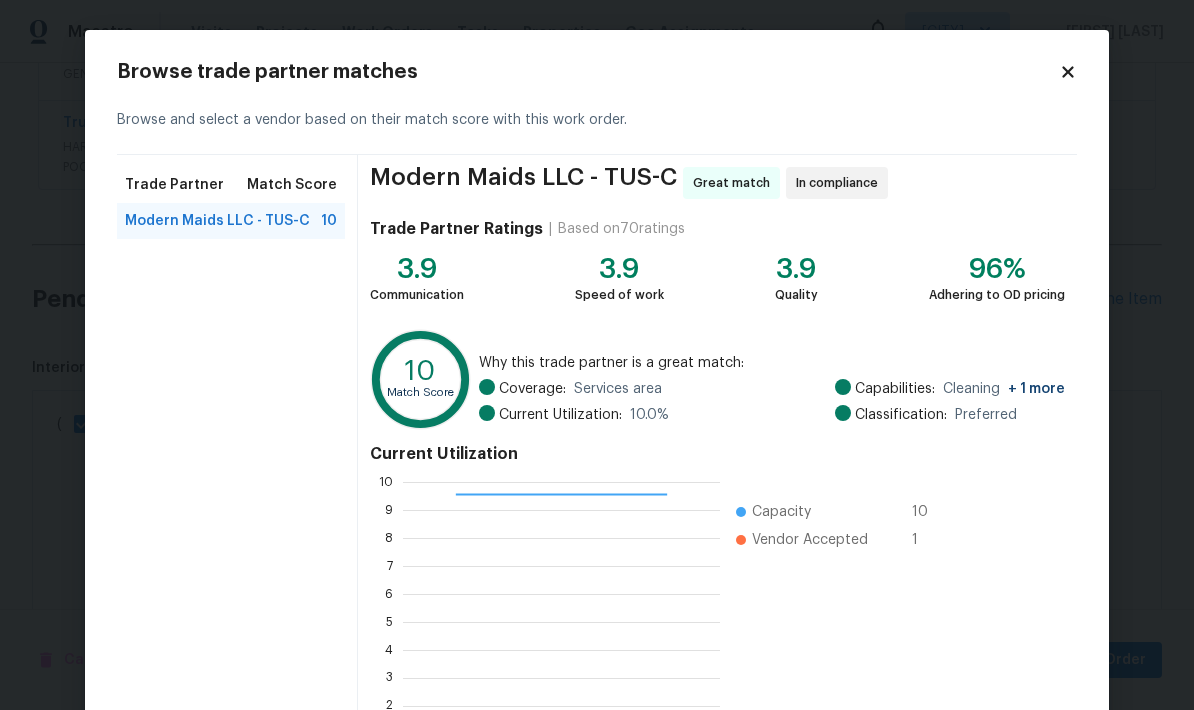 click on "Modern Maids LLC - TUS-C" at bounding box center [217, 221] 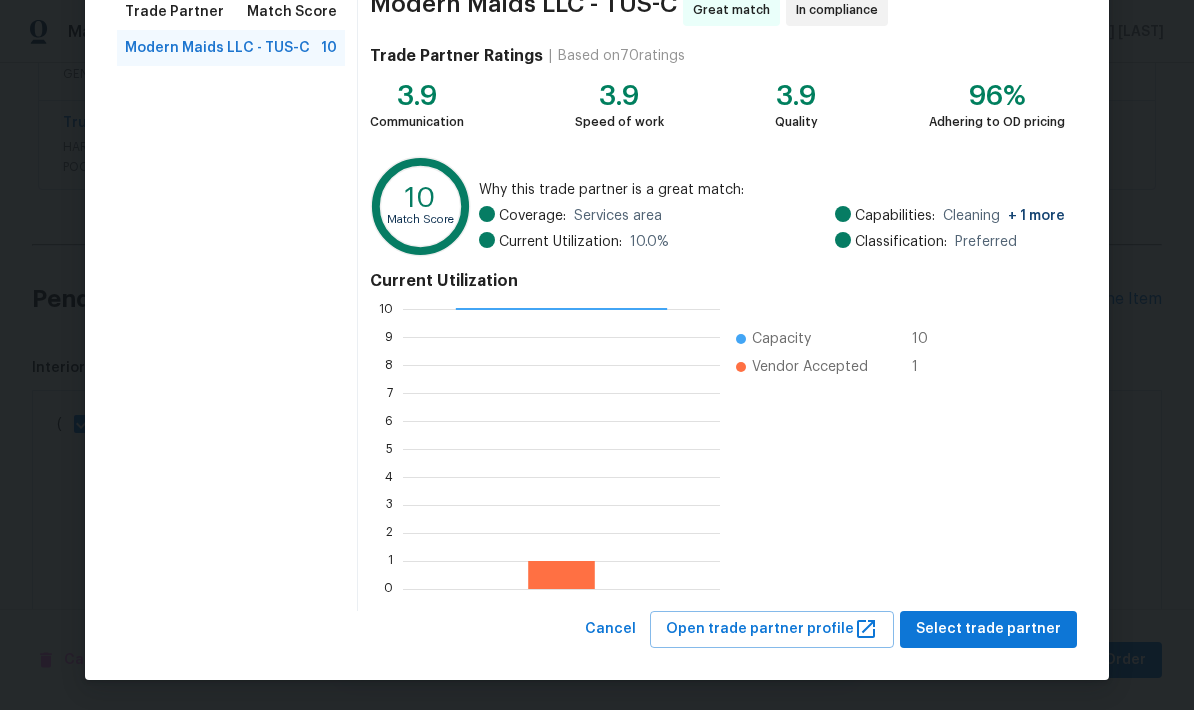 scroll, scrollTop: 172, scrollLeft: 0, axis: vertical 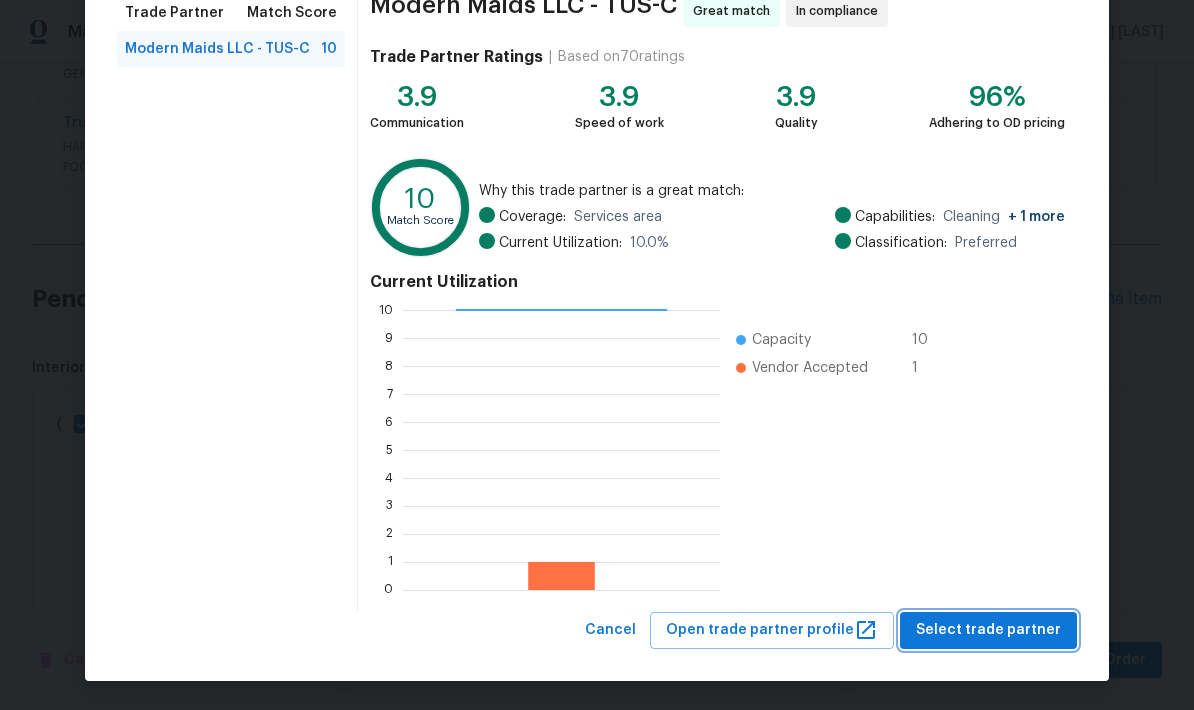 click on "Select trade partner" at bounding box center (988, 630) 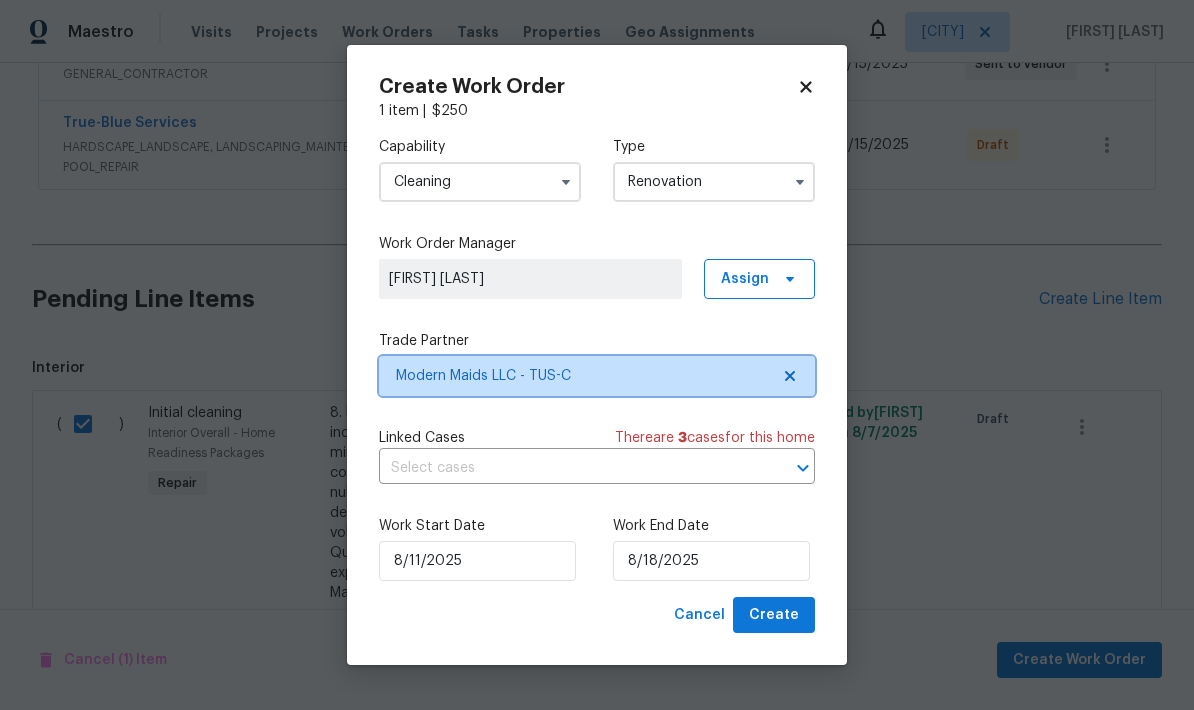 scroll, scrollTop: 0, scrollLeft: 0, axis: both 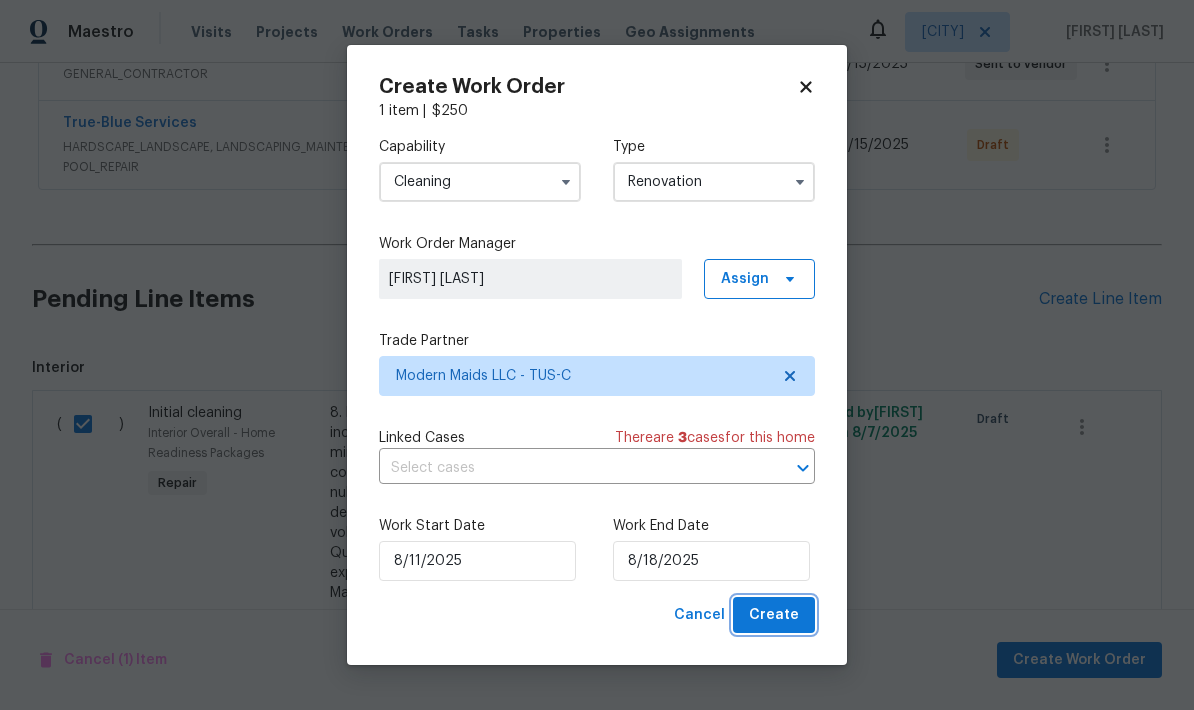 click on "Create" at bounding box center (774, 615) 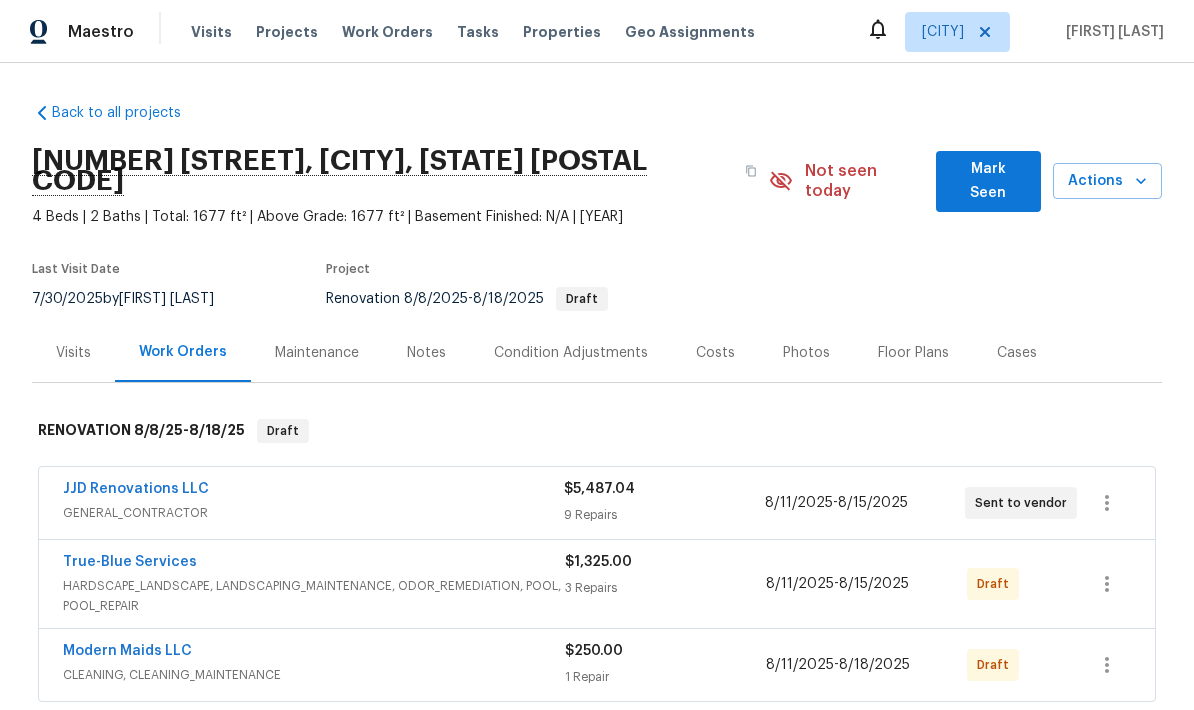 scroll, scrollTop: 0, scrollLeft: 0, axis: both 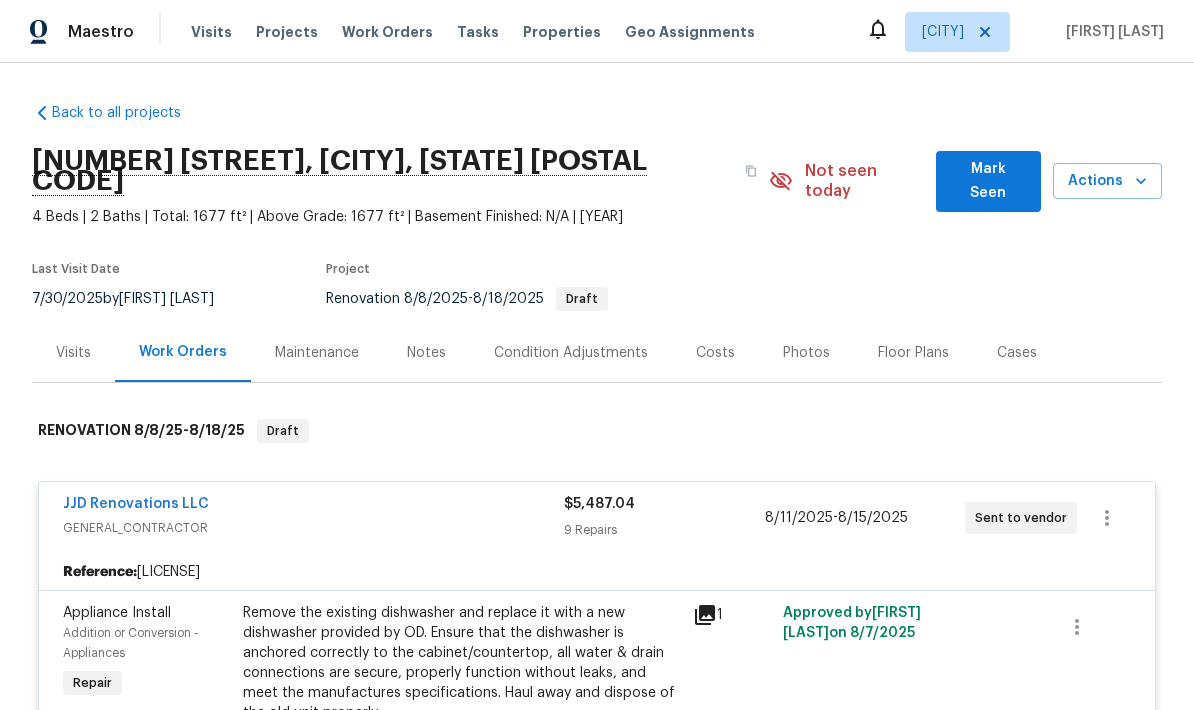 click on "Costs" at bounding box center (715, 353) 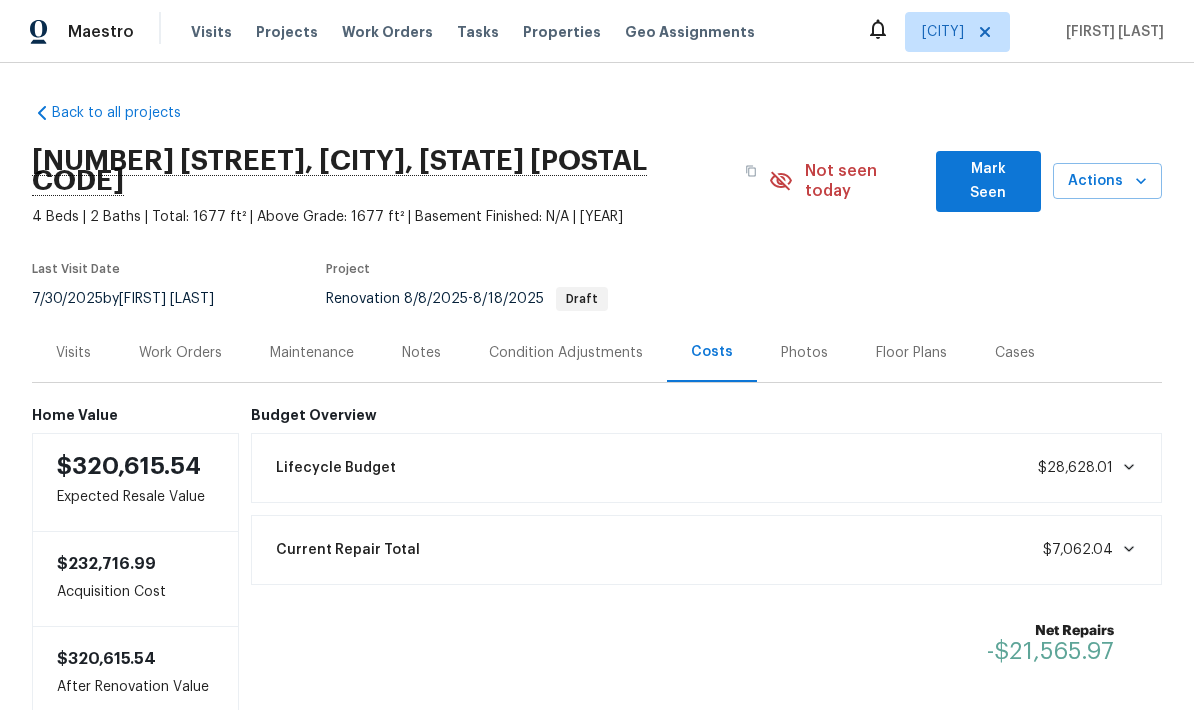 click on "Work Orders" at bounding box center (180, 352) 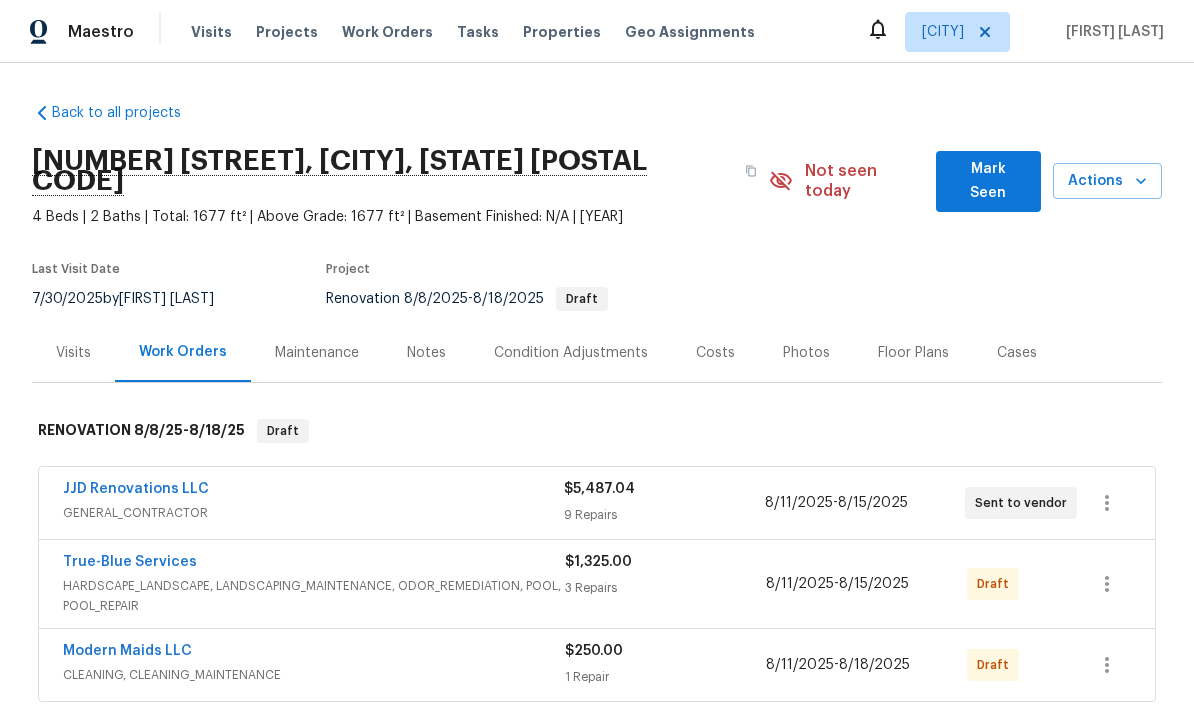 click on "Visits Work Orders Maintenance Notes Condition Adjustments Costs Photos Floor Plans Cases" at bounding box center (597, 353) 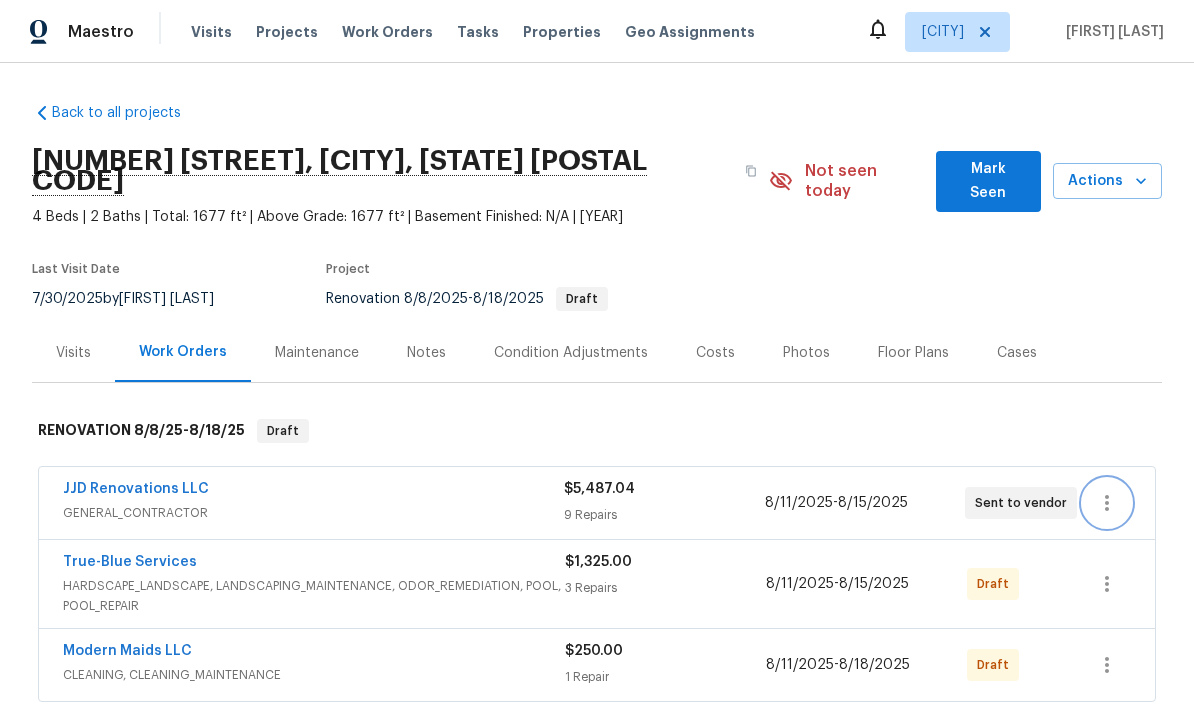 click 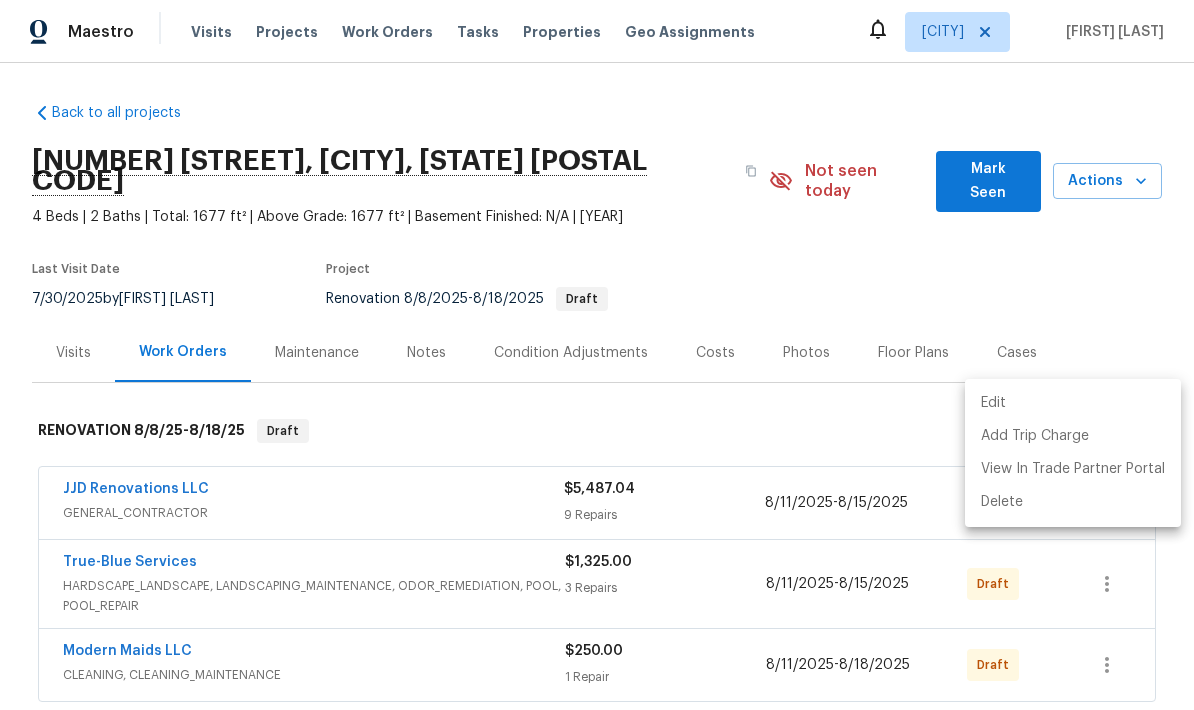 click on "Edit" at bounding box center [1073, 403] 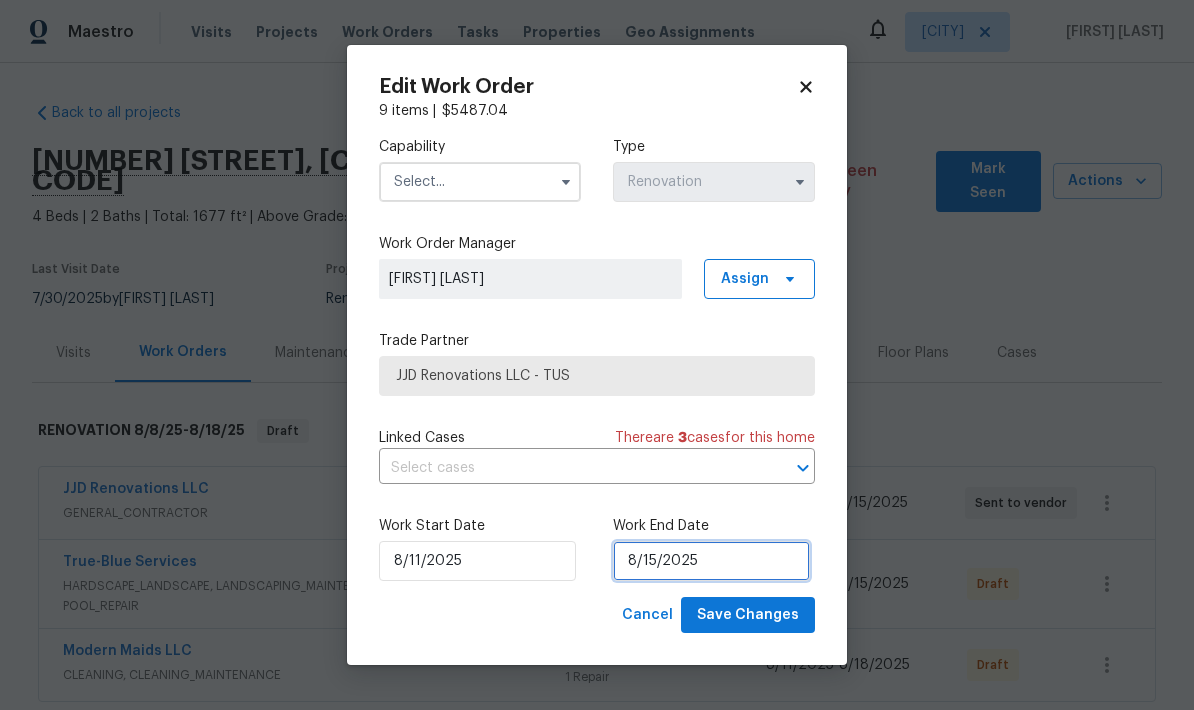 click on "8/15/2025" at bounding box center [711, 561] 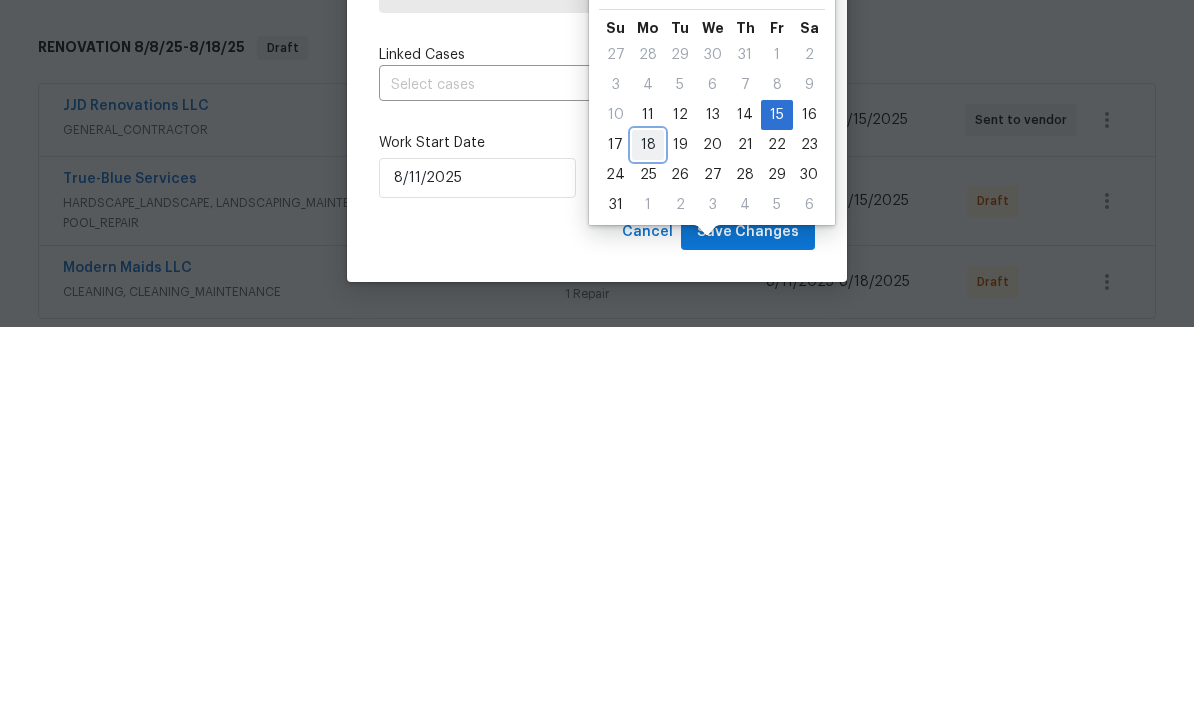 click on "18" at bounding box center [648, 528] 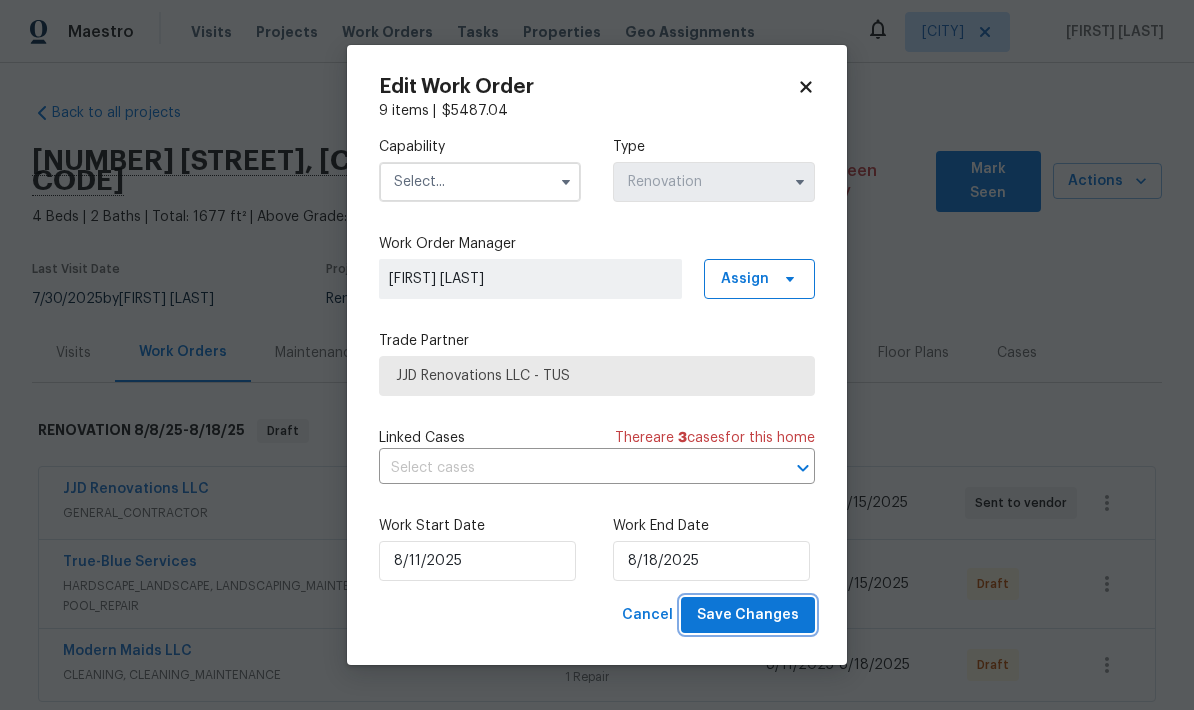 click on "Save Changes" at bounding box center (748, 615) 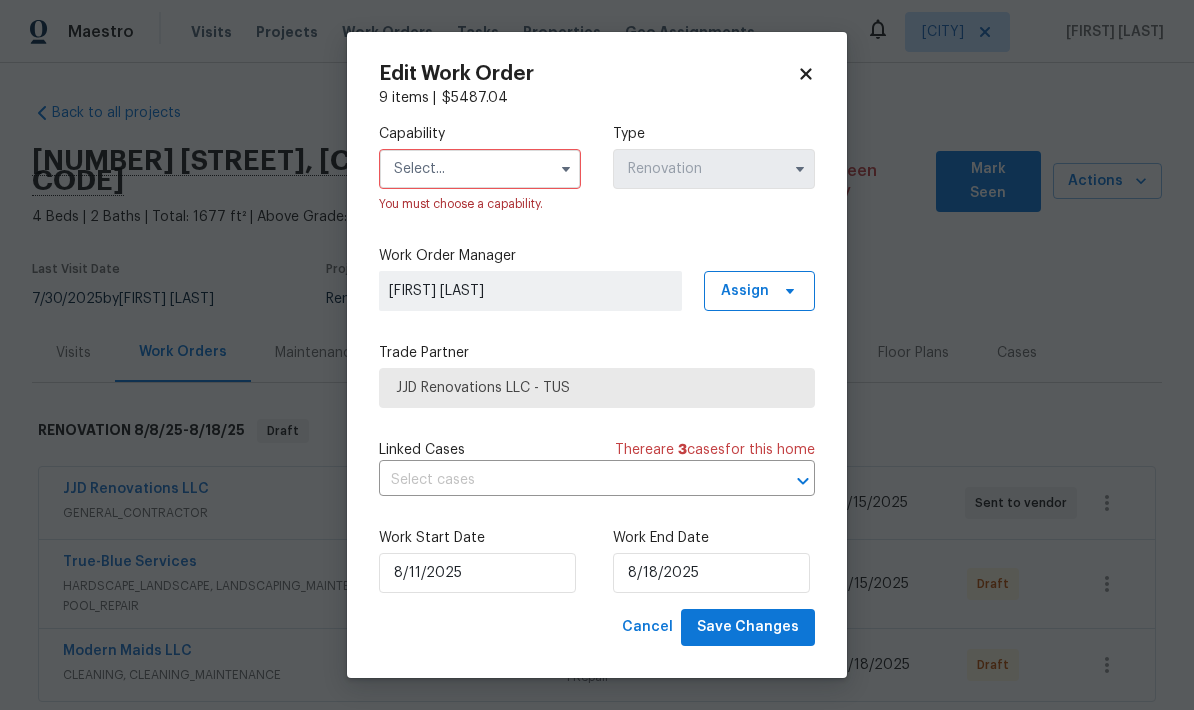 click at bounding box center (480, 169) 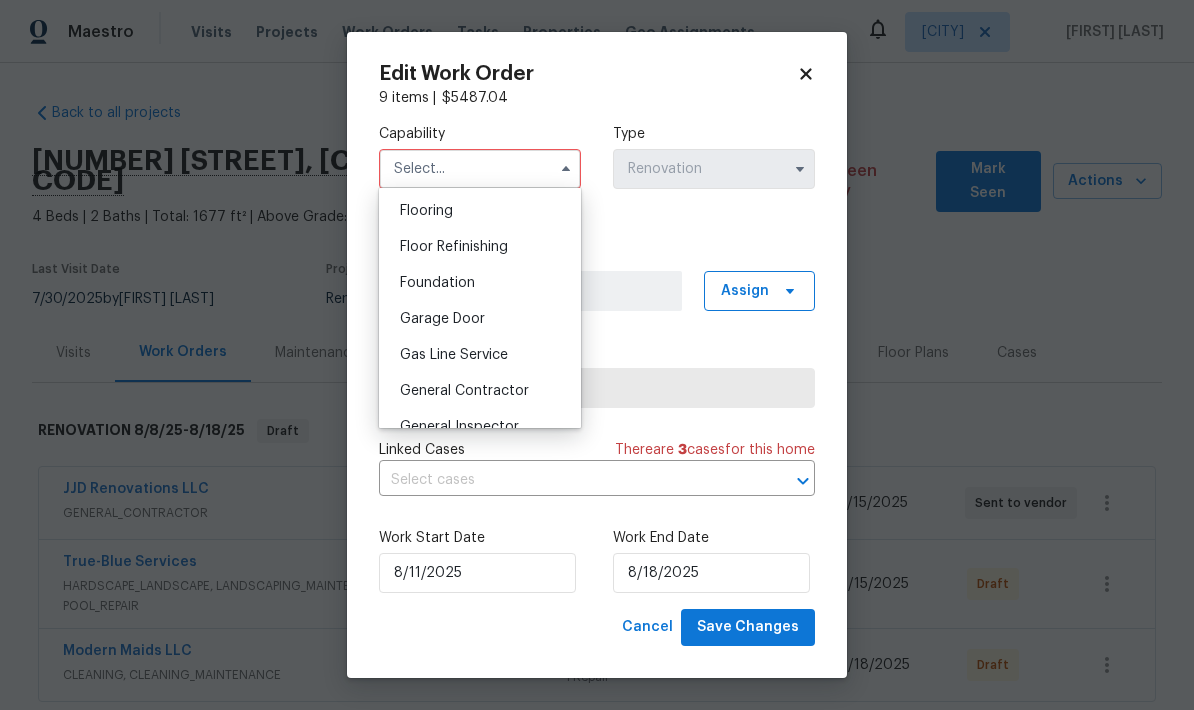 scroll, scrollTop: 783, scrollLeft: 0, axis: vertical 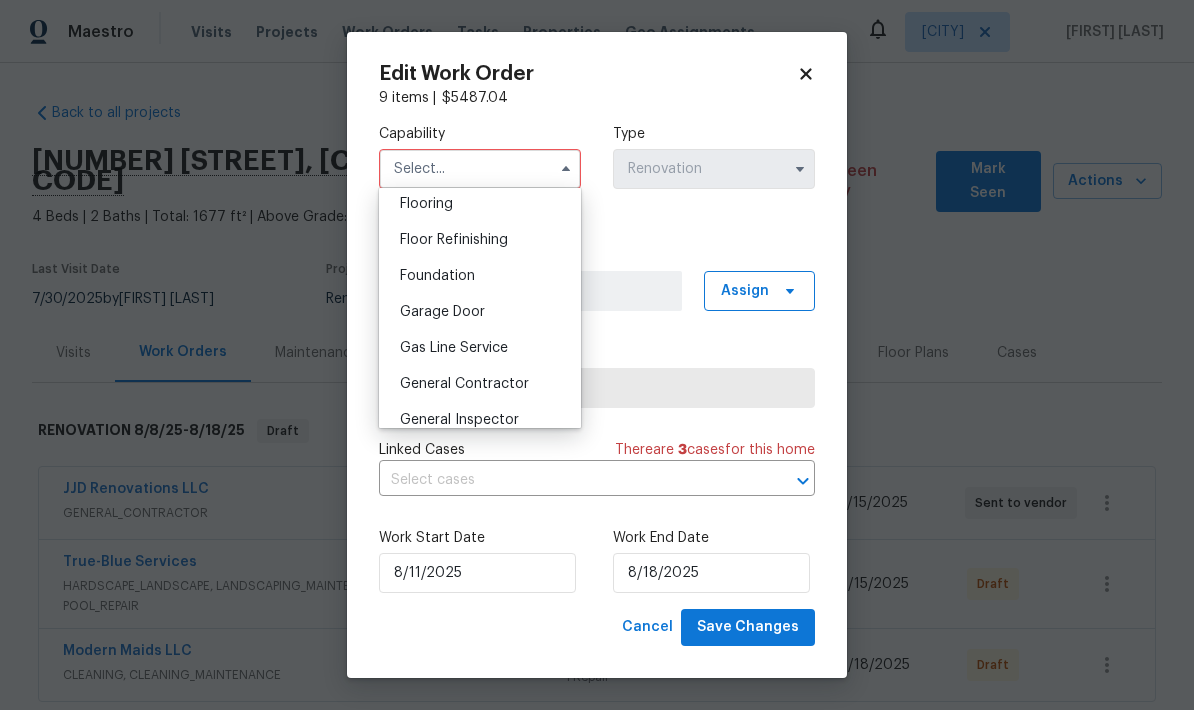 click on "General Contractor" at bounding box center [480, 384] 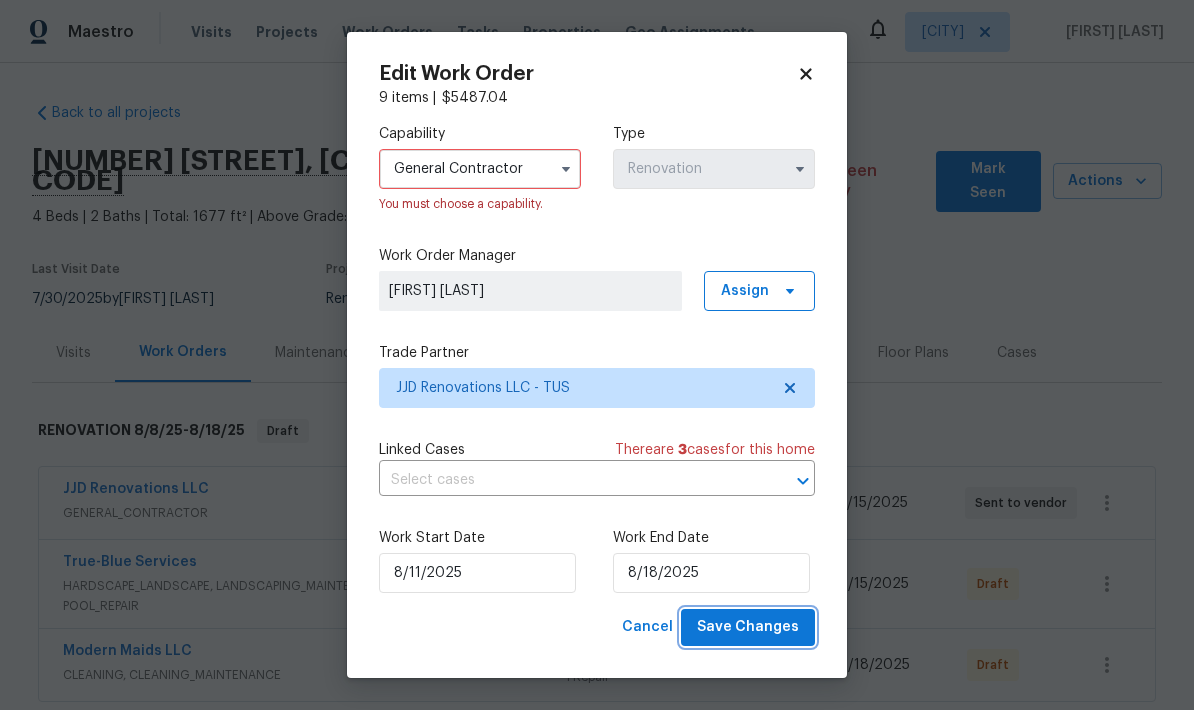 click on "Save Changes" at bounding box center (748, 627) 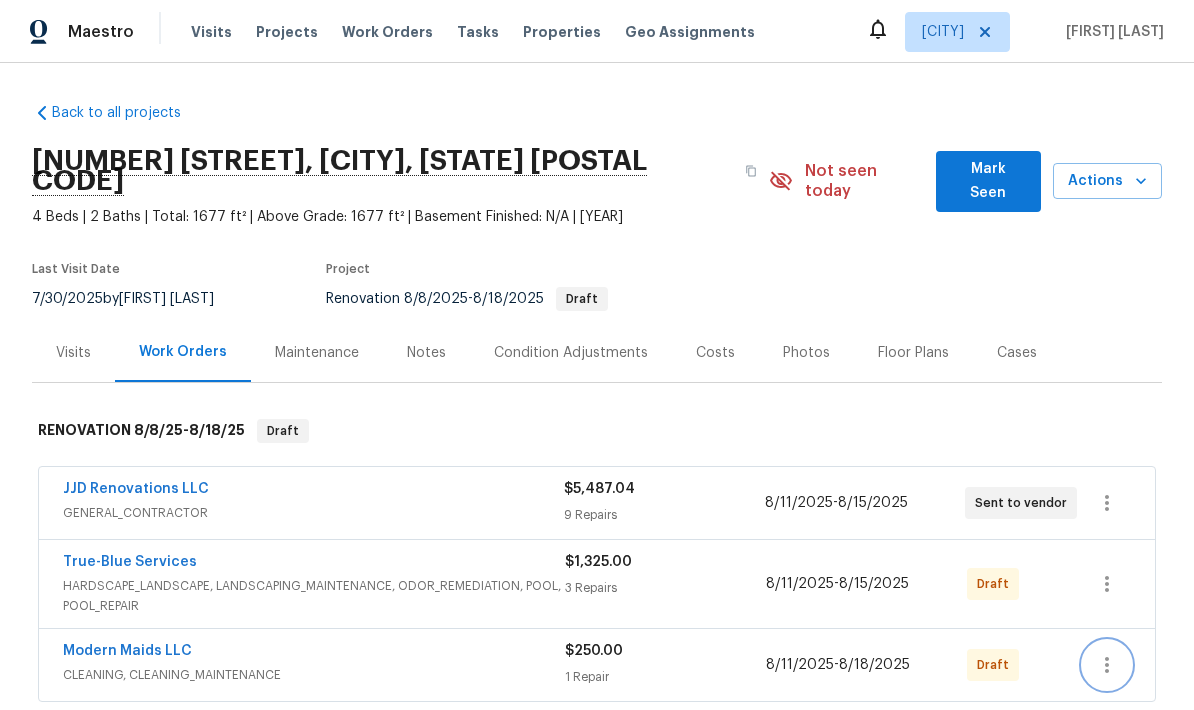 click 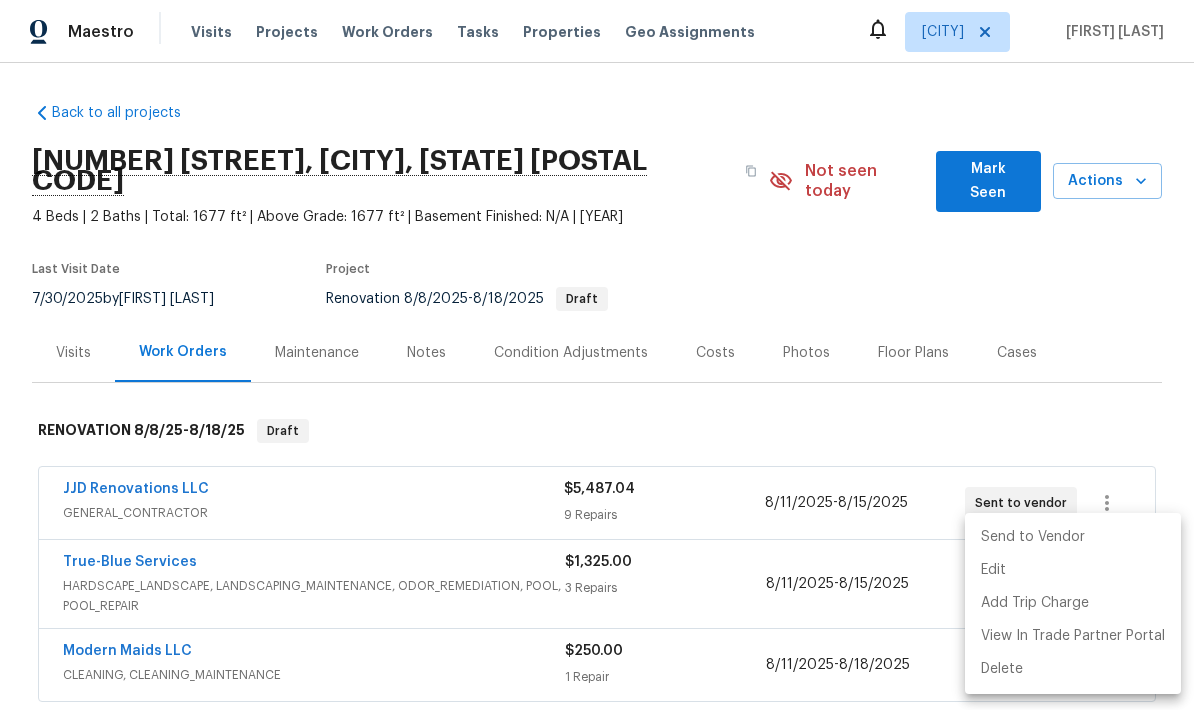 click on "Send to Vendor" at bounding box center (1073, 537) 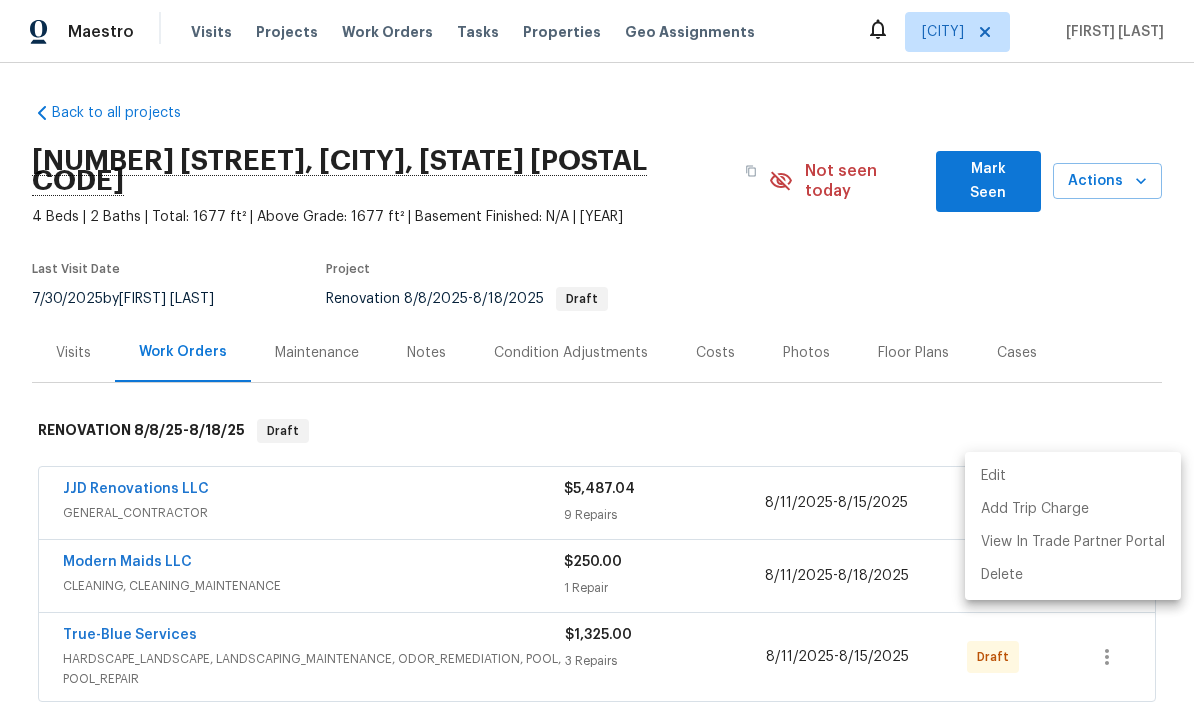 click at bounding box center (597, 355) 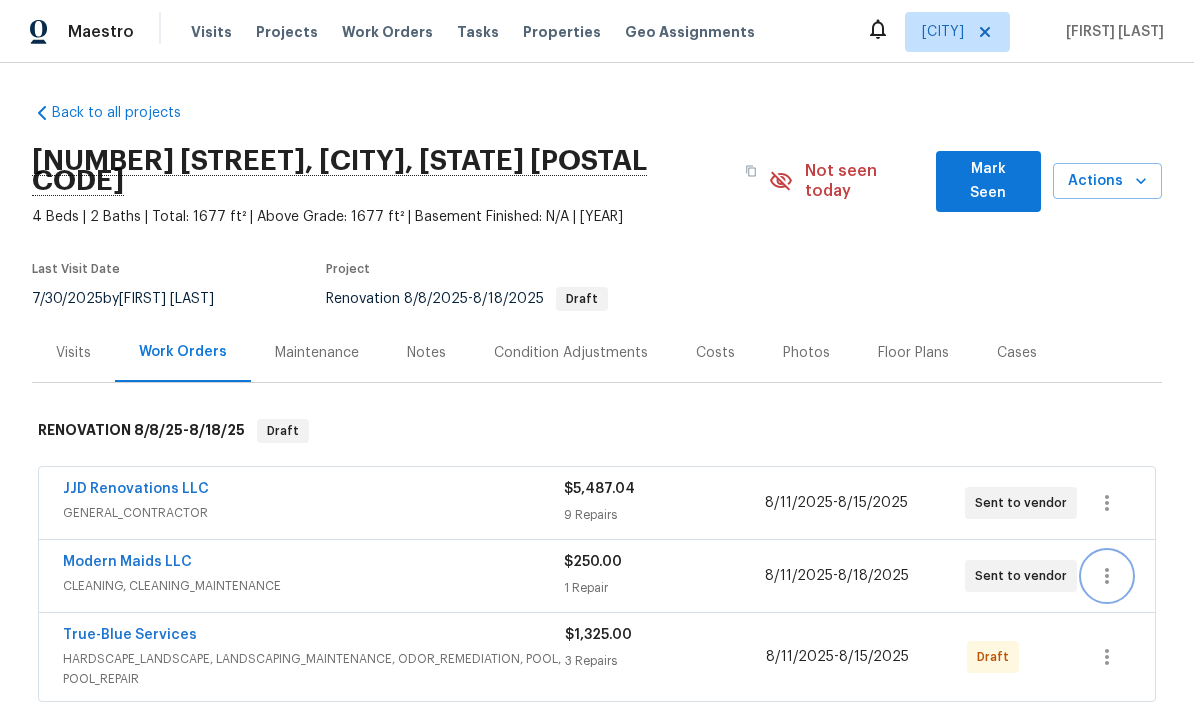 click 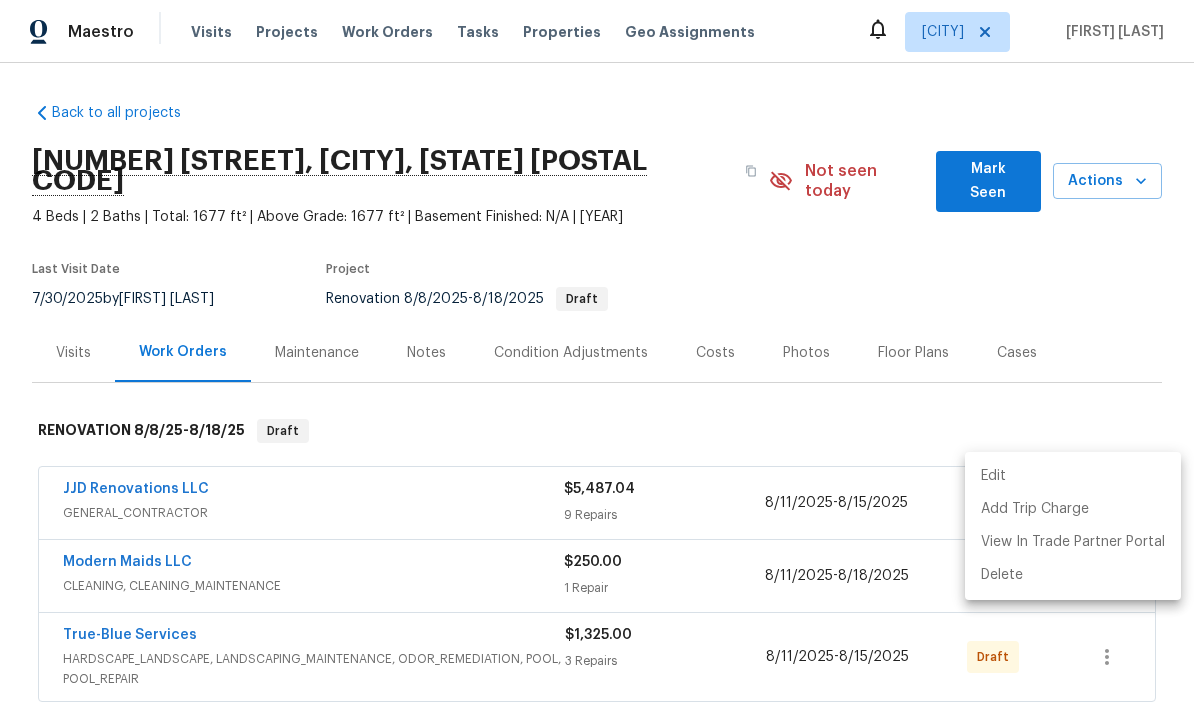 click on "Edit" at bounding box center [1073, 476] 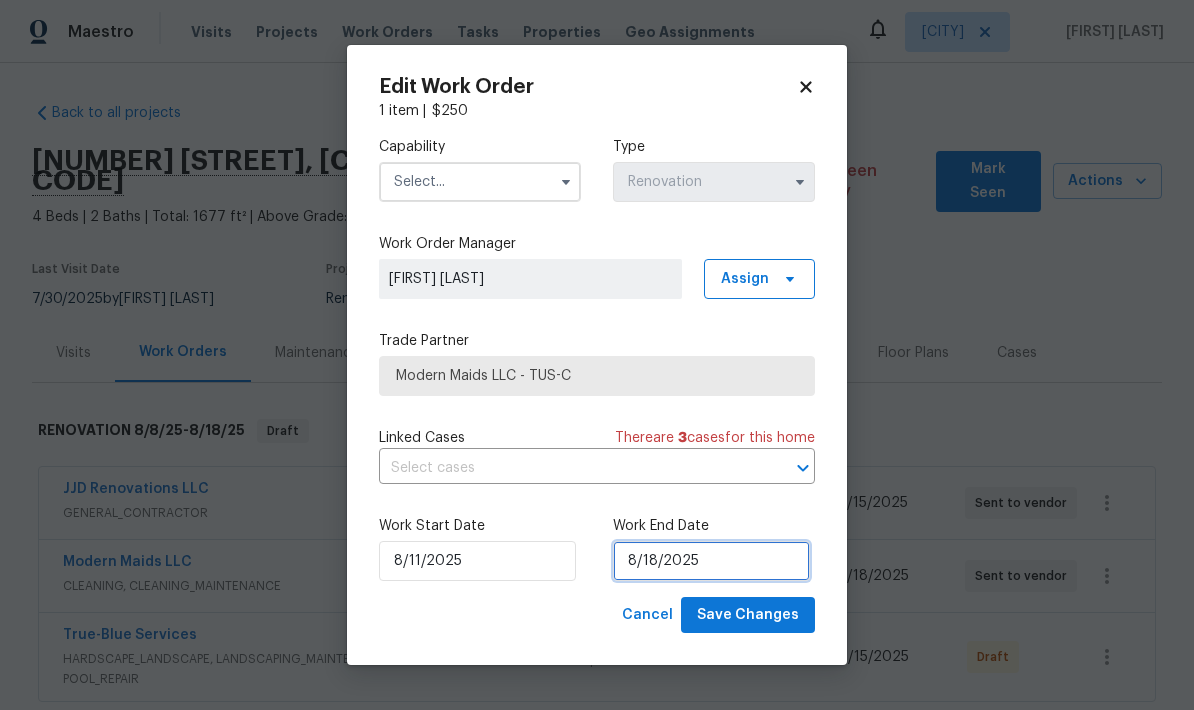 click on "8/18/2025" at bounding box center [711, 561] 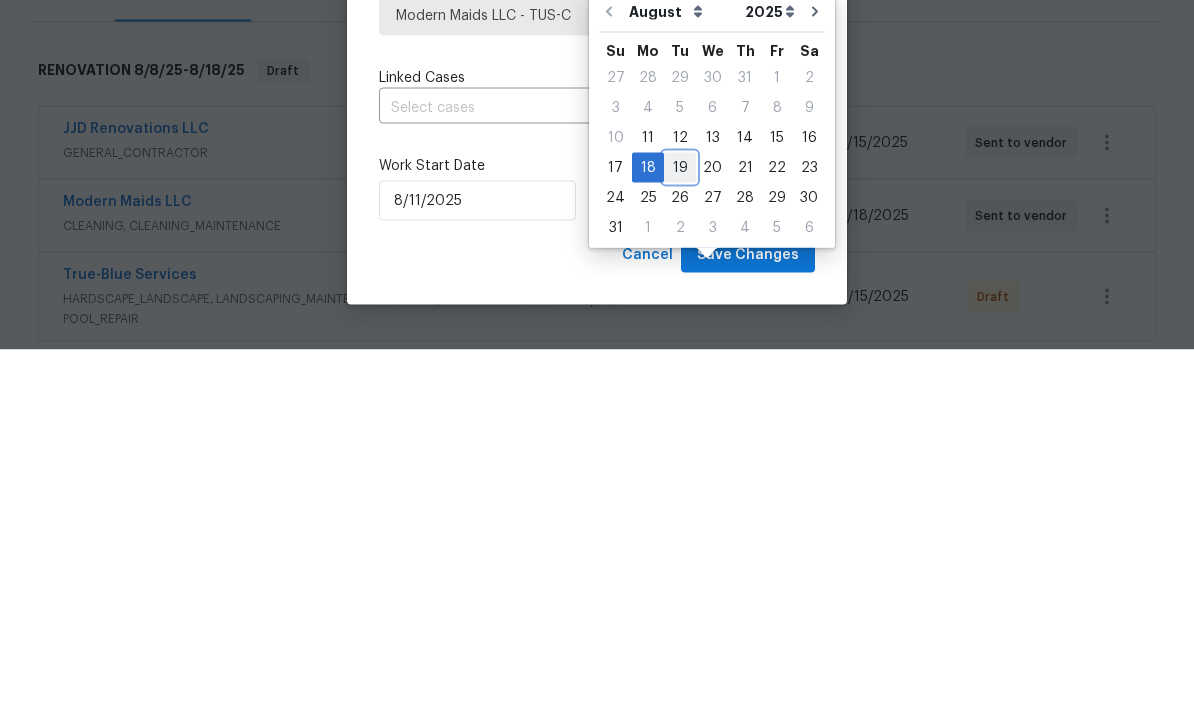 click on "19" at bounding box center [680, 528] 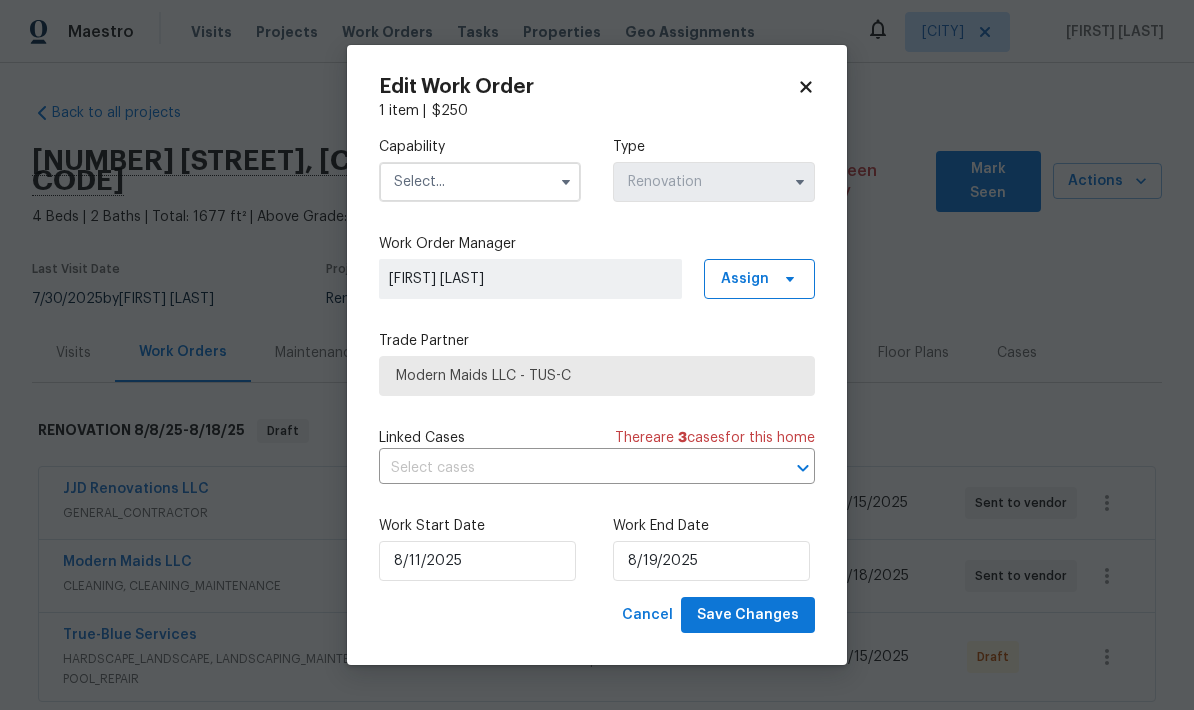 click at bounding box center (480, 182) 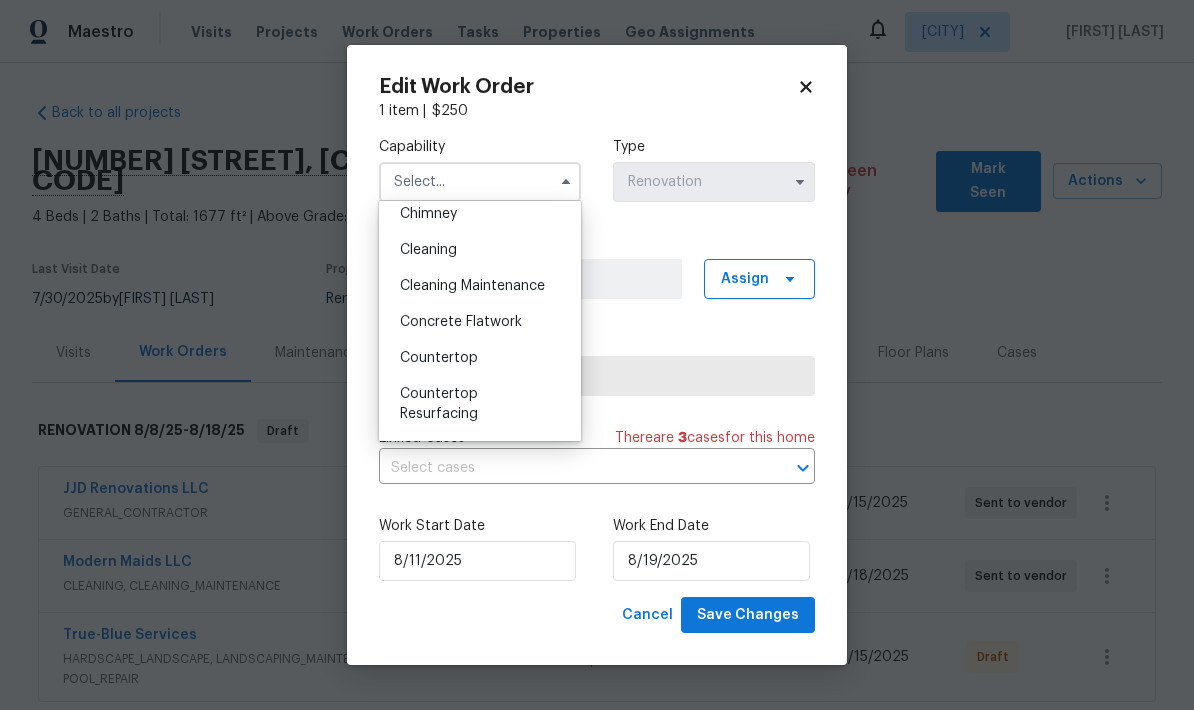 scroll, scrollTop: 261, scrollLeft: 0, axis: vertical 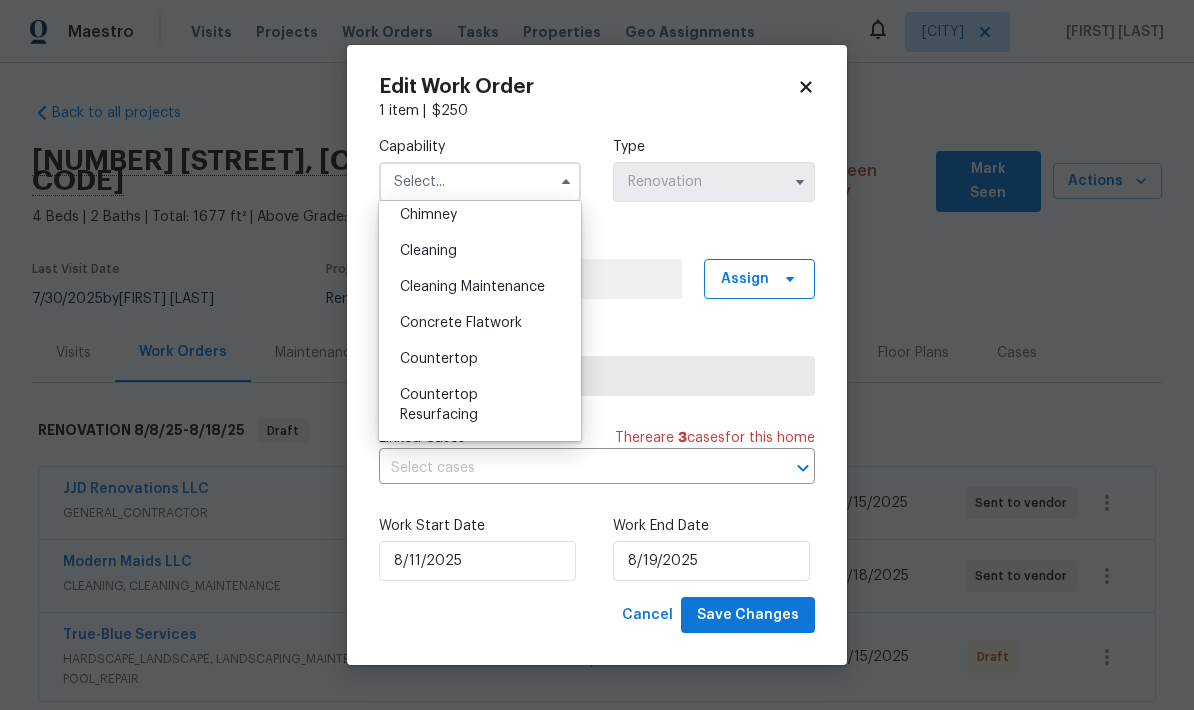 click on "Trade Partner" at bounding box center [597, 341] 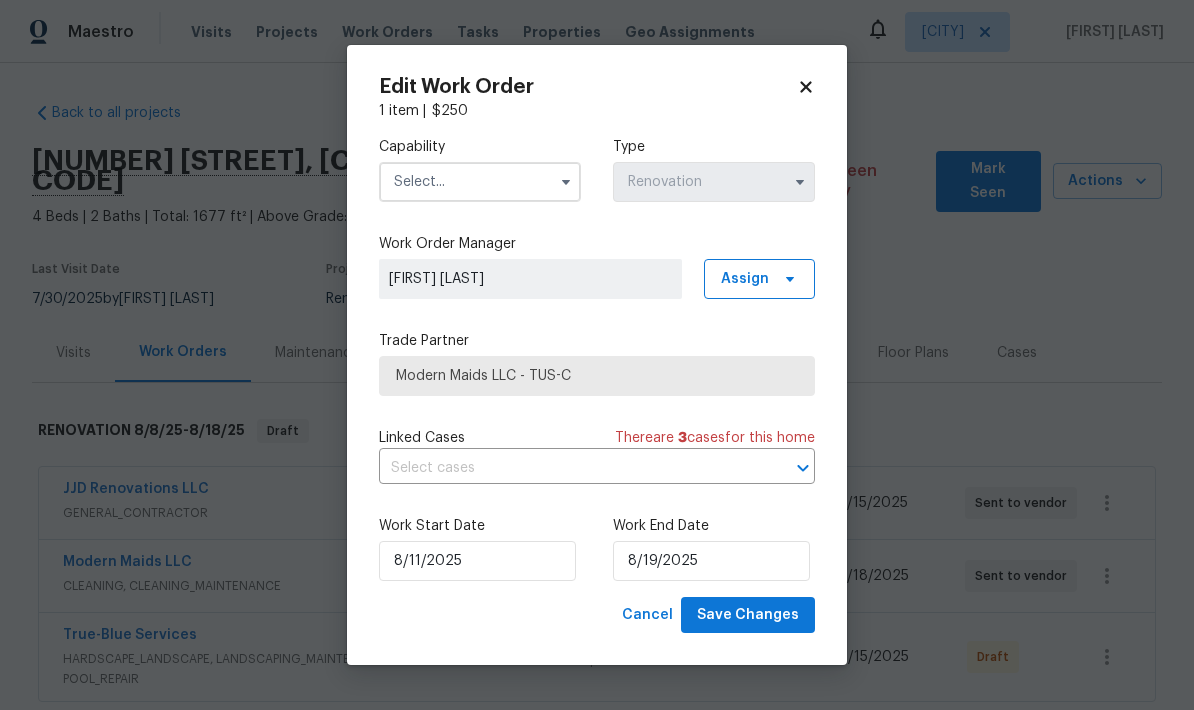 click at bounding box center (566, 182) 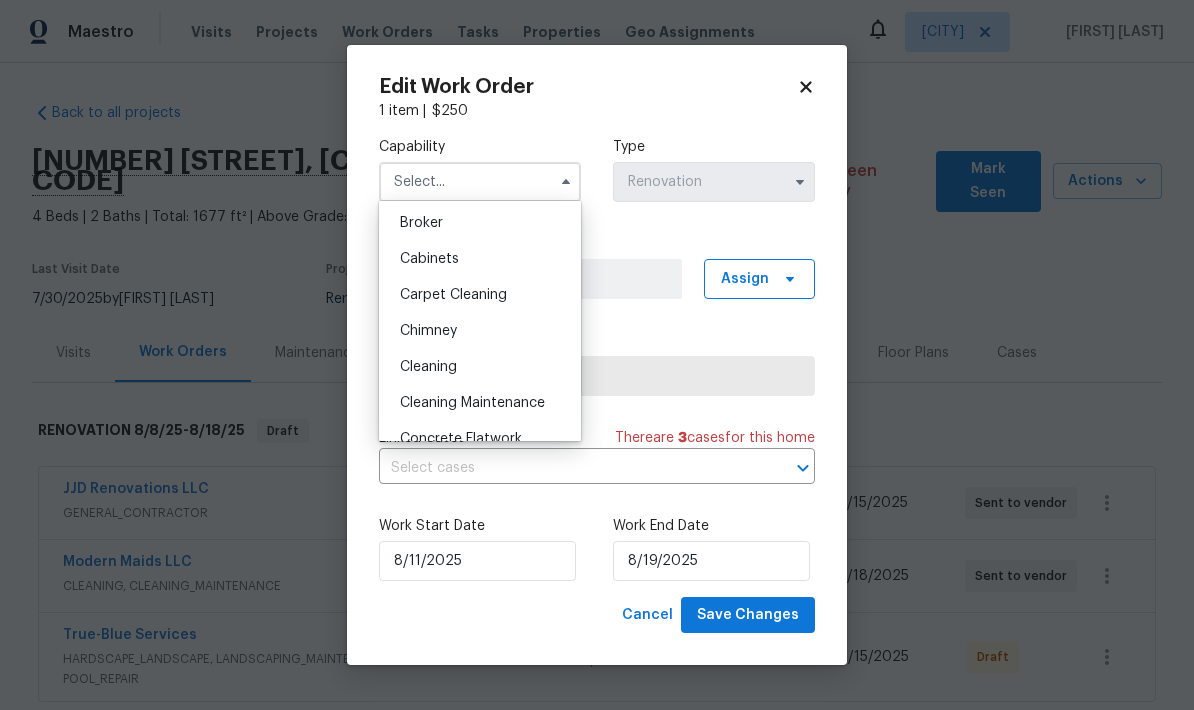 scroll, scrollTop: 149, scrollLeft: 0, axis: vertical 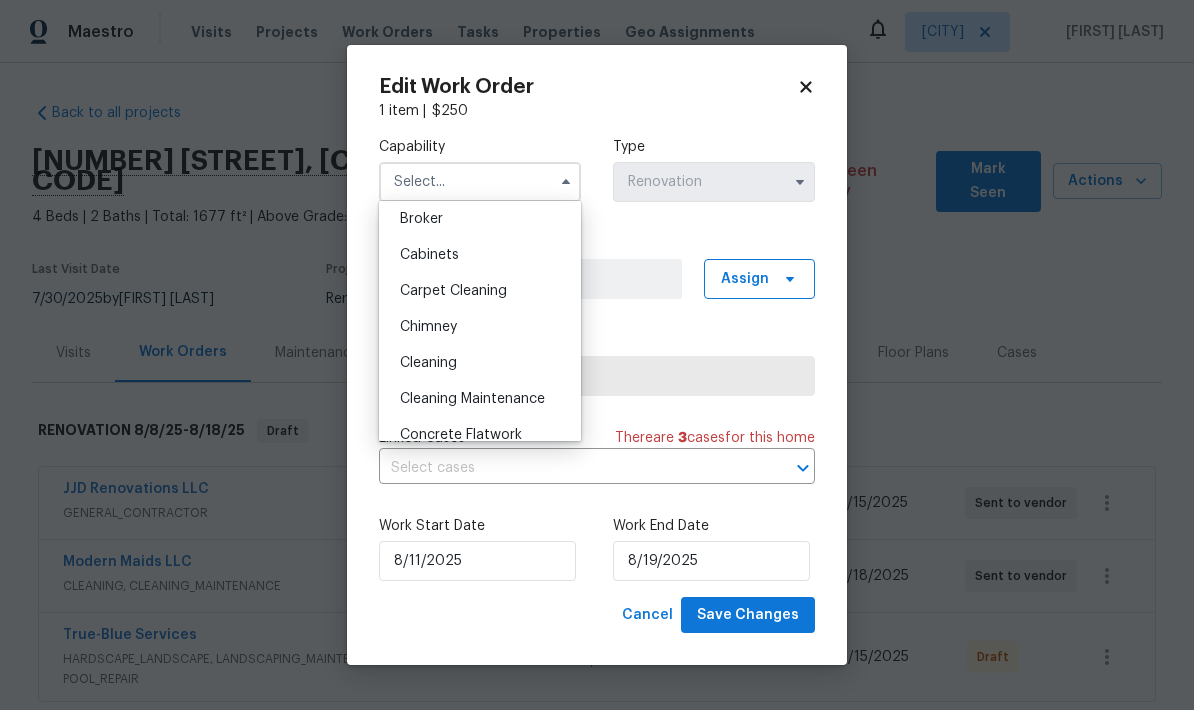 click on "Cleaning" at bounding box center (480, 363) 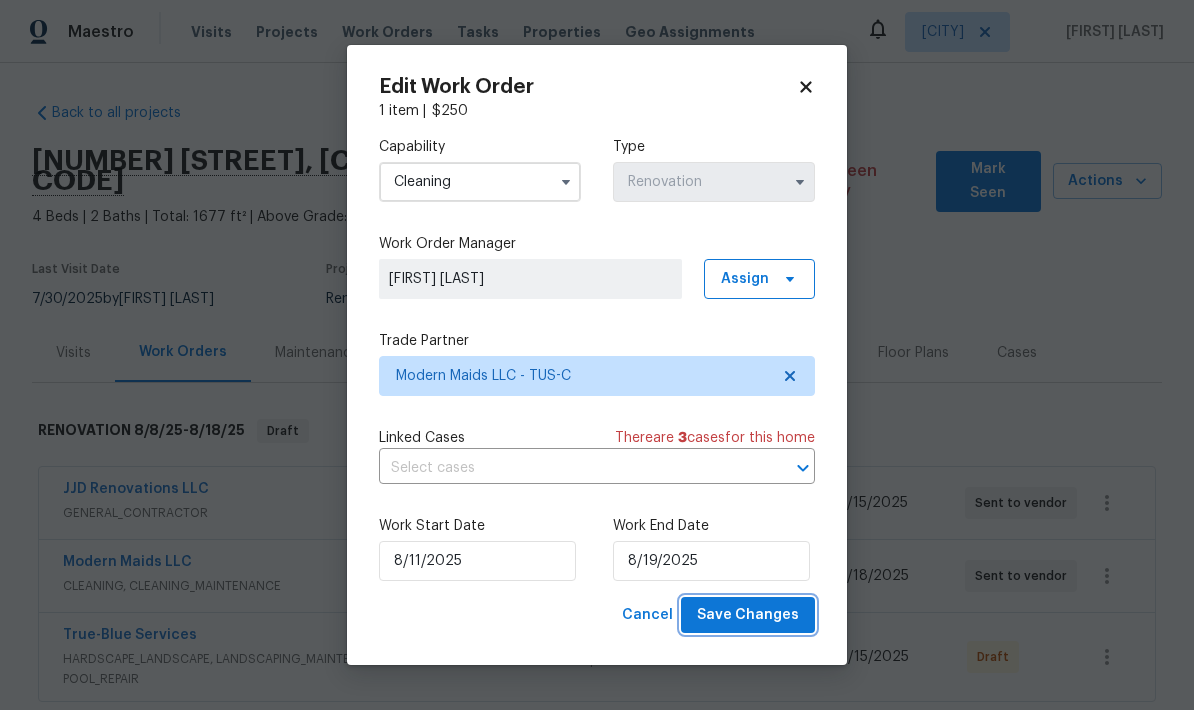 click on "Save Changes" at bounding box center (748, 615) 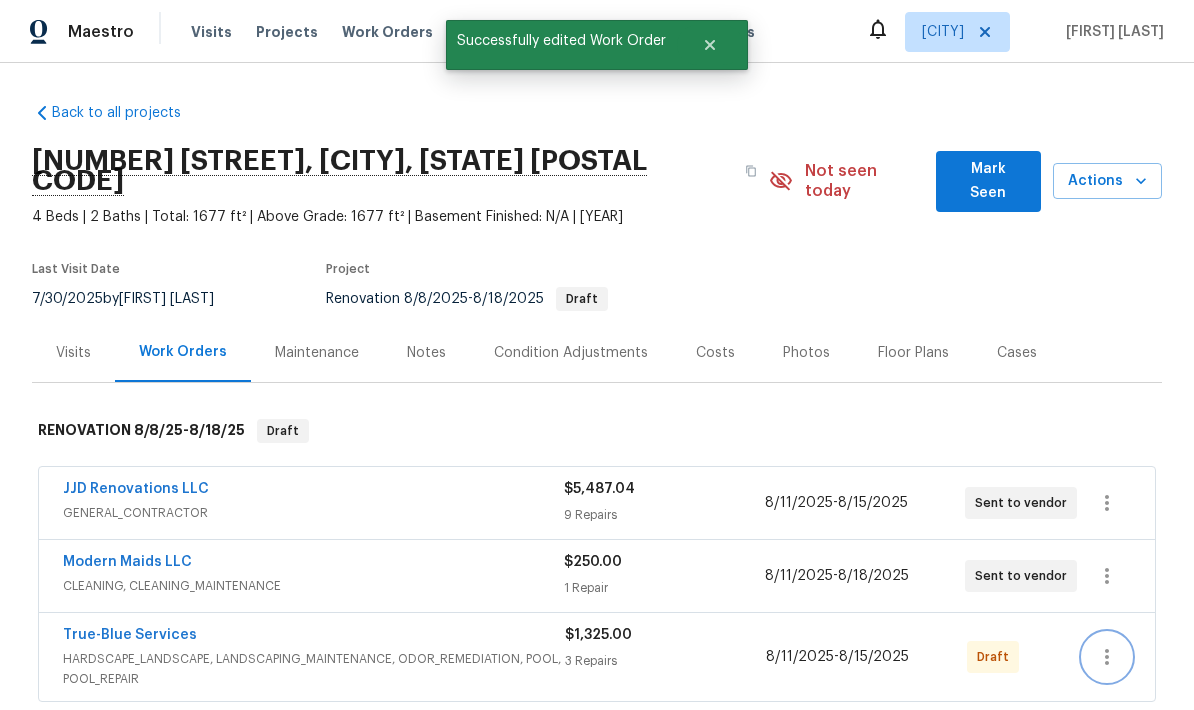 click 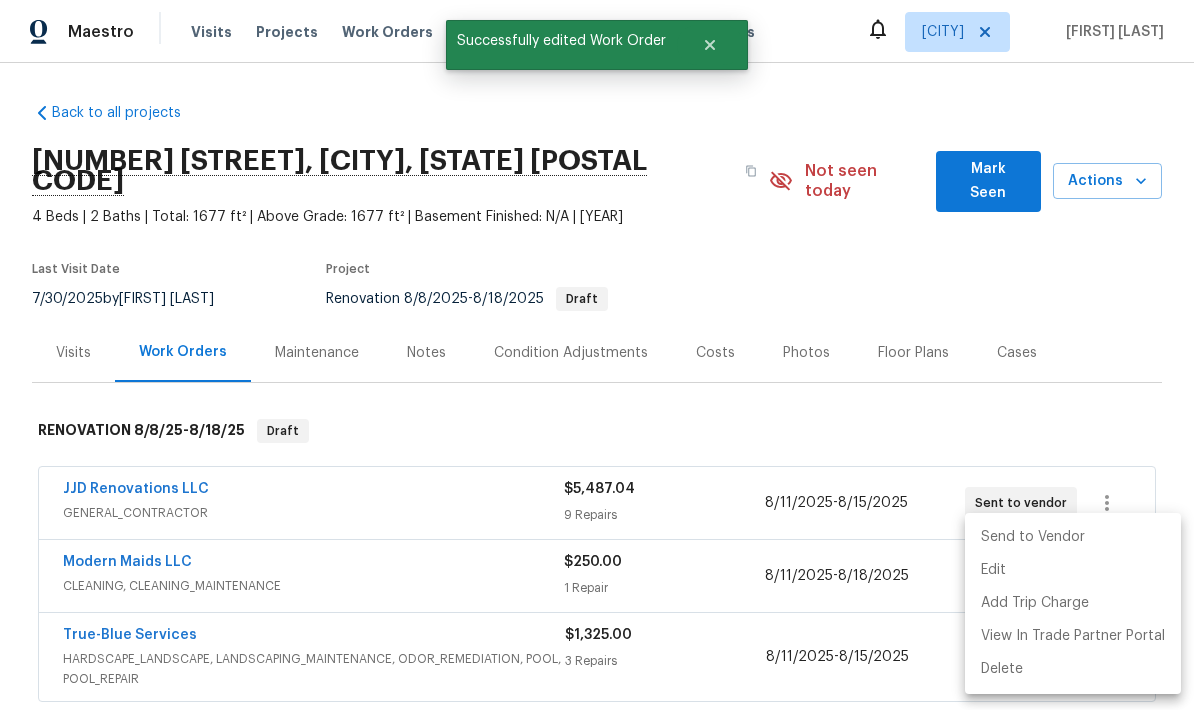 click on "Send to Vendor" at bounding box center (1073, 537) 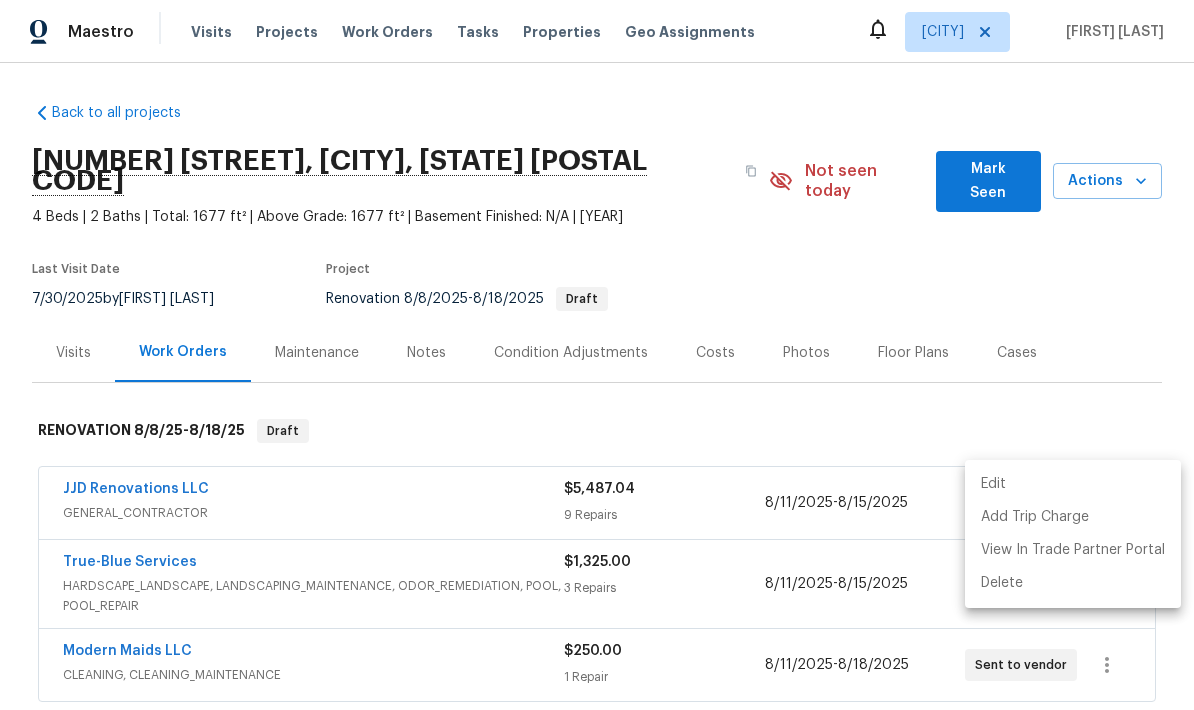 click at bounding box center (597, 355) 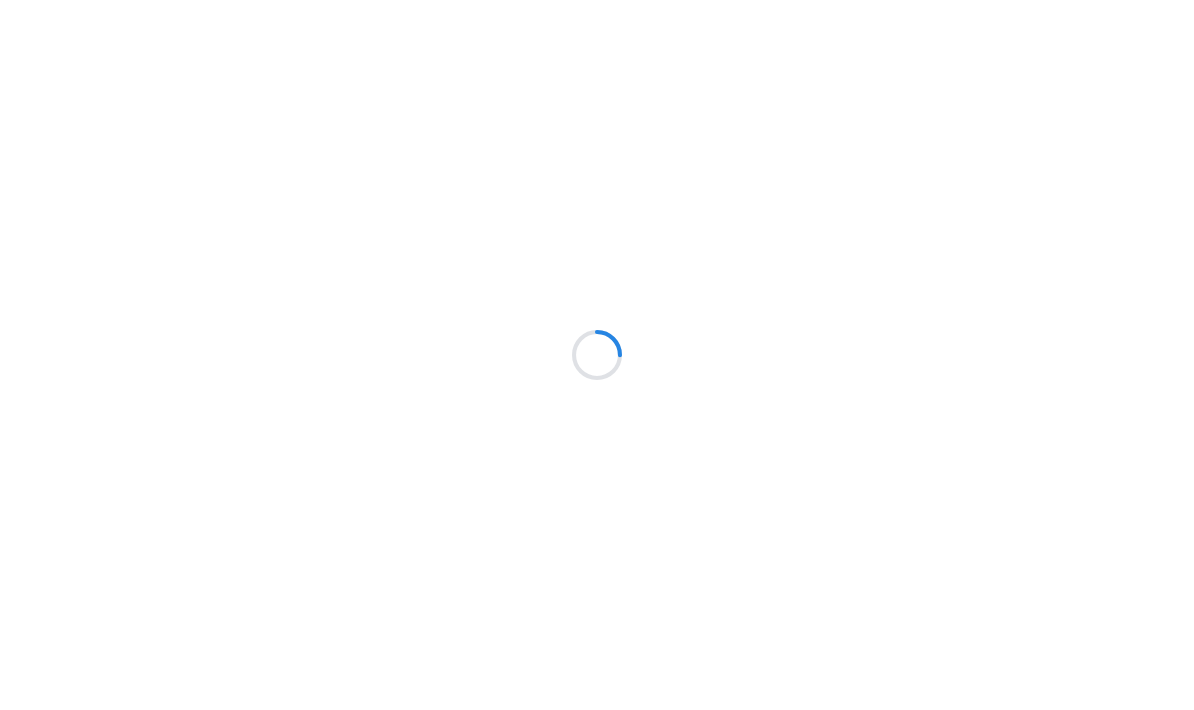 scroll, scrollTop: 0, scrollLeft: 0, axis: both 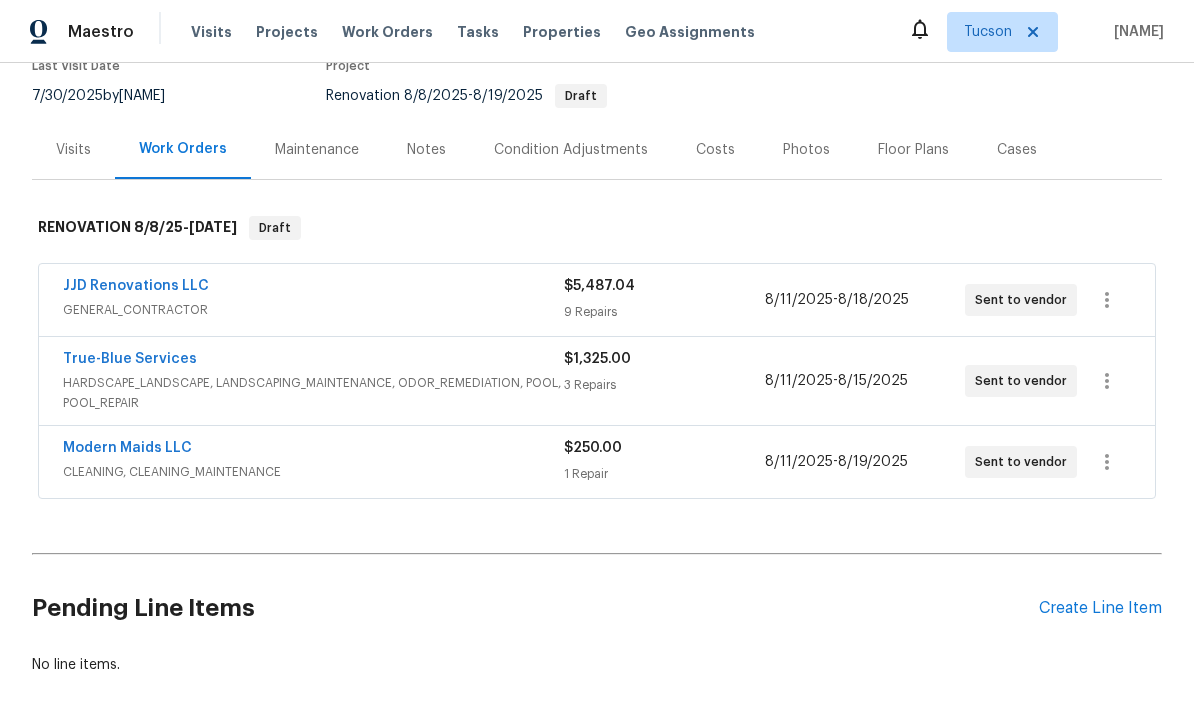 click on "JJD Renovations LLC" at bounding box center (136, 286) 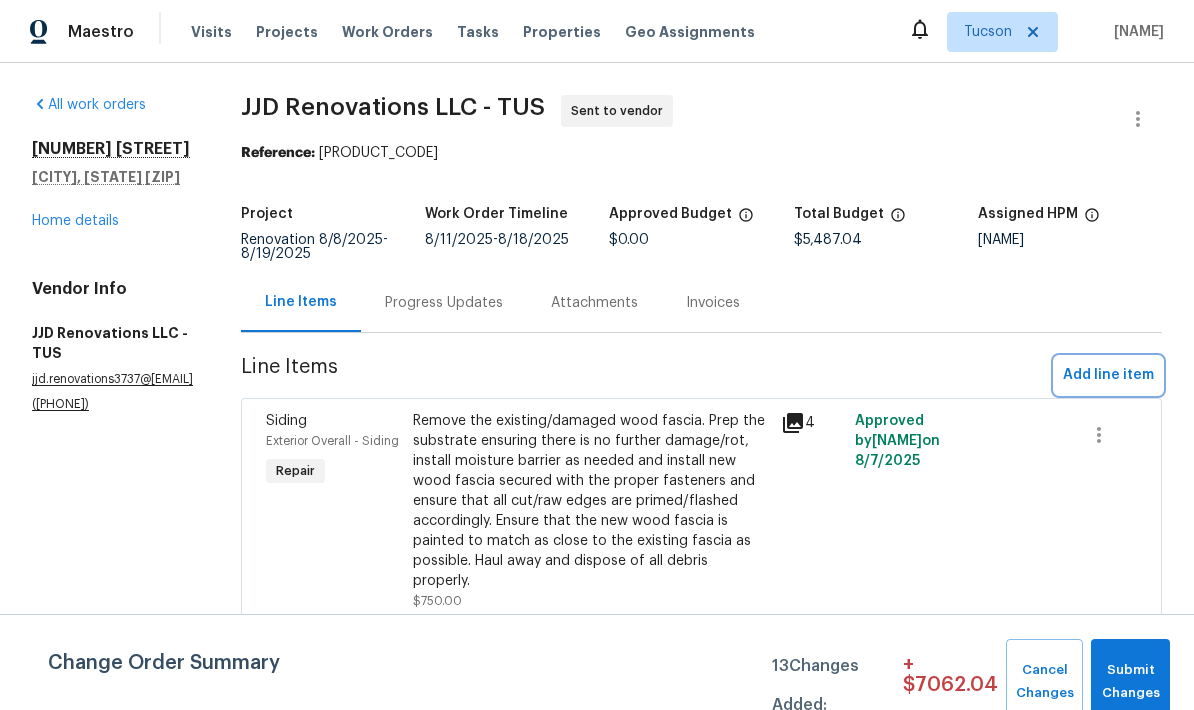 click on "Add line item" at bounding box center (1108, 375) 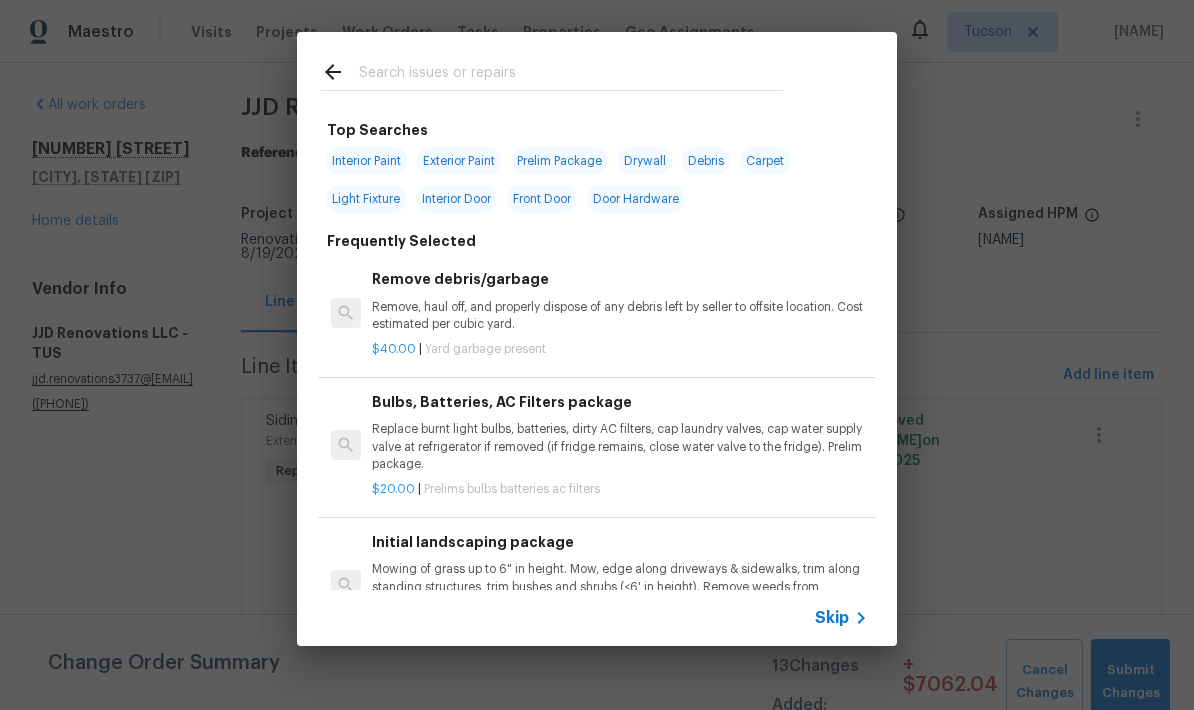 click at bounding box center [571, 75] 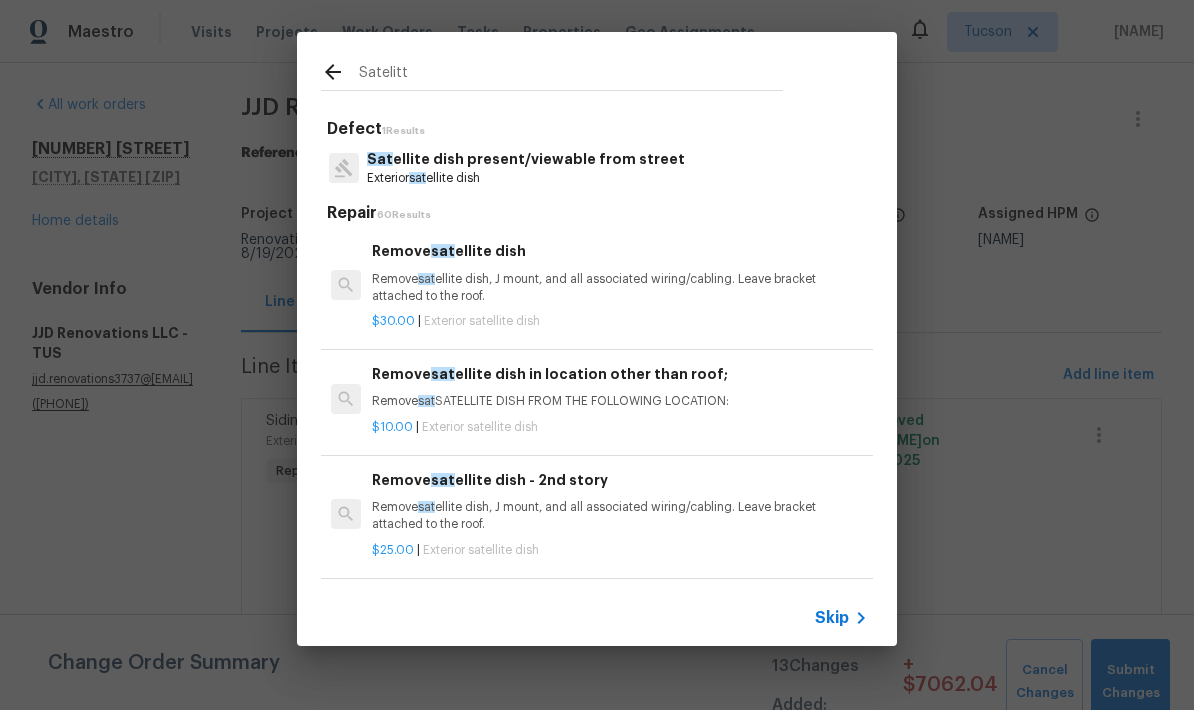 type on "Satelitte" 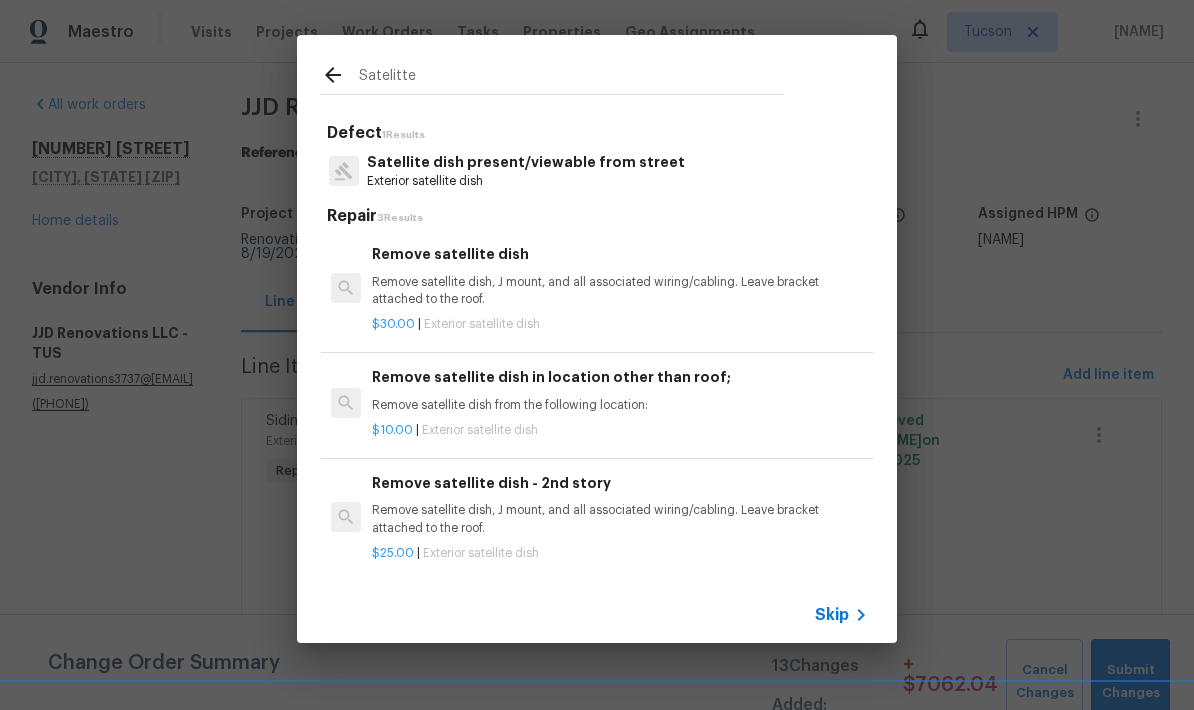 click on "Exterior satellite dish" at bounding box center (526, 181) 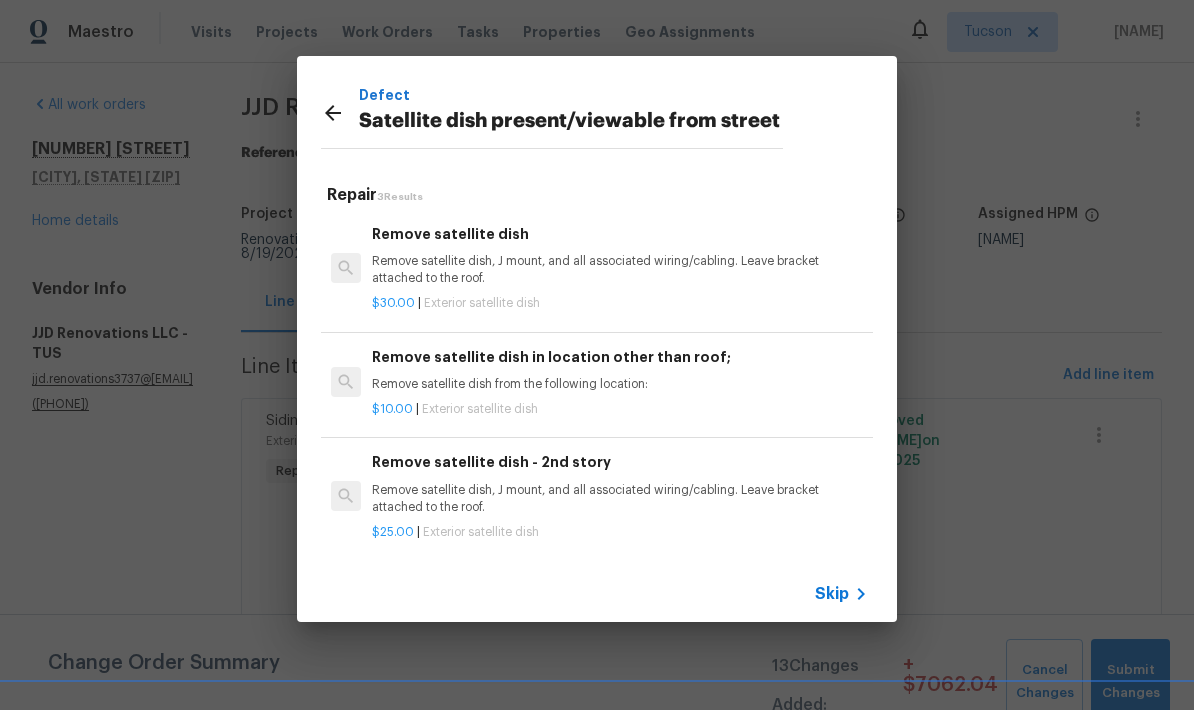 click on "Remove satellite dish, J mount, and all associated wiring/cabling. Leave bracket attached to the roof." at bounding box center (620, 270) 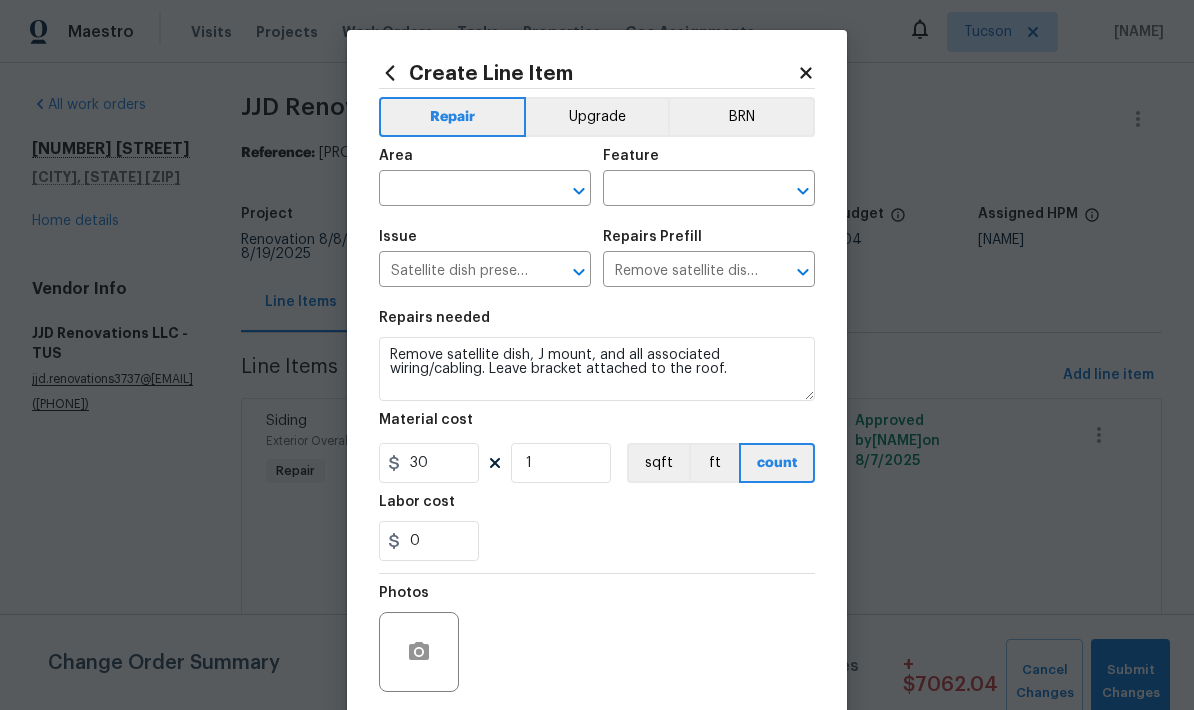 click at bounding box center (457, 190) 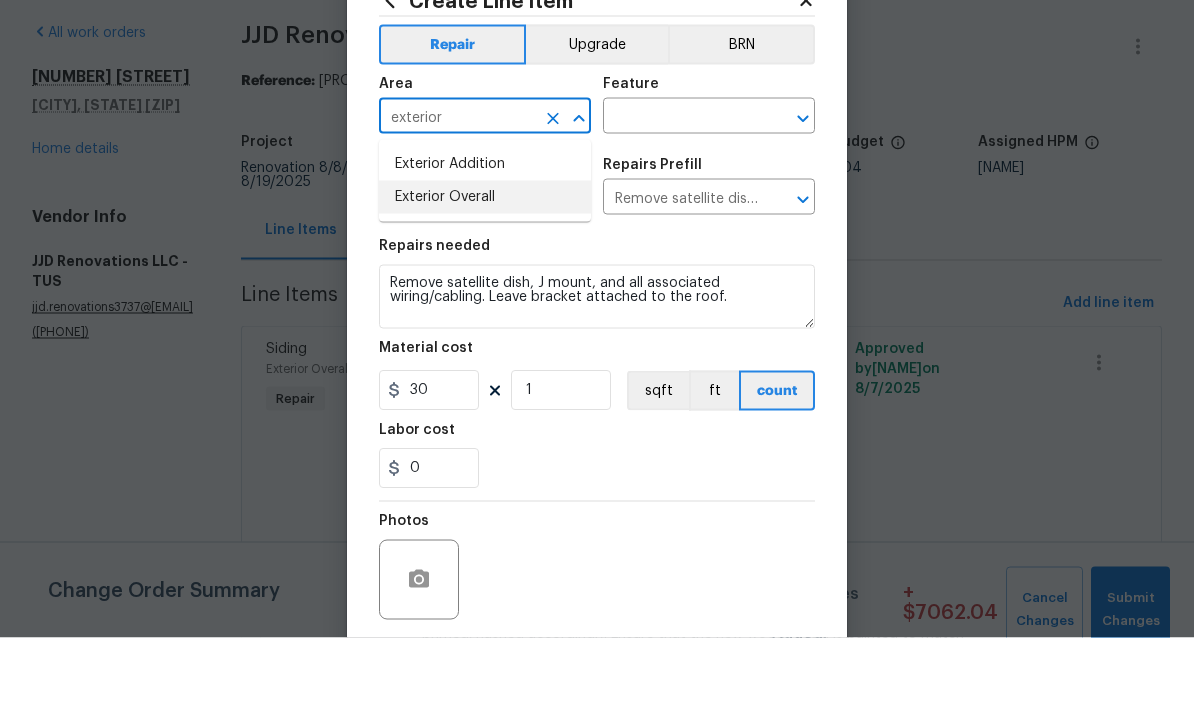 click on "Exterior Overall" at bounding box center (485, 269) 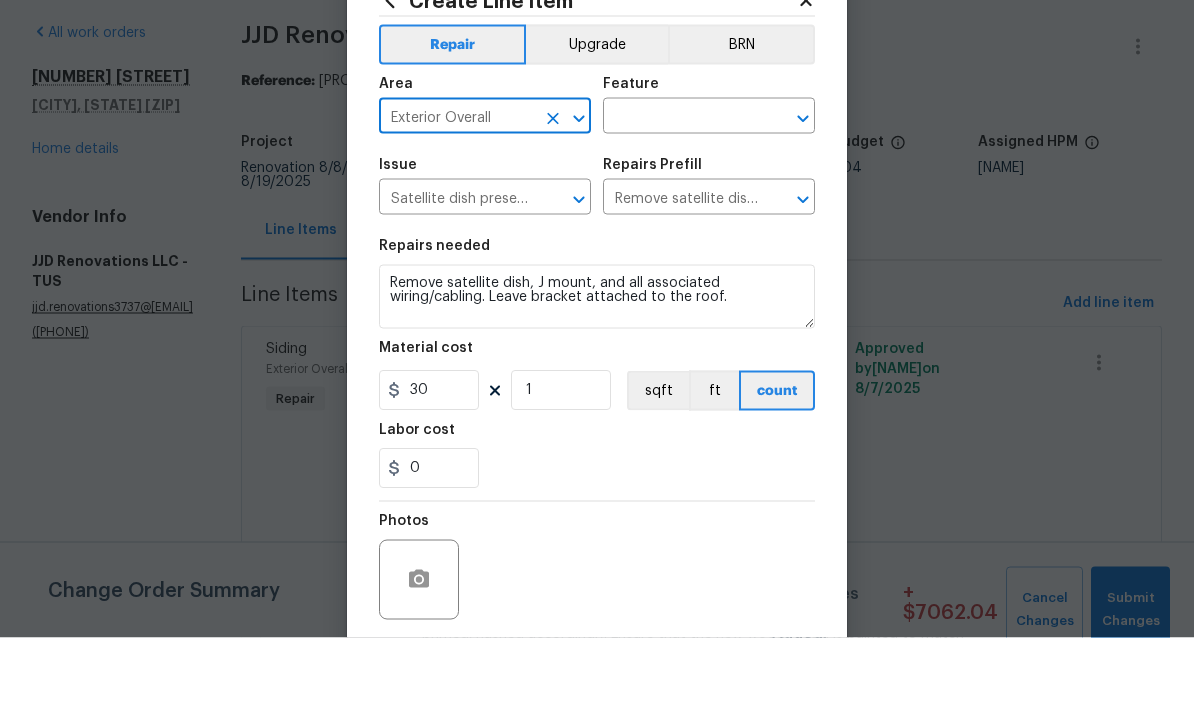 click at bounding box center [681, 190] 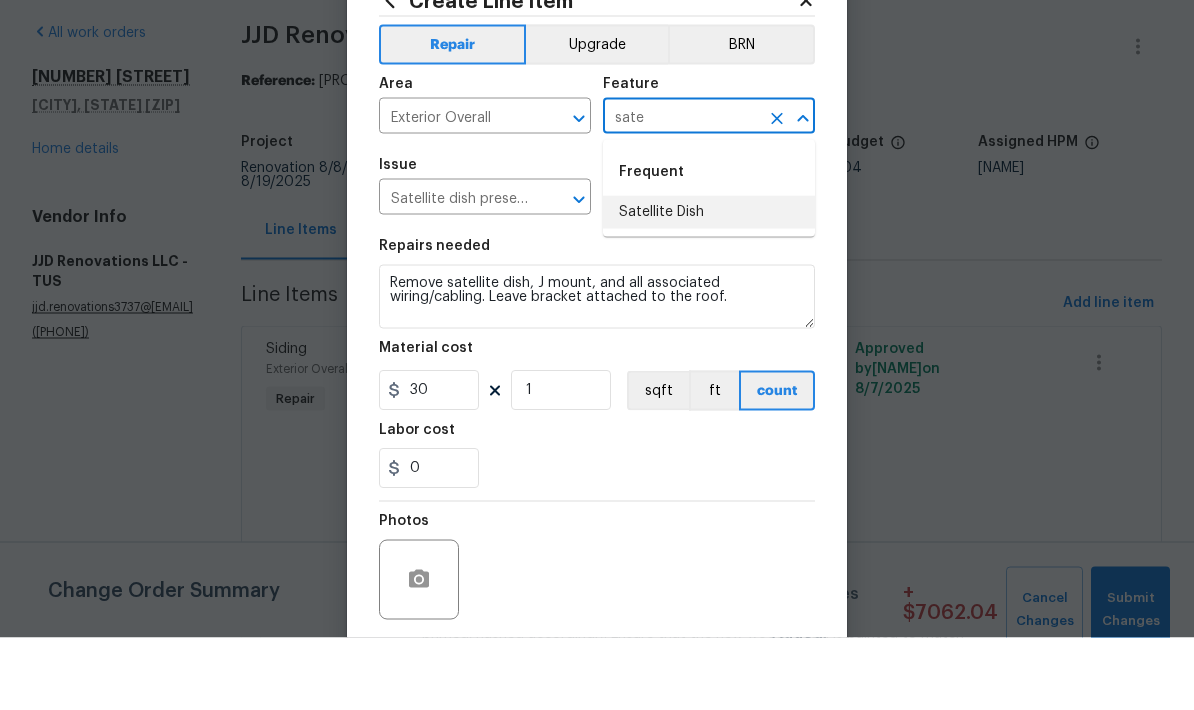 click on "Satellite Dish" at bounding box center (709, 284) 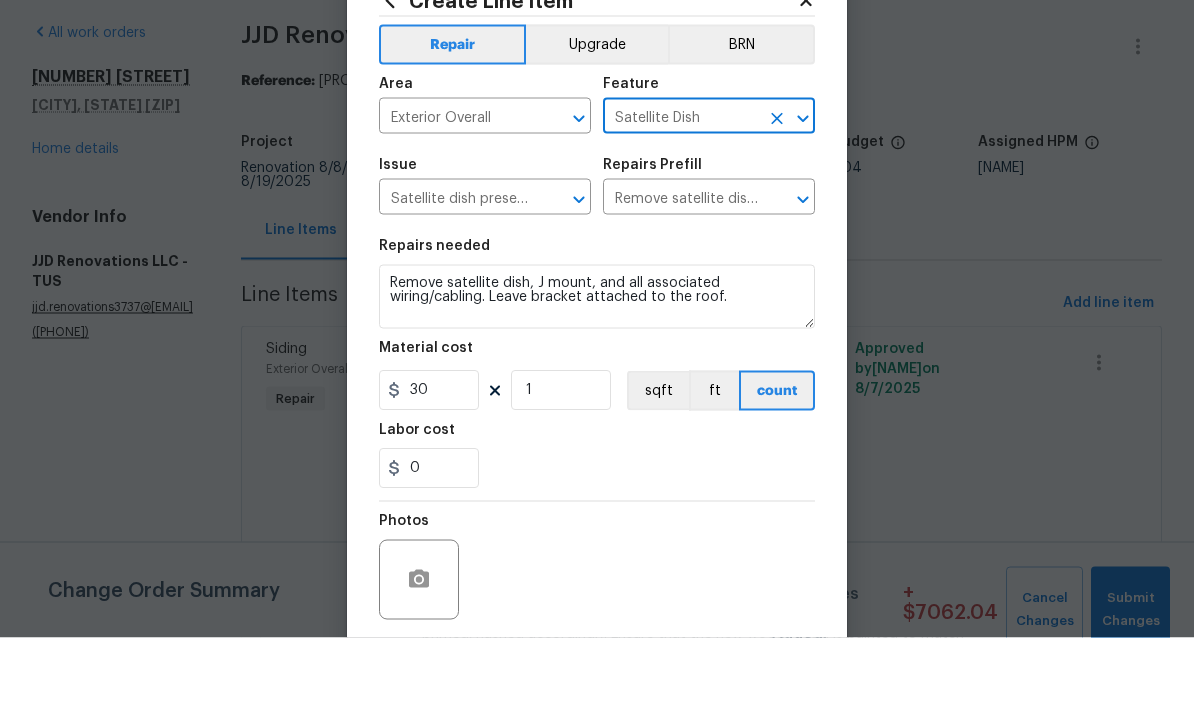scroll, scrollTop: 73, scrollLeft: 0, axis: vertical 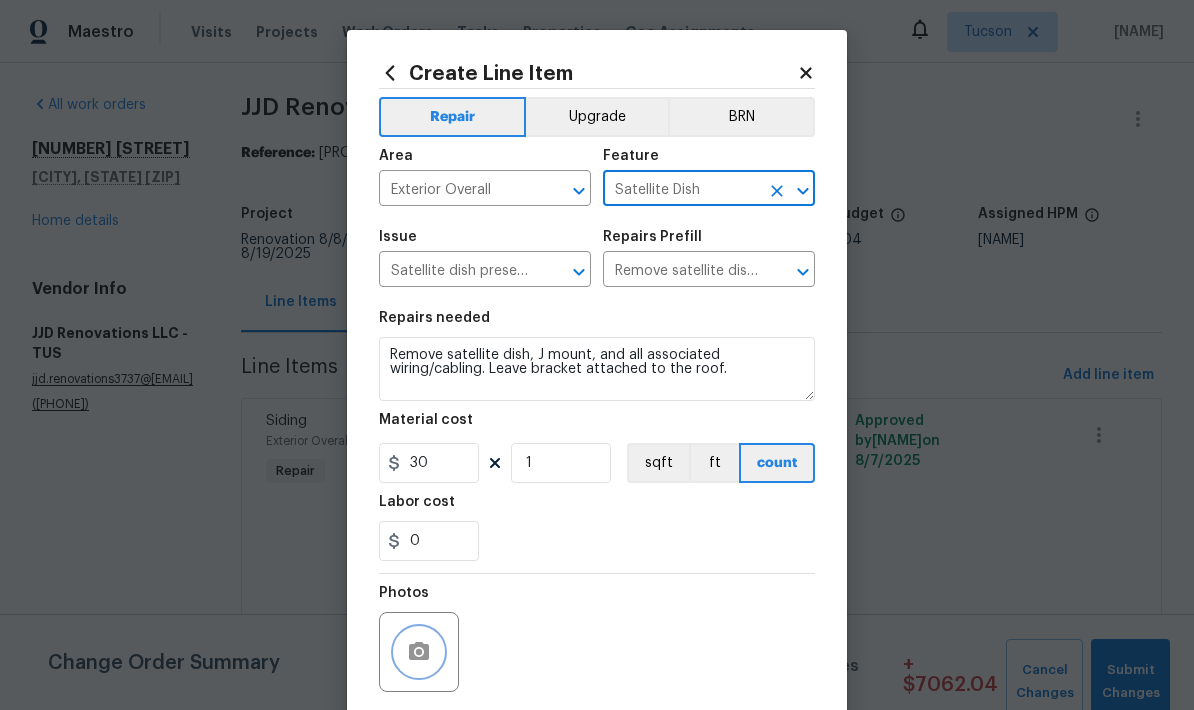 click at bounding box center [419, 652] 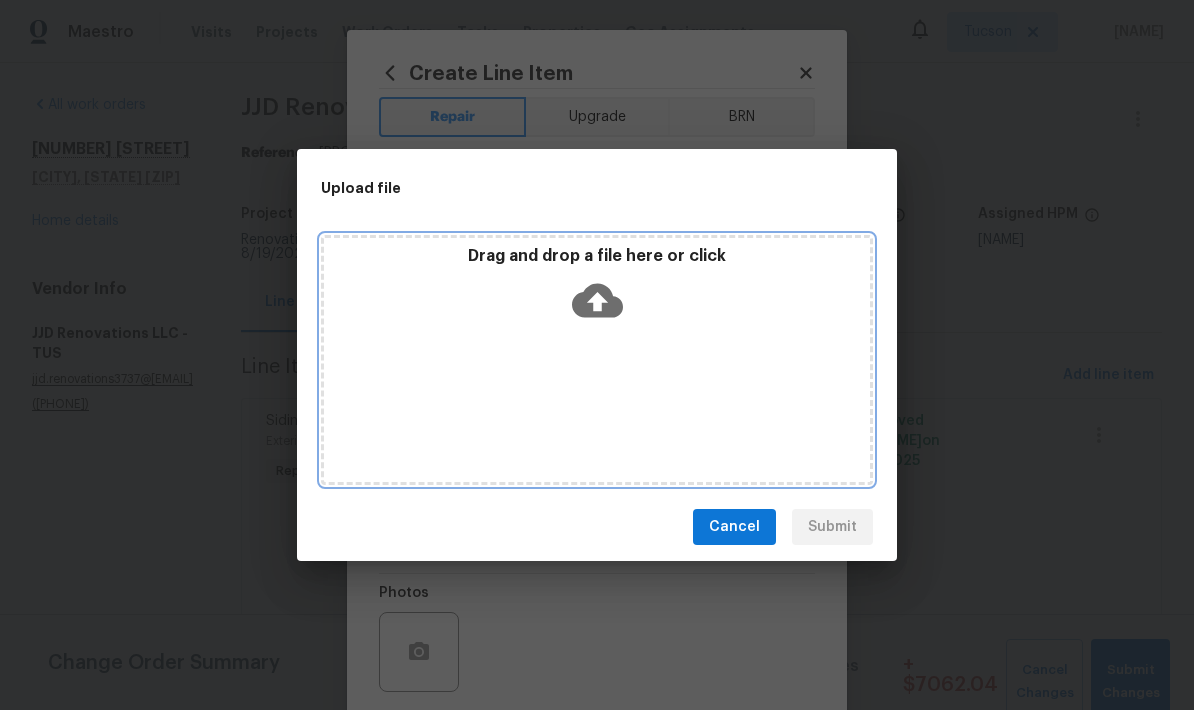 click 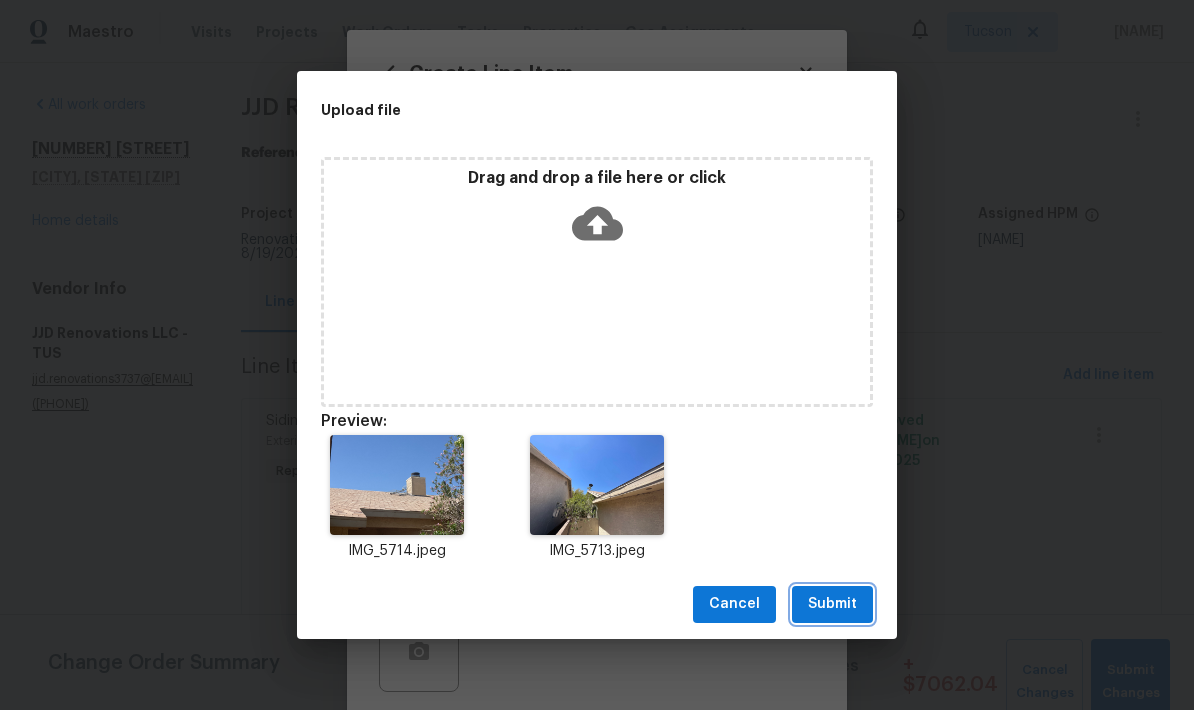 click on "Submit" at bounding box center (832, 604) 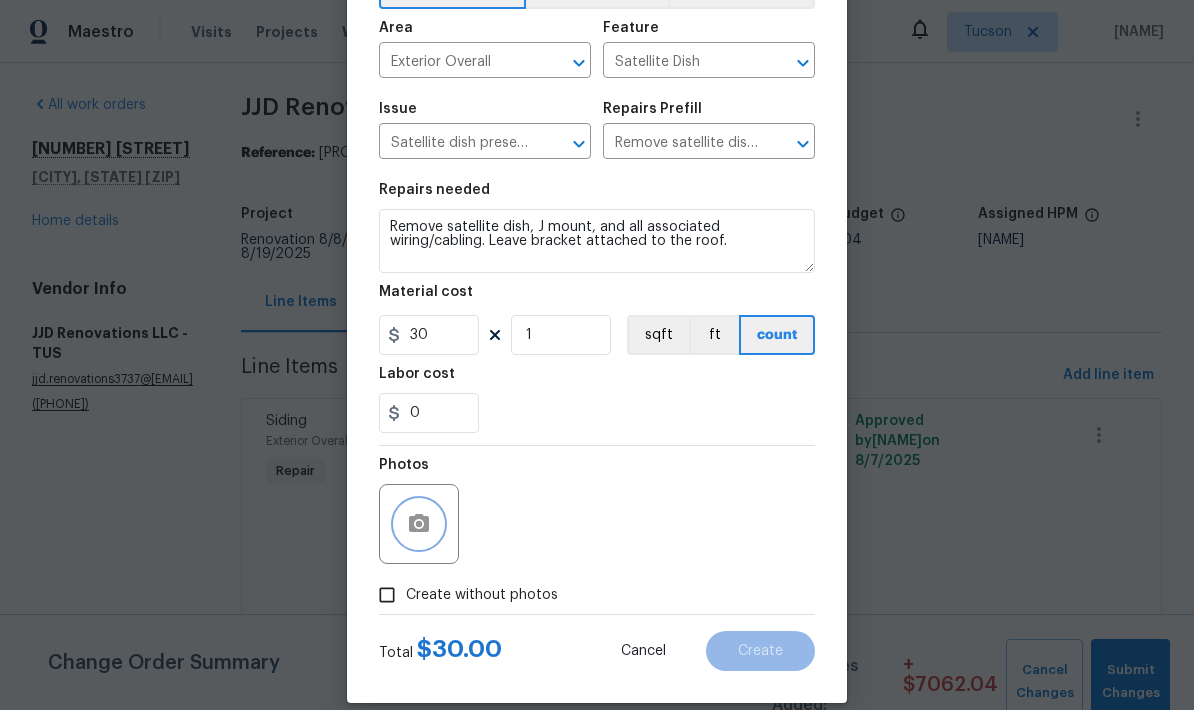 scroll, scrollTop: 123, scrollLeft: 0, axis: vertical 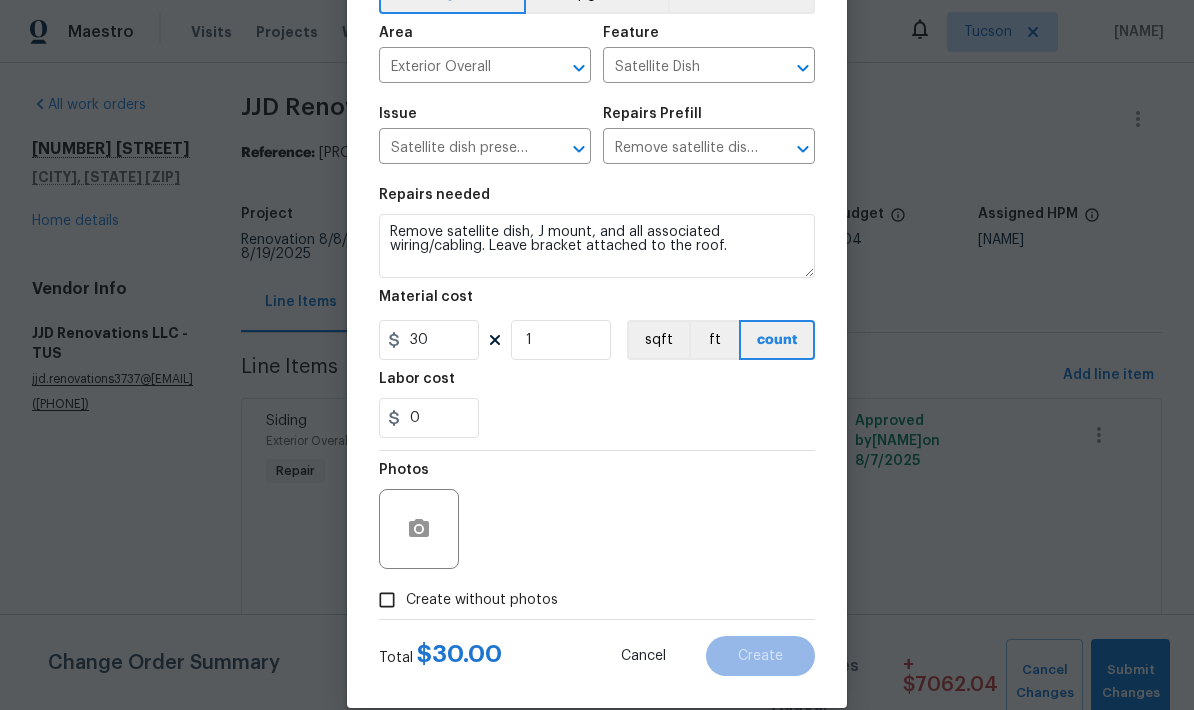 click on "Photos" at bounding box center [597, 516] 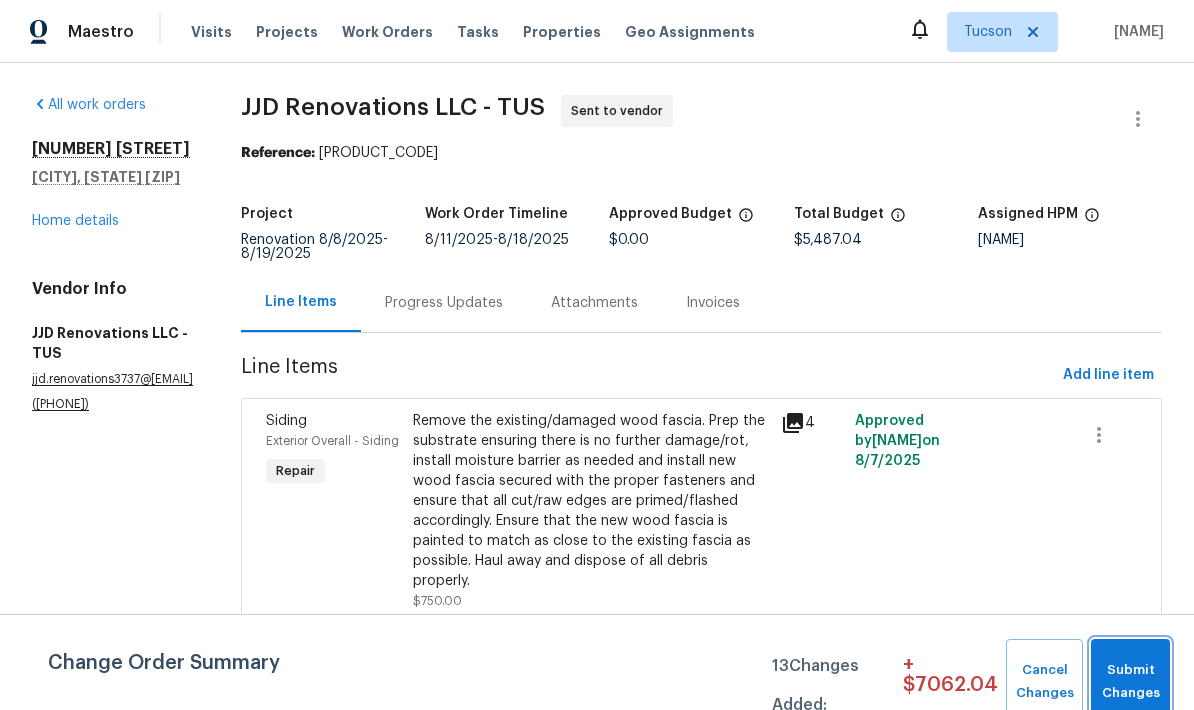 click on "Submit Changes" at bounding box center (1130, 682) 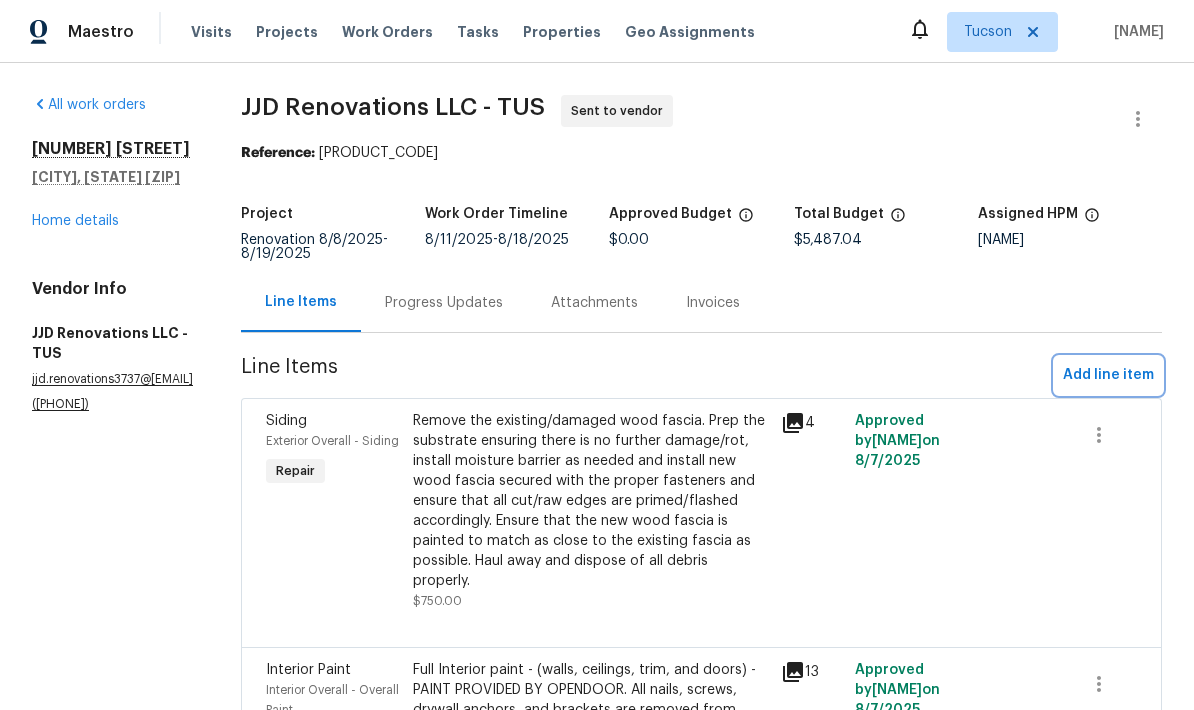 click on "Add line item" at bounding box center (1108, 375) 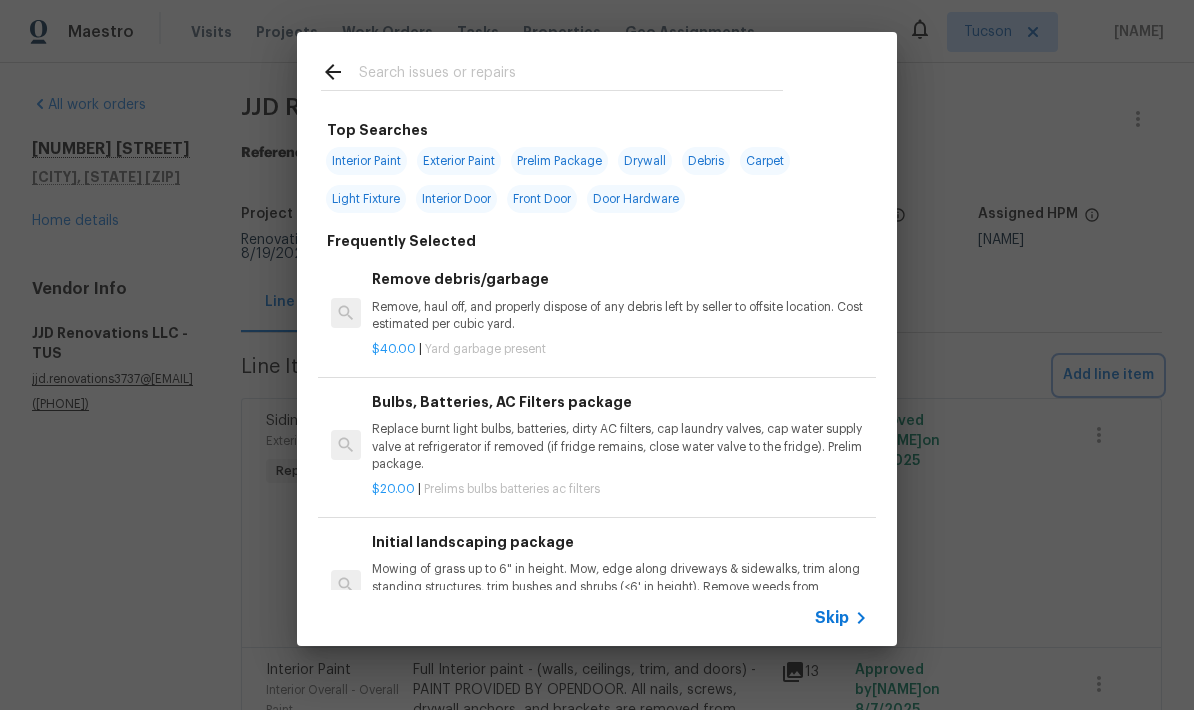 click on "Top Searches Interior Paint Exterior Paint Prelim Package Drywall Debris Carpet Light Fixture Interior Door Front Door Door Hardware Frequently Selected Remove debris/garbage Remove, haul off, and properly dispose of any debris left by seller to offsite location. Cost estimated per cubic yard. $40.00   |   Yard garbage present Bulbs, Batteries, AC Filters package Replace burnt light bulbs, batteries, dirty AC filters, cap laundry valves, cap water supply valve at refrigerator if removed (if fridge remains, close water valve to the fridge). Prelim package. $20.00   |   Prelims bulbs batteries ac filters Initial landscaping package Mowing of grass up to 6" in height. Mow, edge along driveways & sidewalks, trim along standing structures, trim bushes and shrubs (<6' in height). Remove weeds from previously maintained flowerbeds and remove standing yard debris (small twigs, non seasonal falling leaves).  Use leaf blower to remove clippings from hard surfaces." $120.00   |   Prelims landscaping $10.00   |   $75.00" at bounding box center (597, 339) 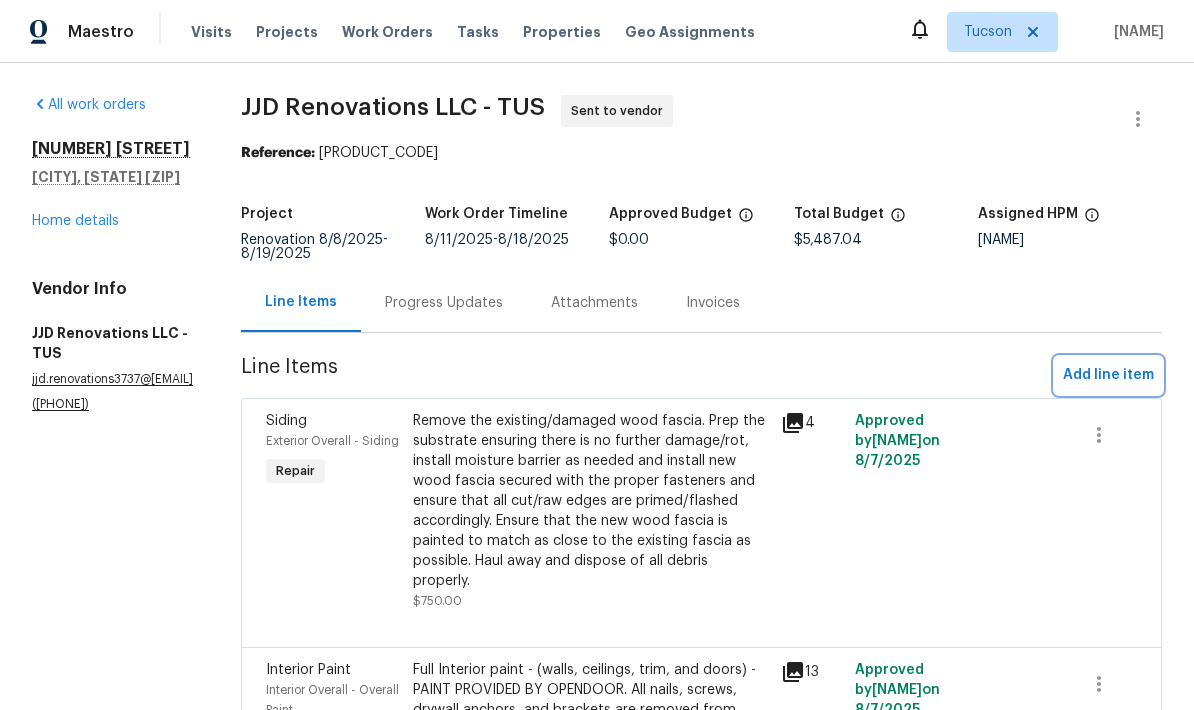 click on "Add line item" at bounding box center (1108, 375) 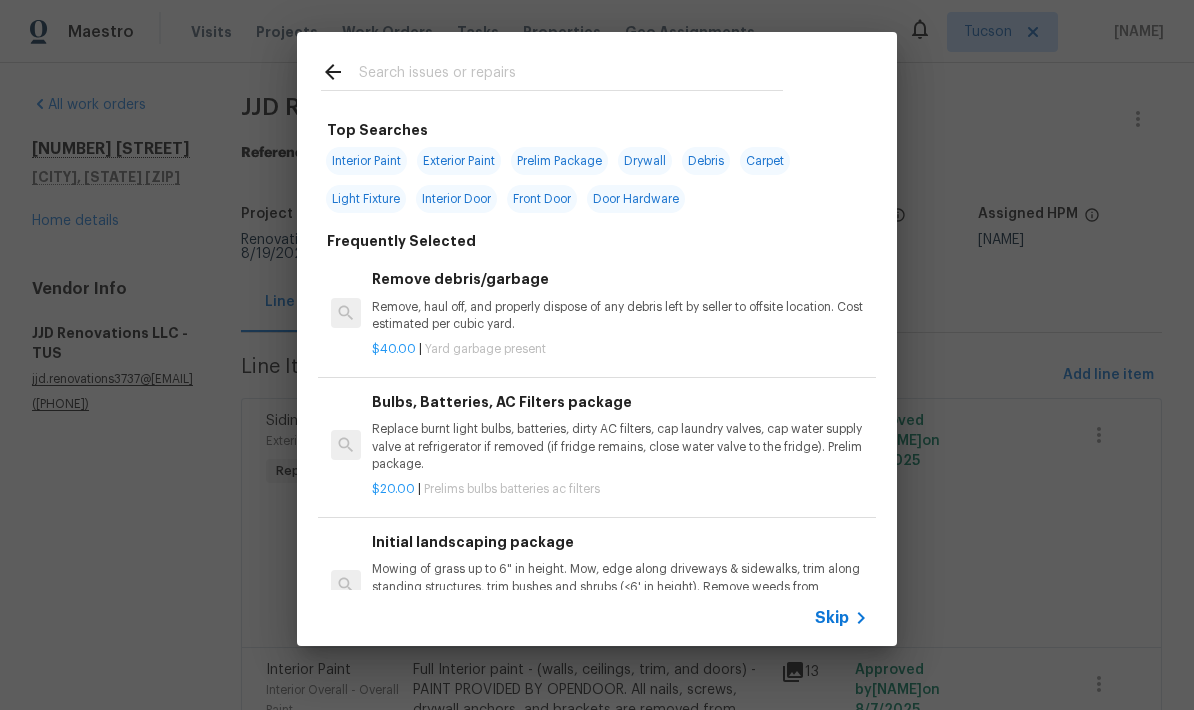 click on "Skip" at bounding box center (832, 618) 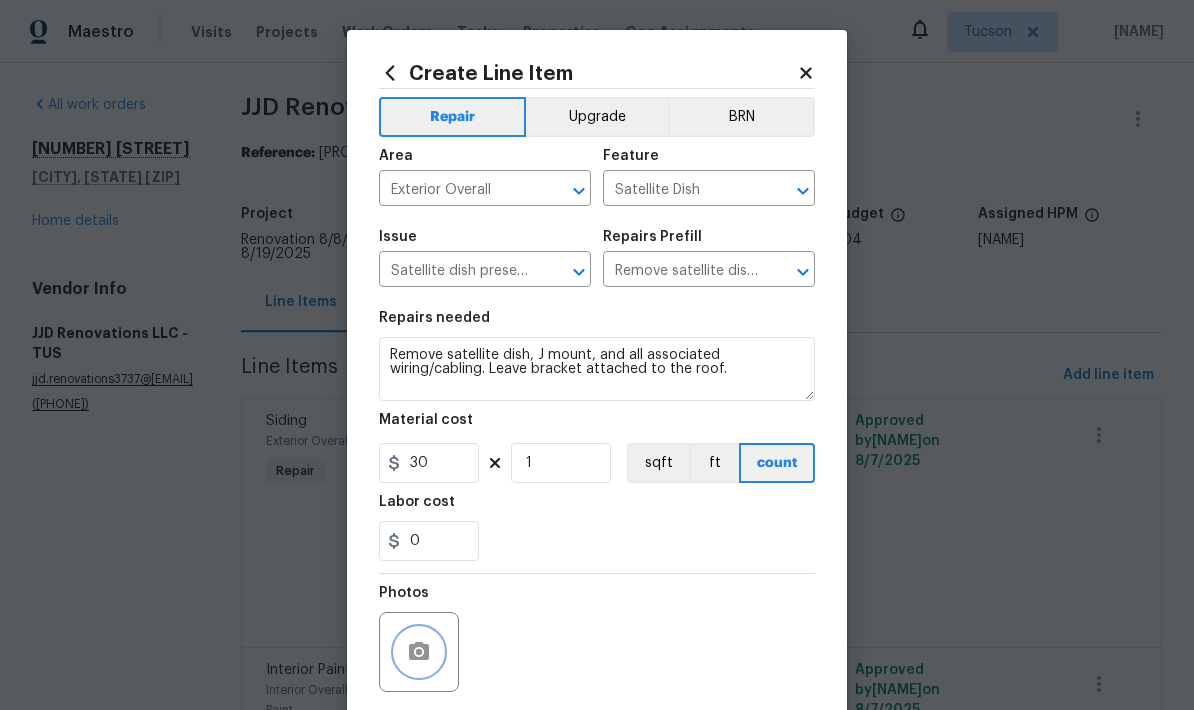 click 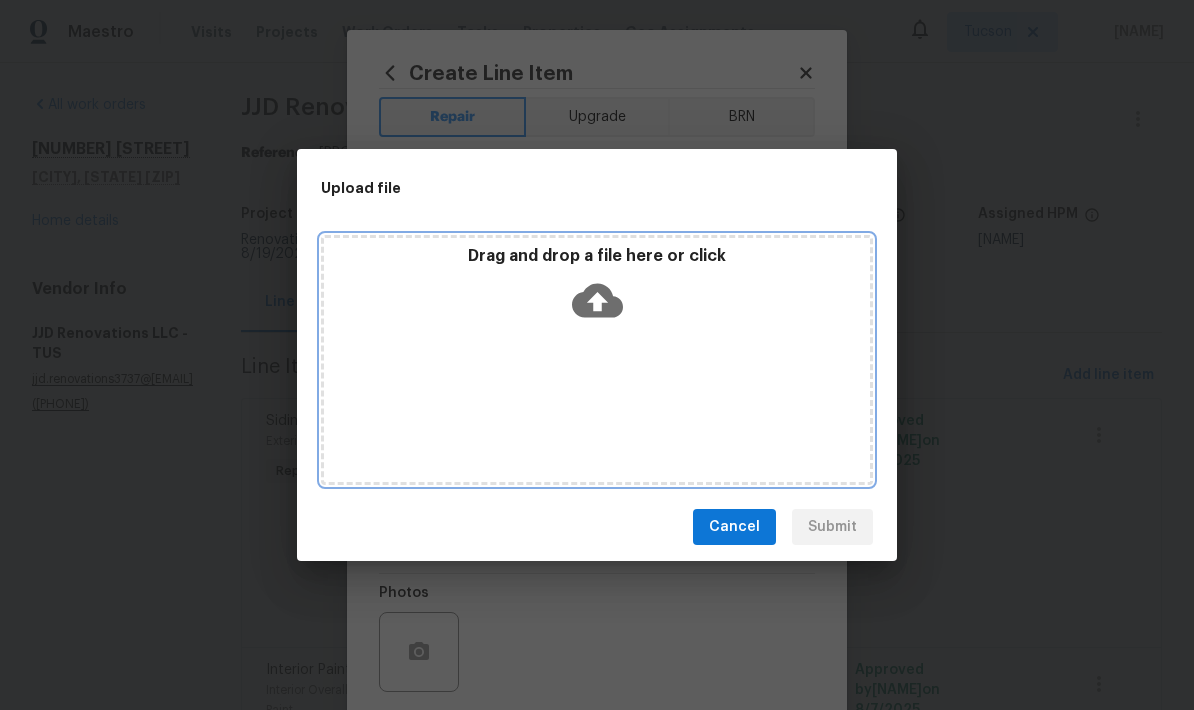 click 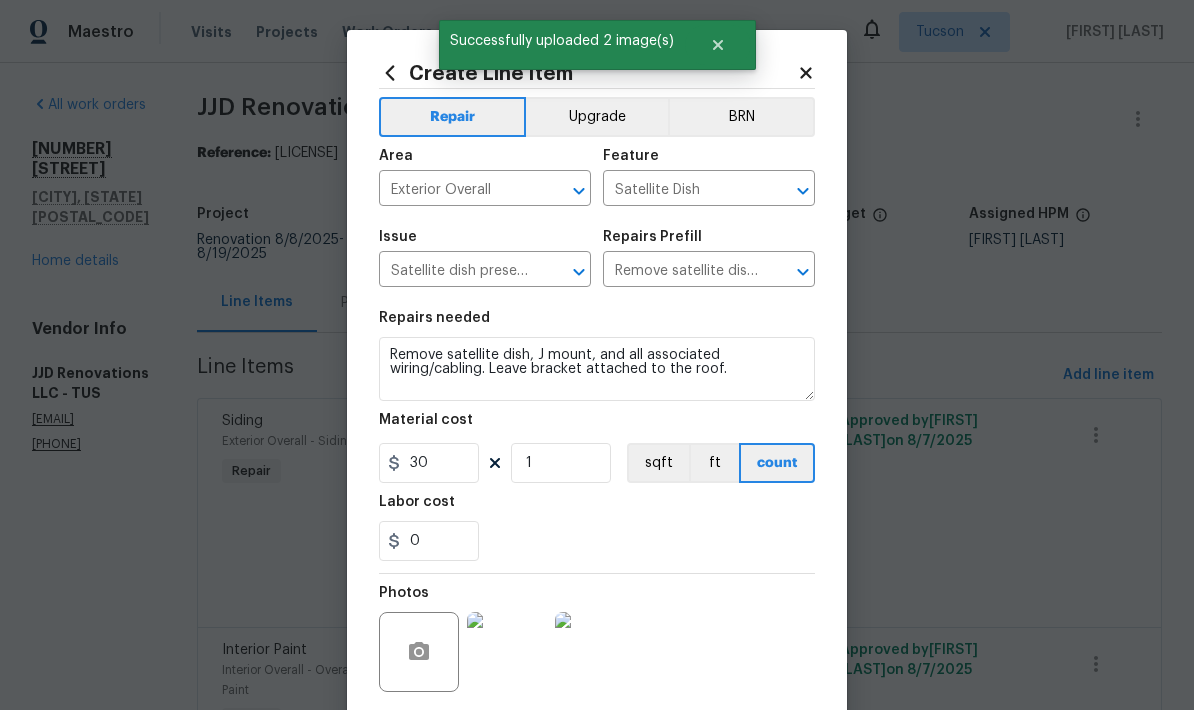 scroll, scrollTop: 73, scrollLeft: 0, axis: vertical 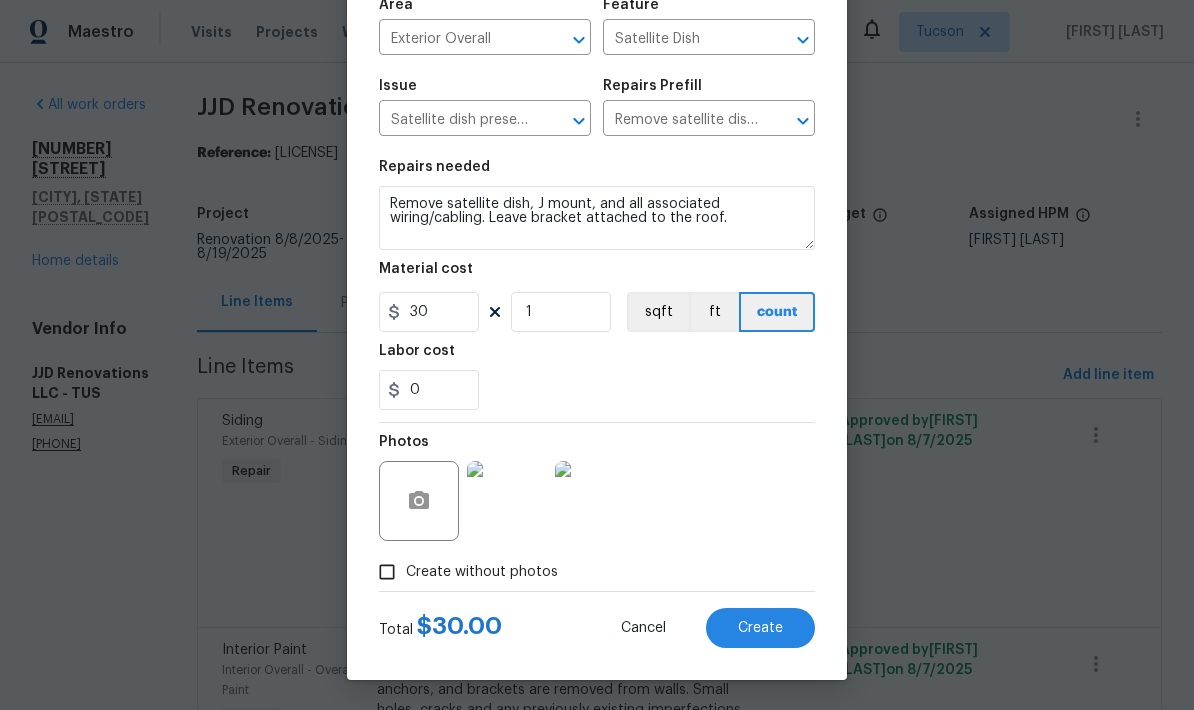 click on "Create" at bounding box center [760, 628] 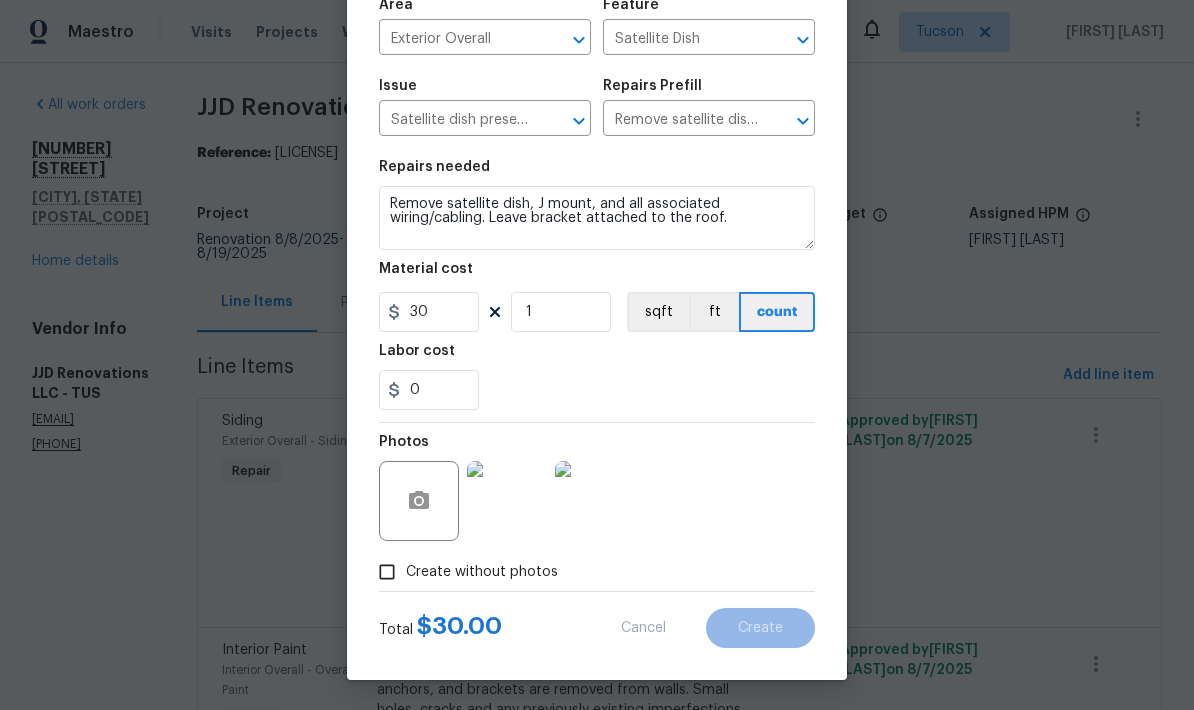 type on "0" 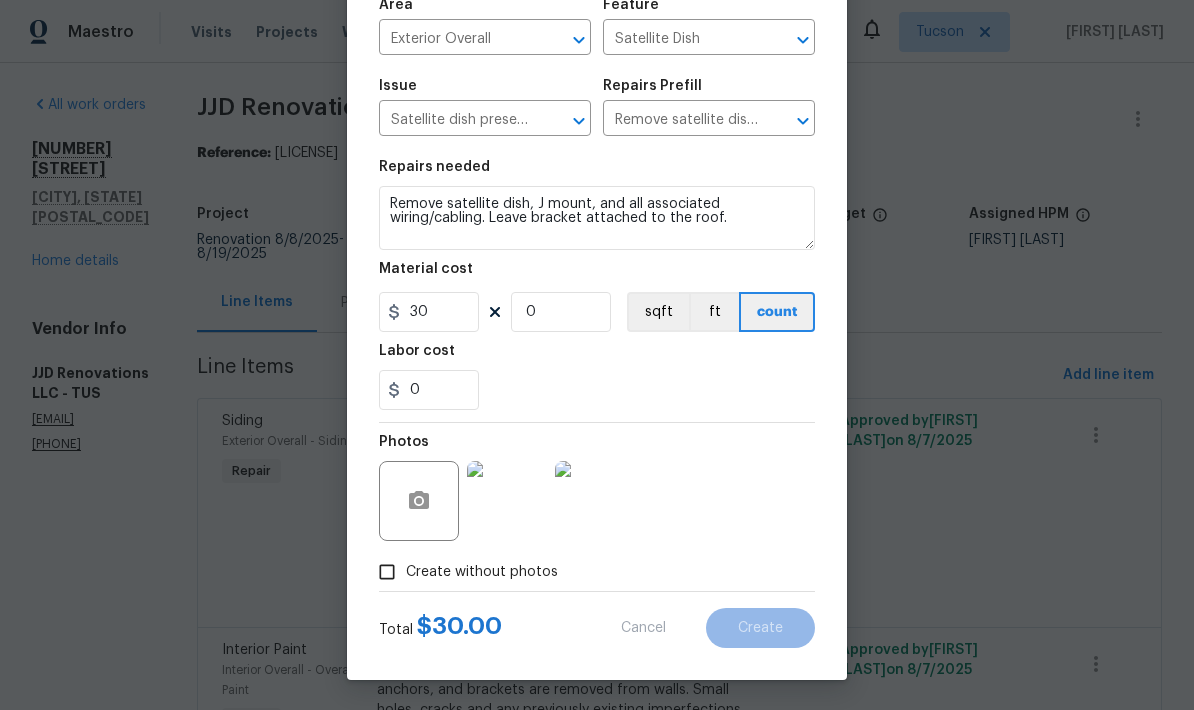 type 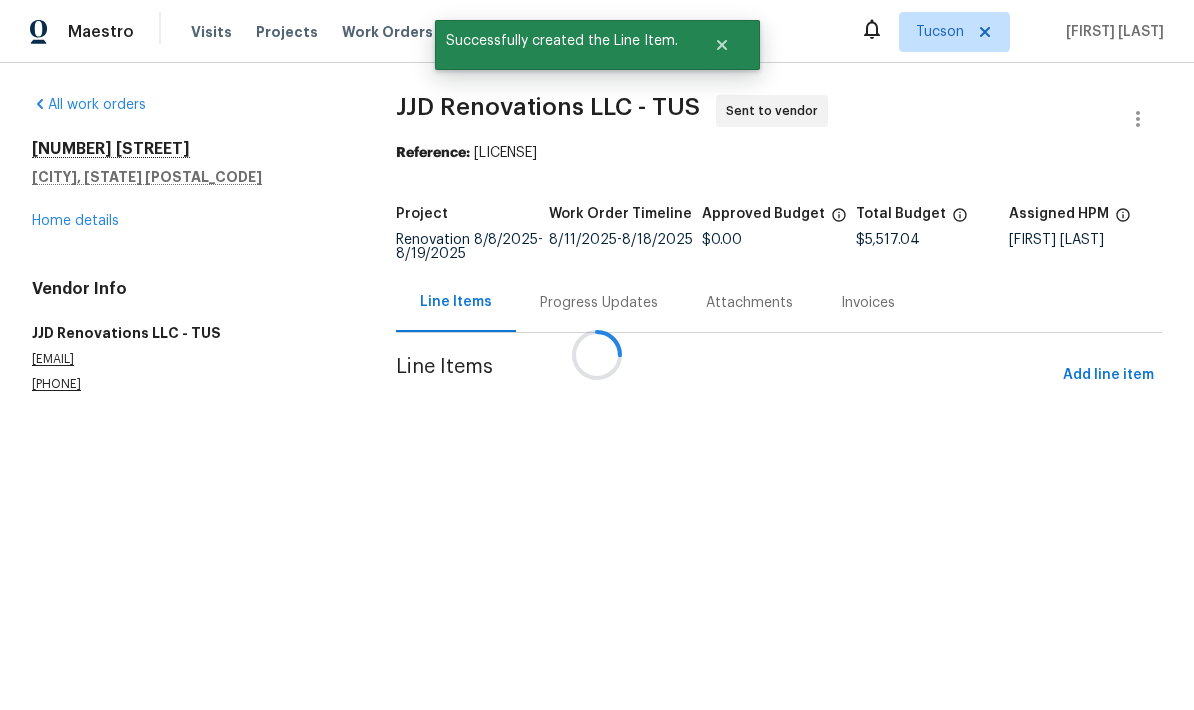 scroll, scrollTop: 0, scrollLeft: 0, axis: both 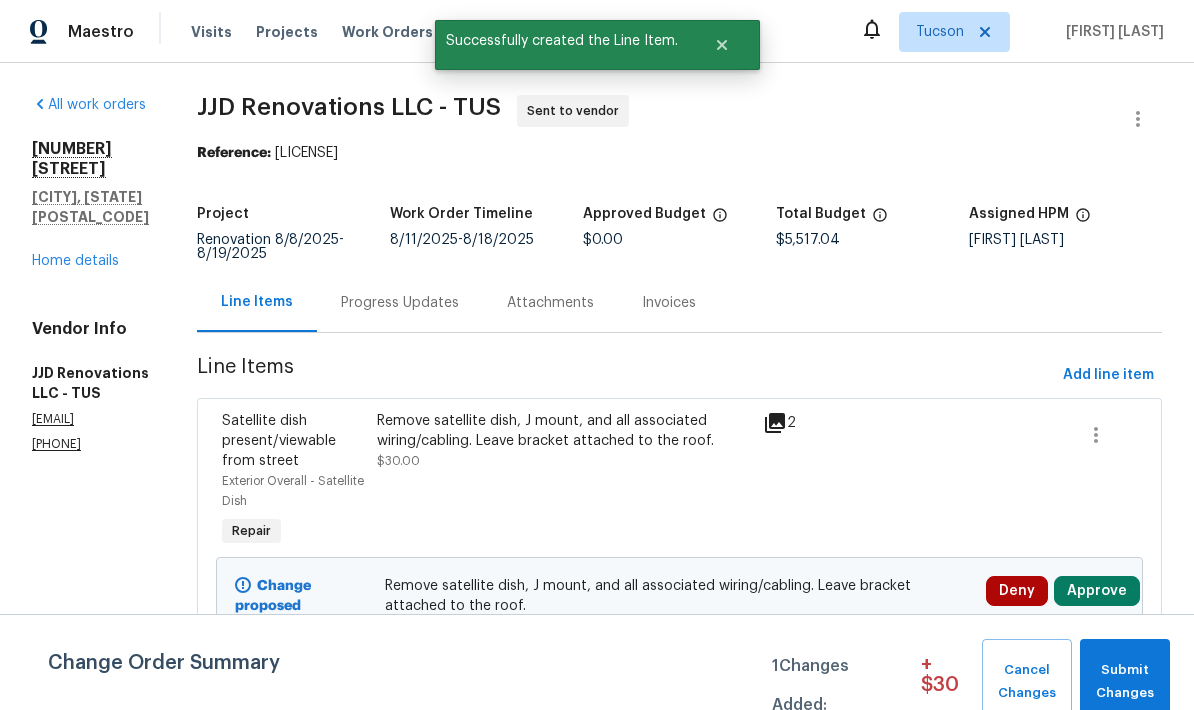 click on "Approve" at bounding box center [1097, 591] 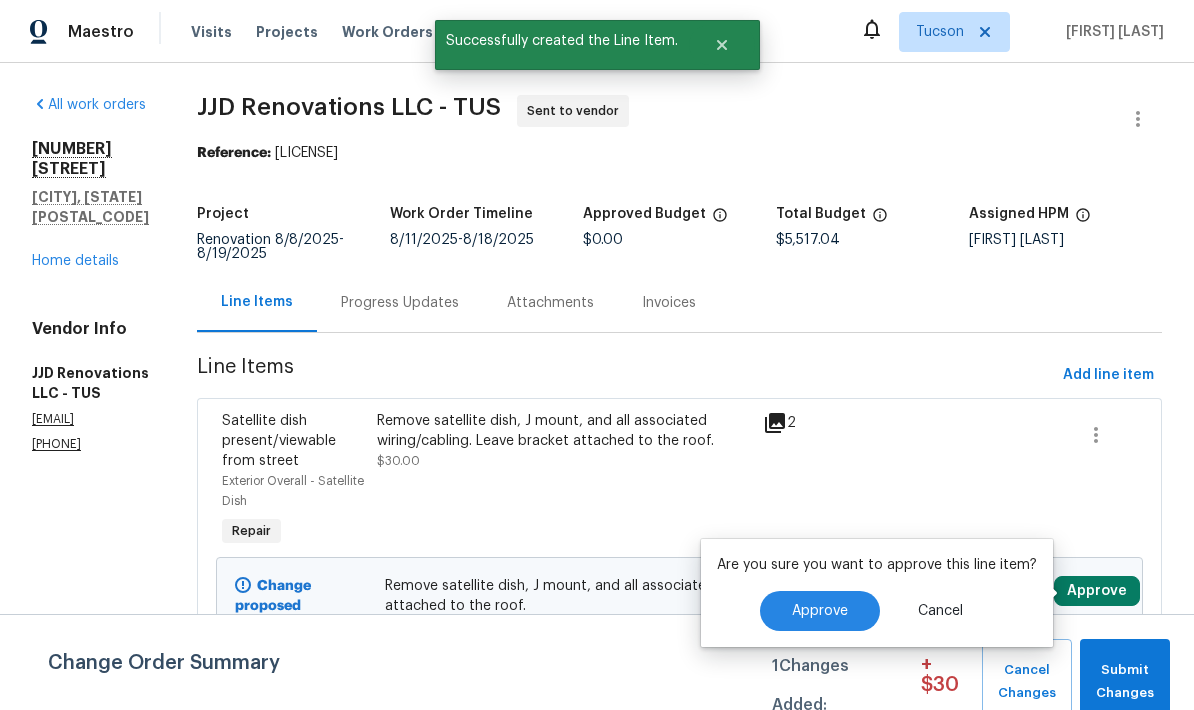 click on "Approve" at bounding box center [820, 611] 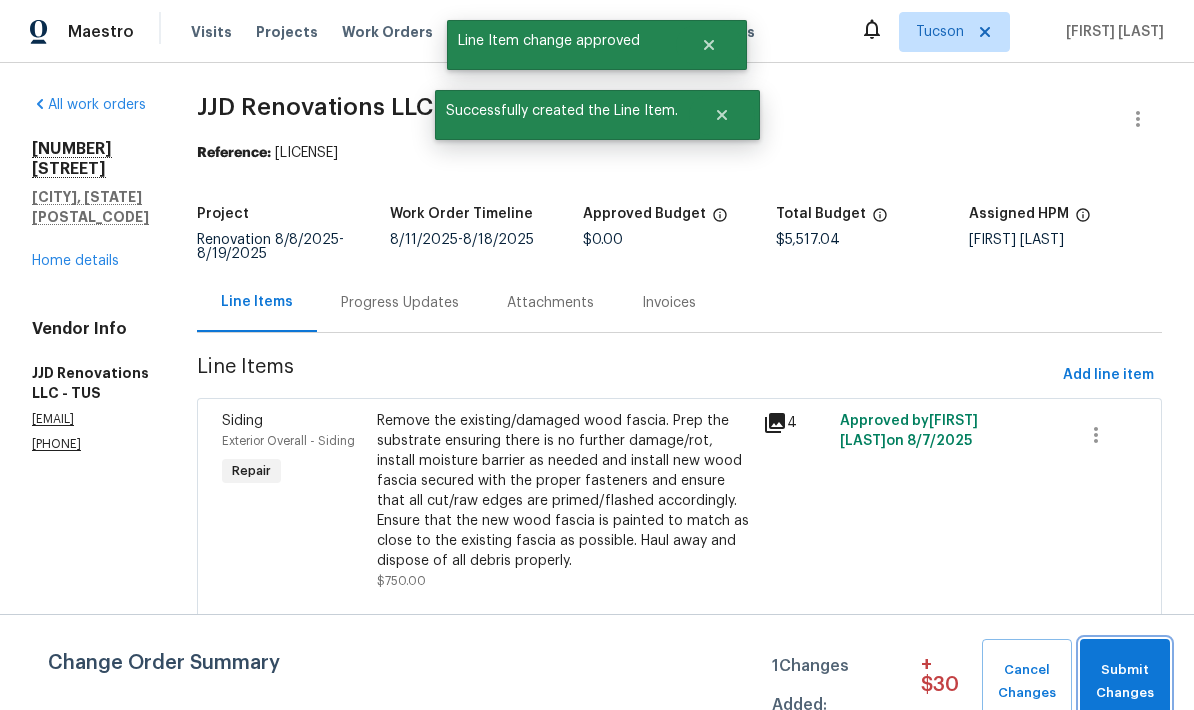 click on "Submit Changes" at bounding box center (1125, 682) 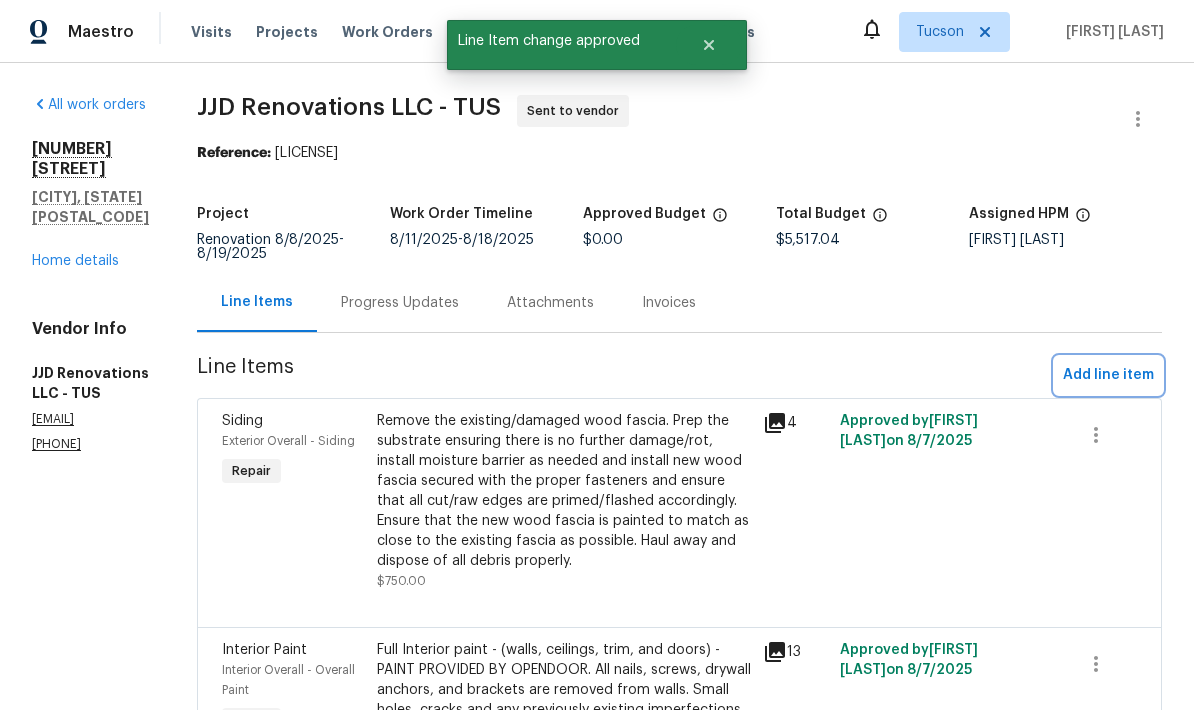 click on "Add line item" at bounding box center (1108, 375) 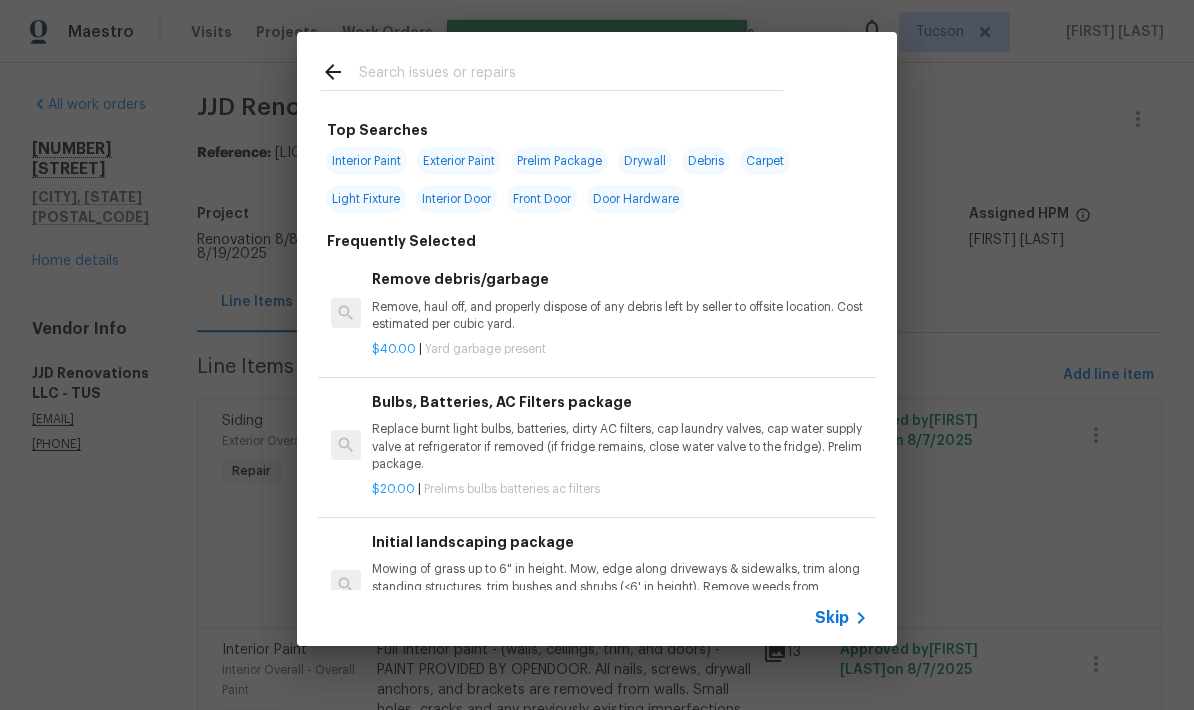 click at bounding box center [552, 71] 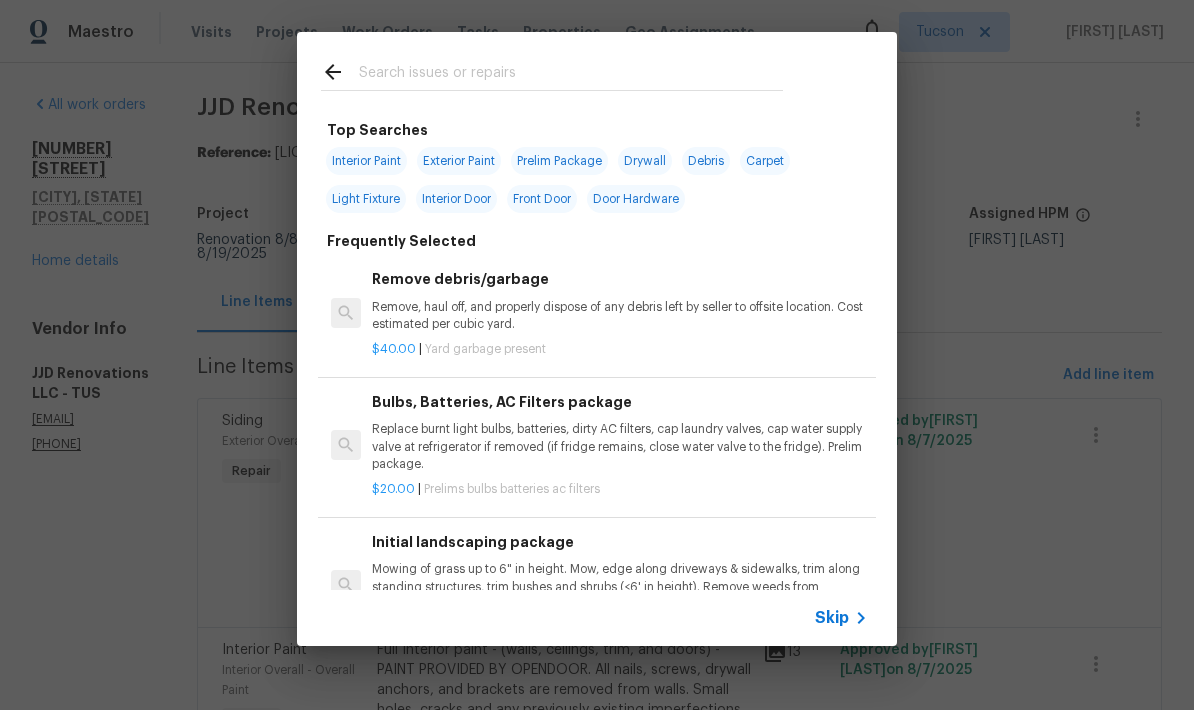 click on "Skip" at bounding box center [844, 618] 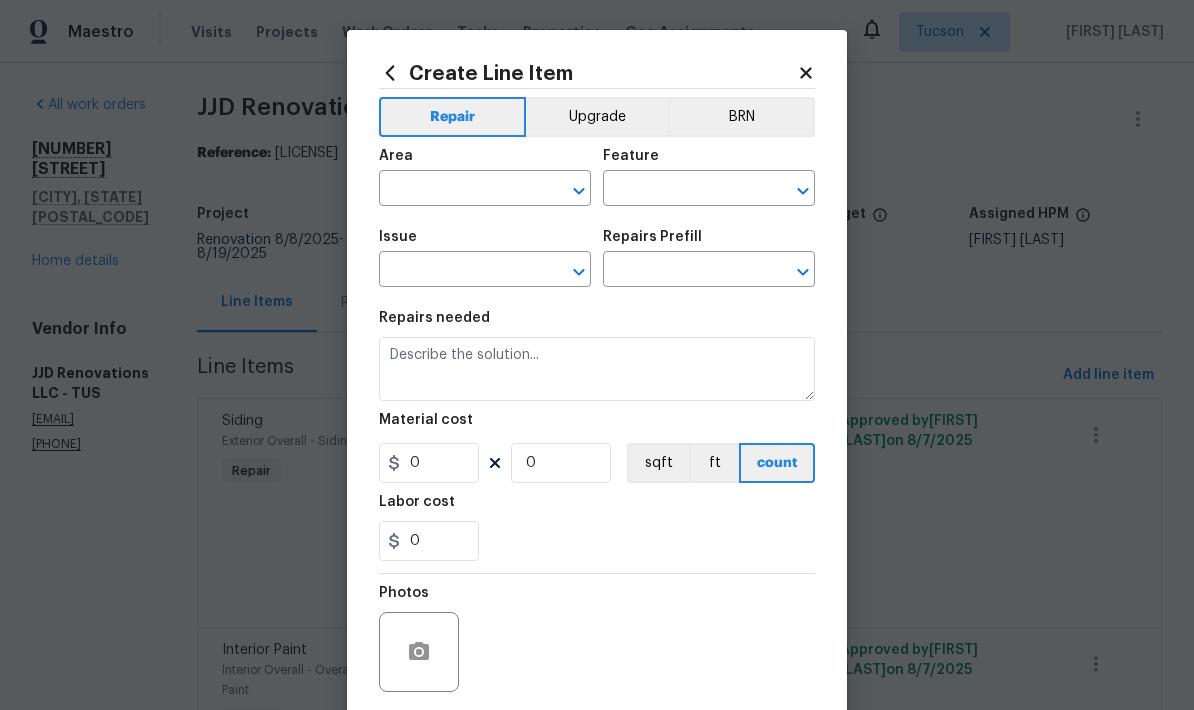 click at bounding box center (457, 190) 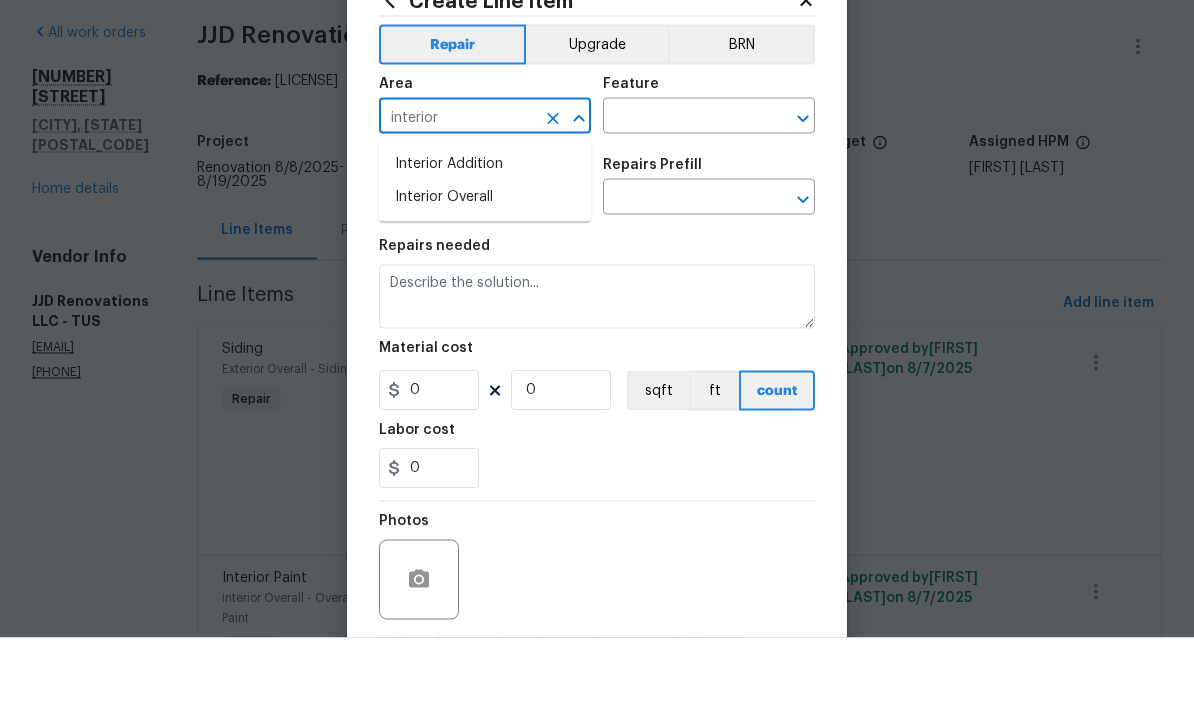 click on "Interior Overall" at bounding box center [485, 269] 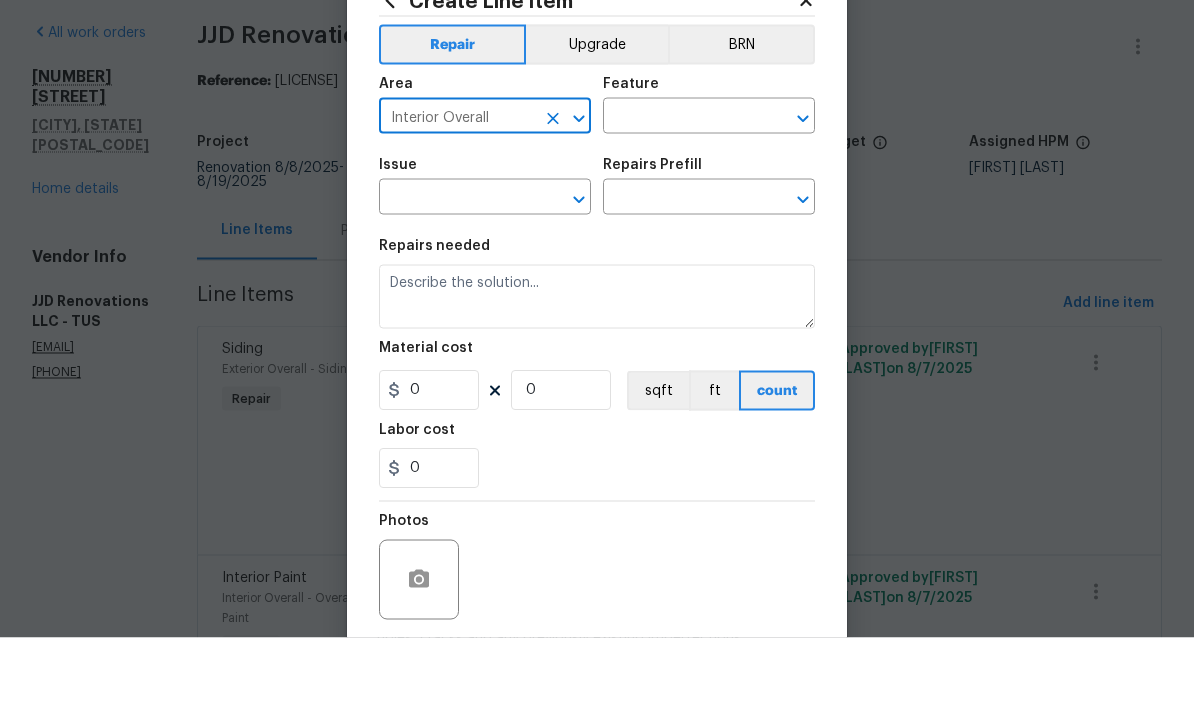 click at bounding box center [681, 190] 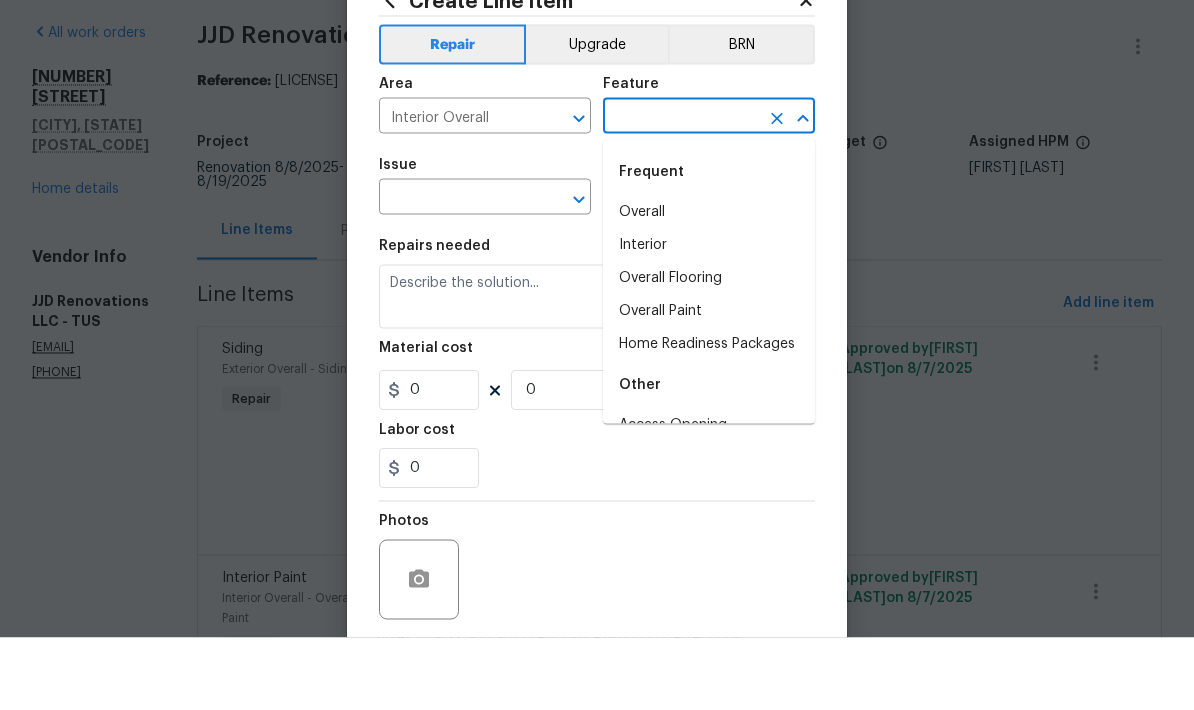 scroll, scrollTop: 73, scrollLeft: 0, axis: vertical 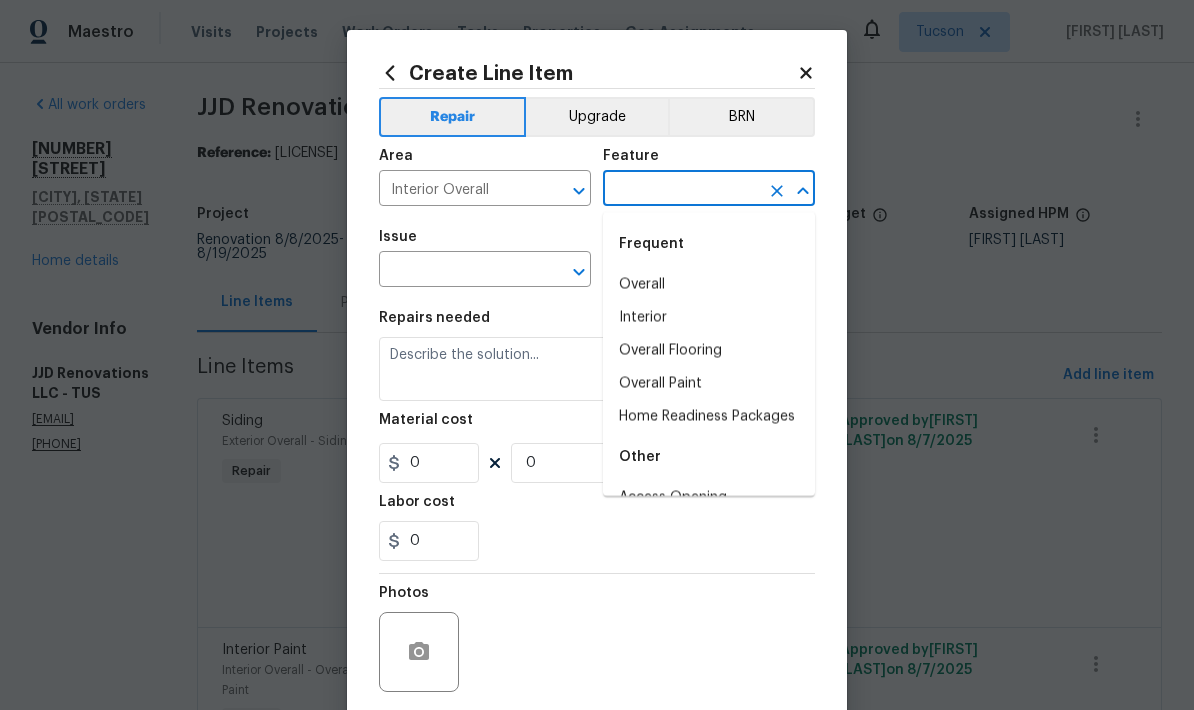 click on "Home Readiness Packages" at bounding box center (709, 416) 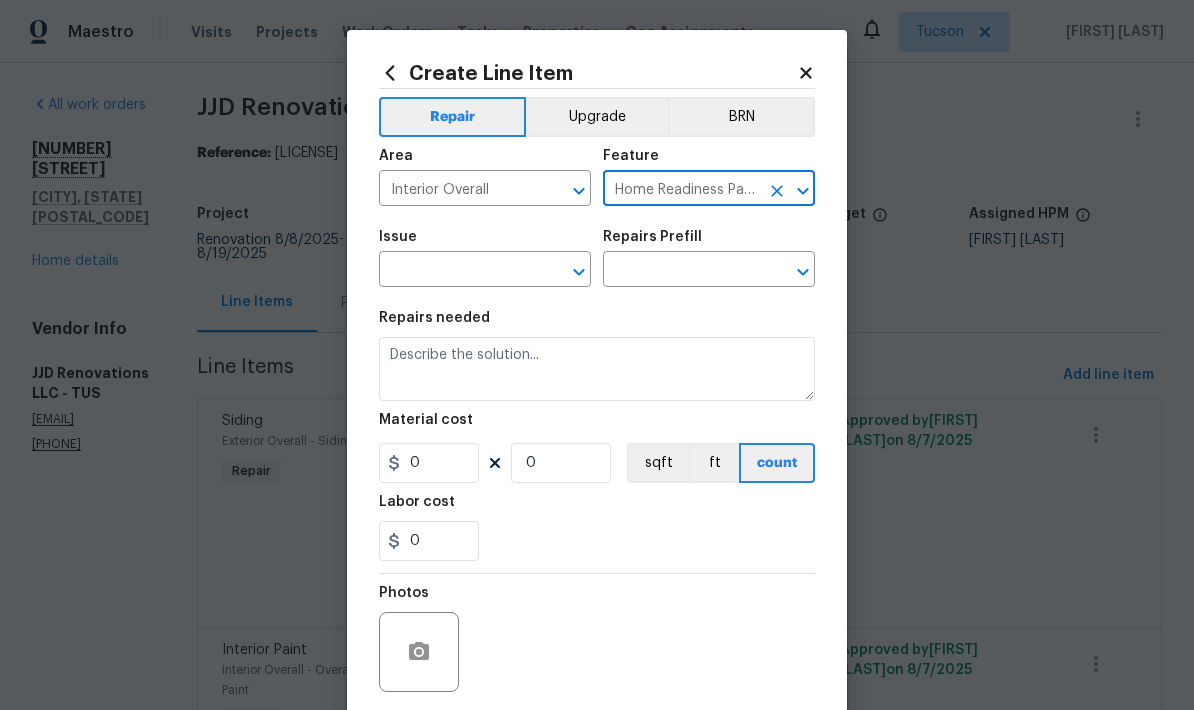 type on "Home Readiness Packages" 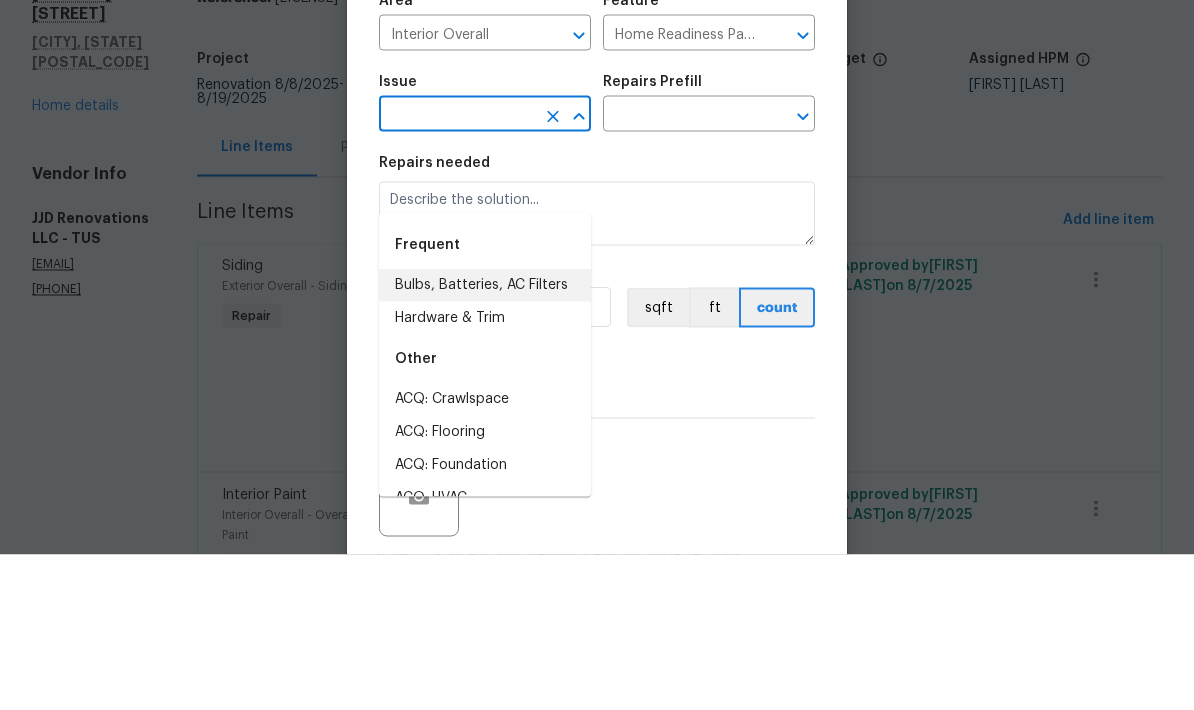 click on "Bulbs, Batteries, AC Filters" at bounding box center [485, 440] 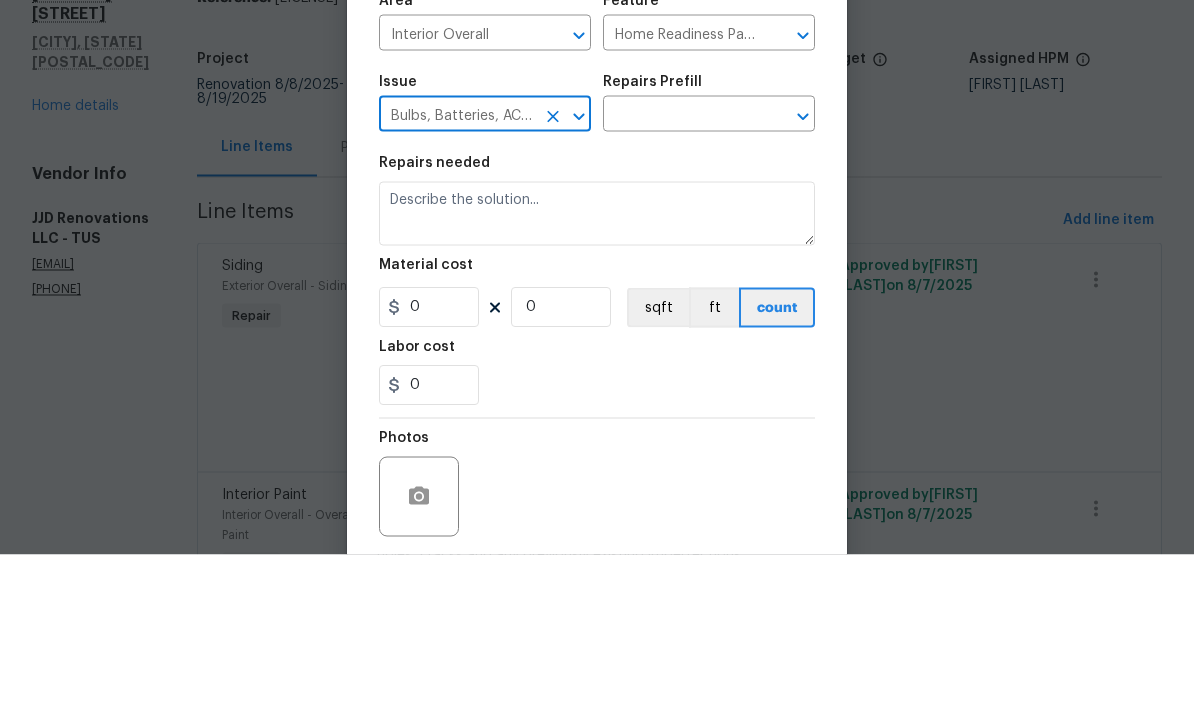 click at bounding box center (681, 271) 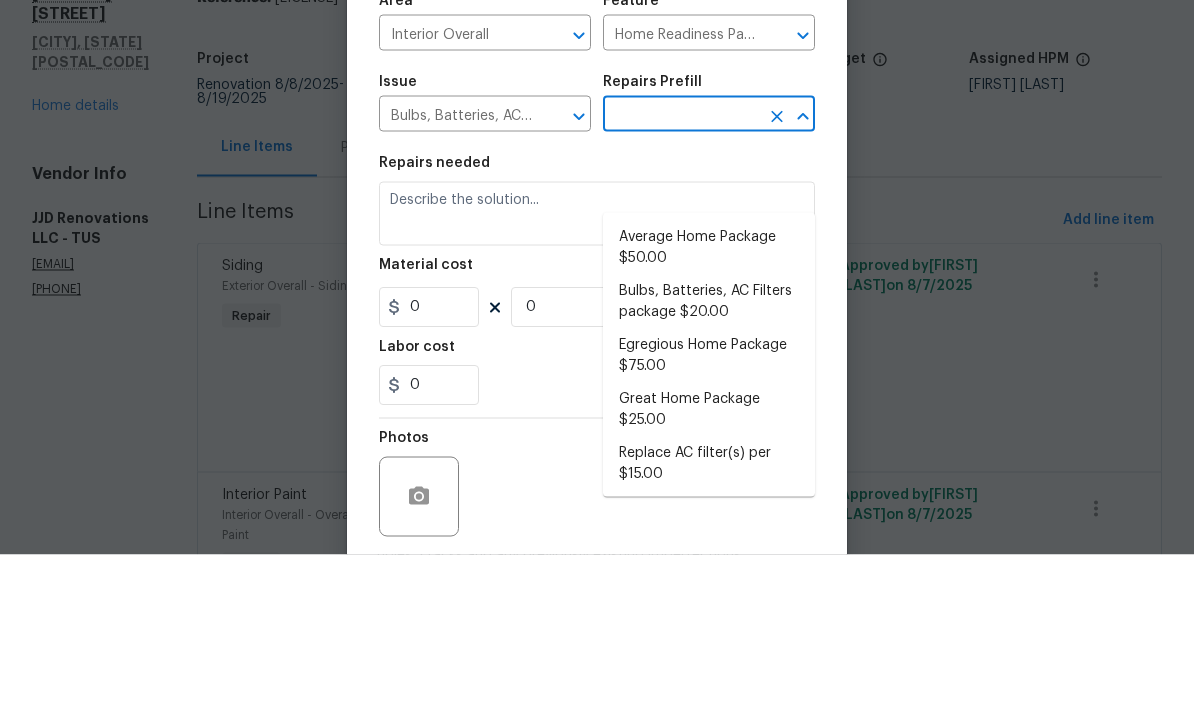 scroll, scrollTop: 80, scrollLeft: 0, axis: vertical 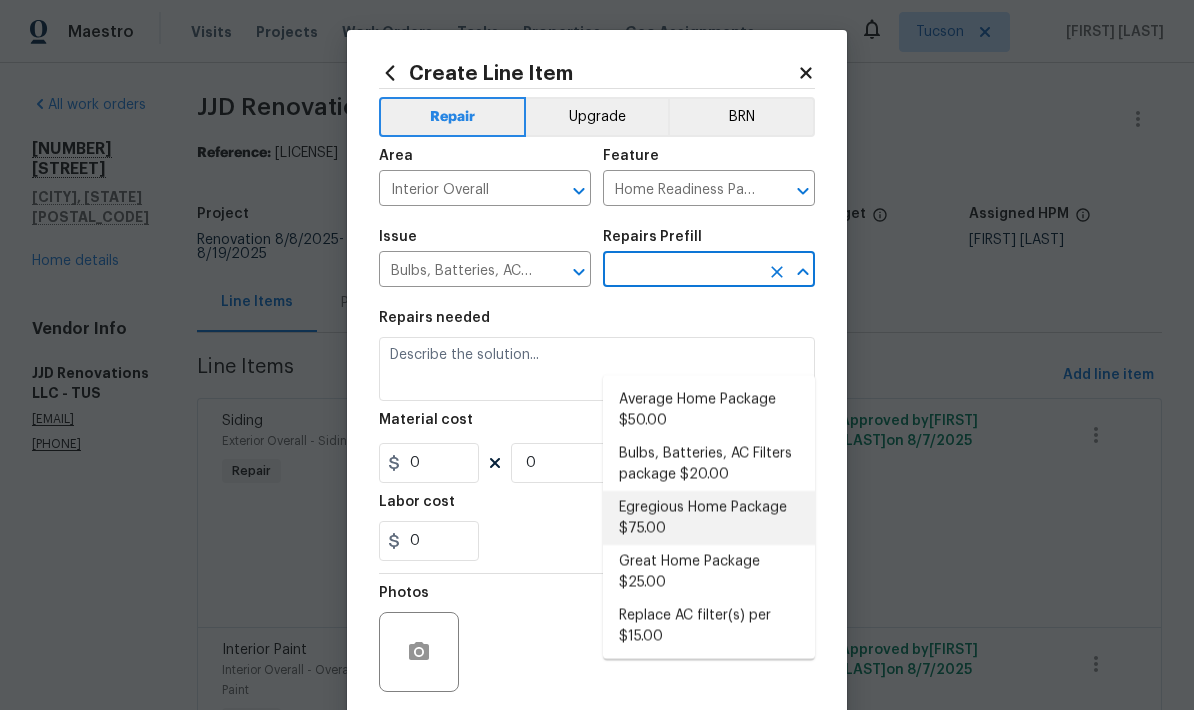 click on "Egregious Home Package $75.00" at bounding box center [709, 518] 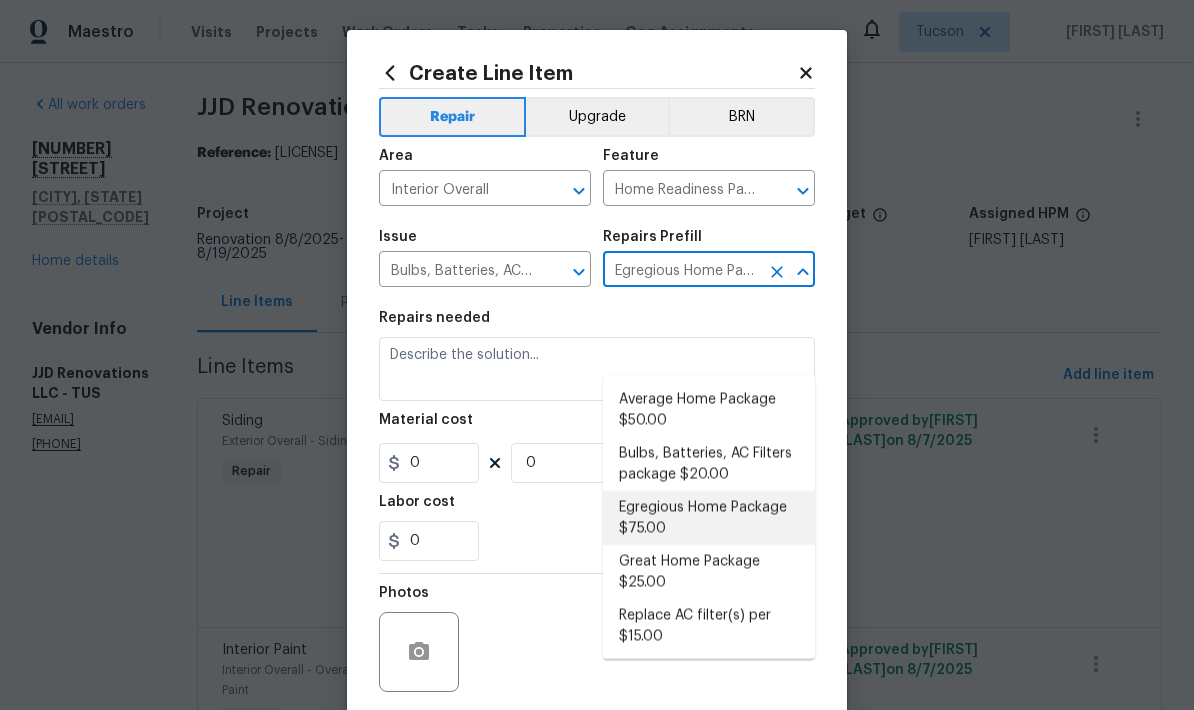 type 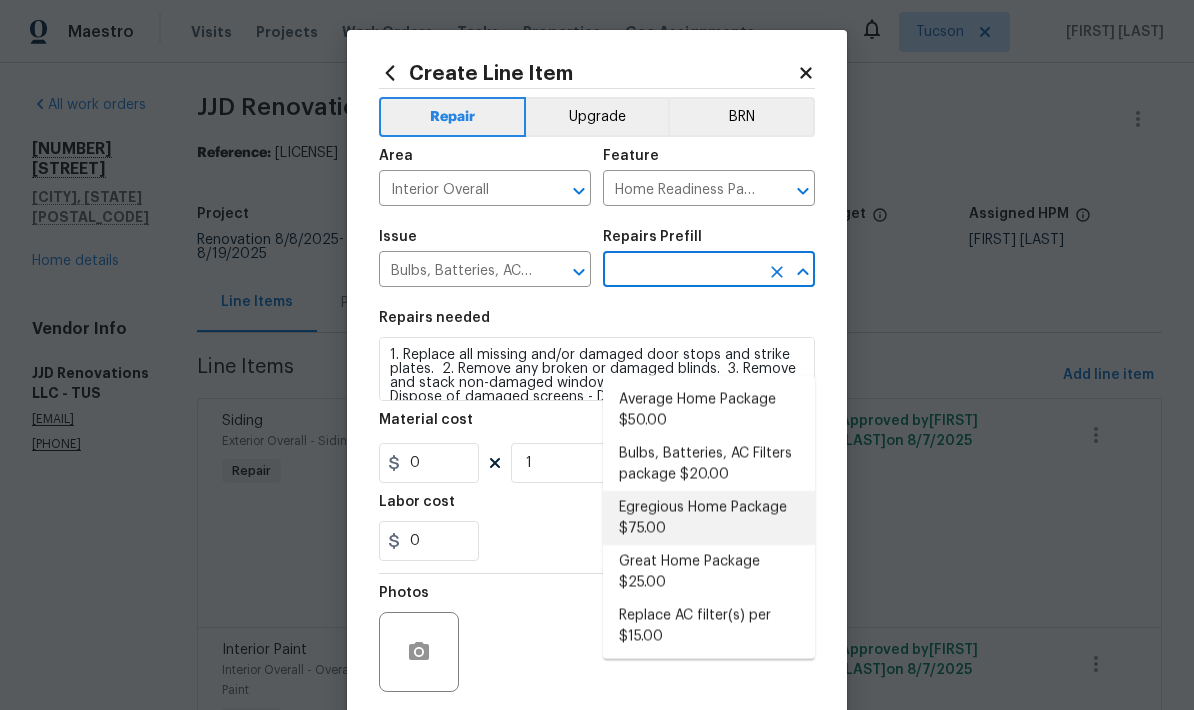 type on "Egregious Home Package $75.00" 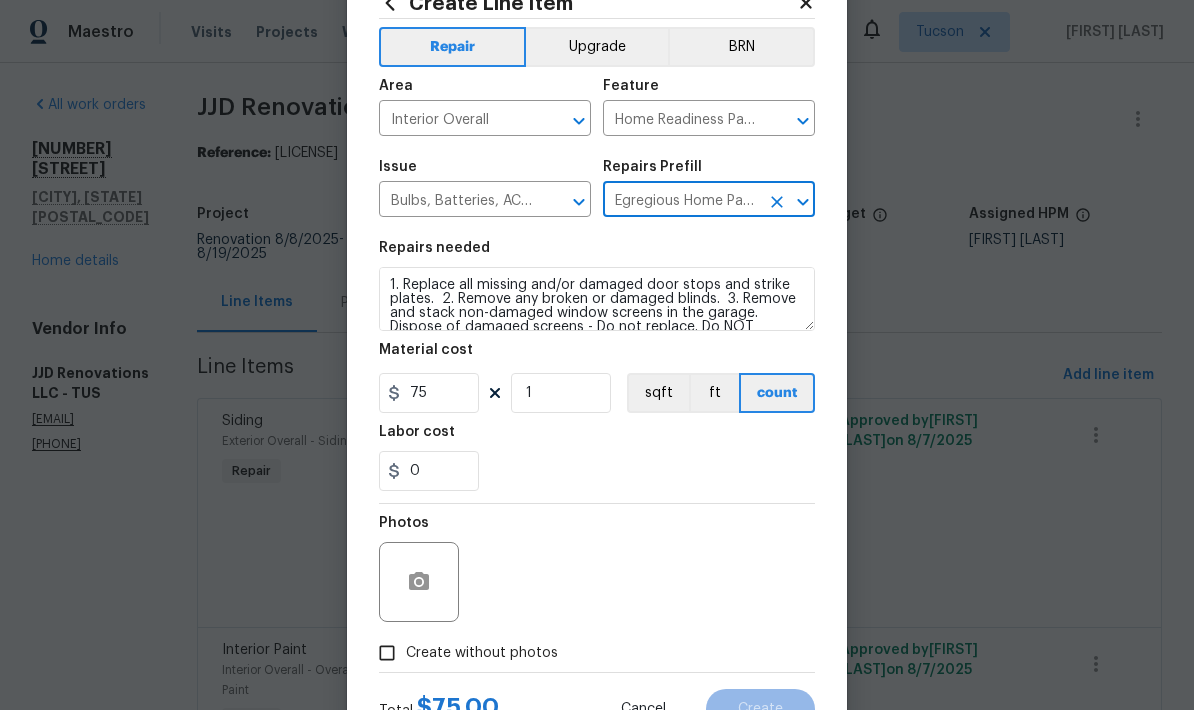 scroll, scrollTop: 82, scrollLeft: 0, axis: vertical 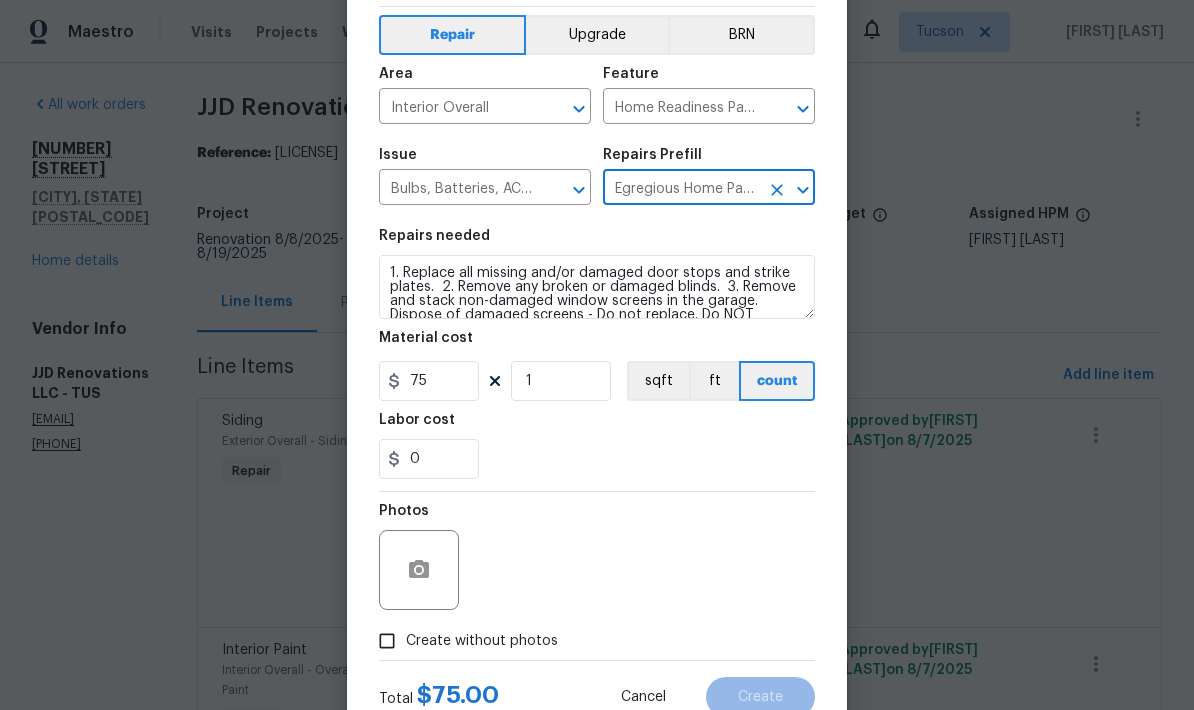 click on "Create without photos" at bounding box center [387, 641] 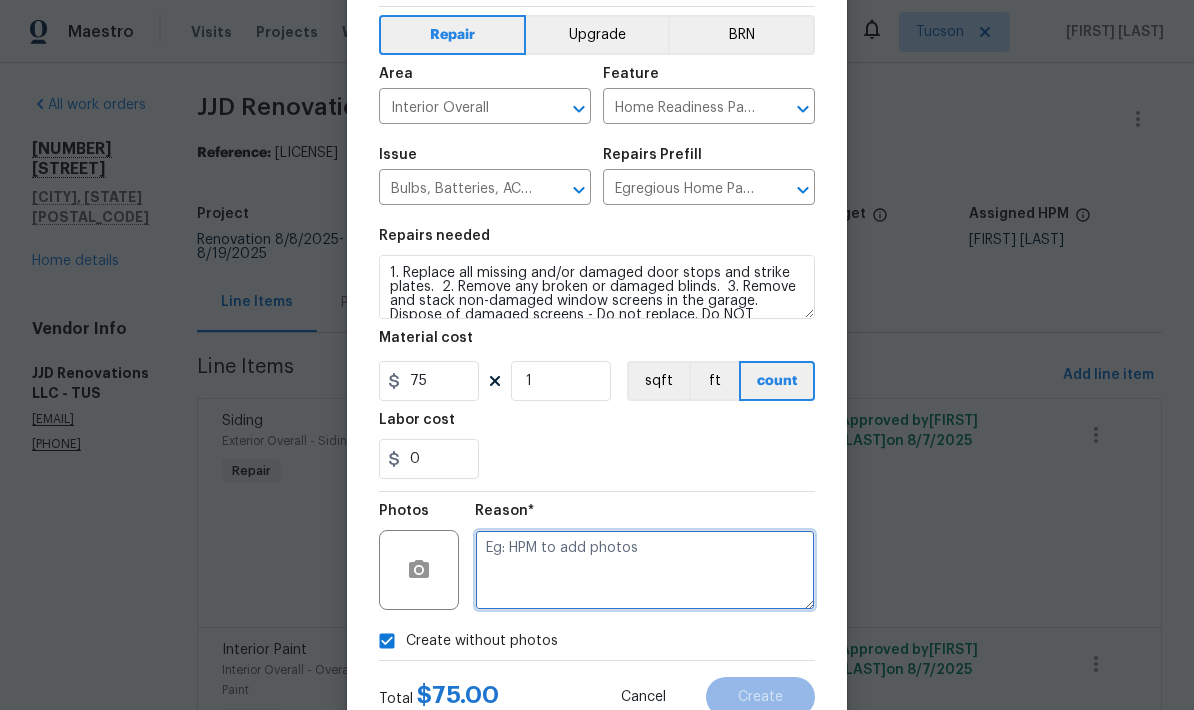 click at bounding box center [645, 570] 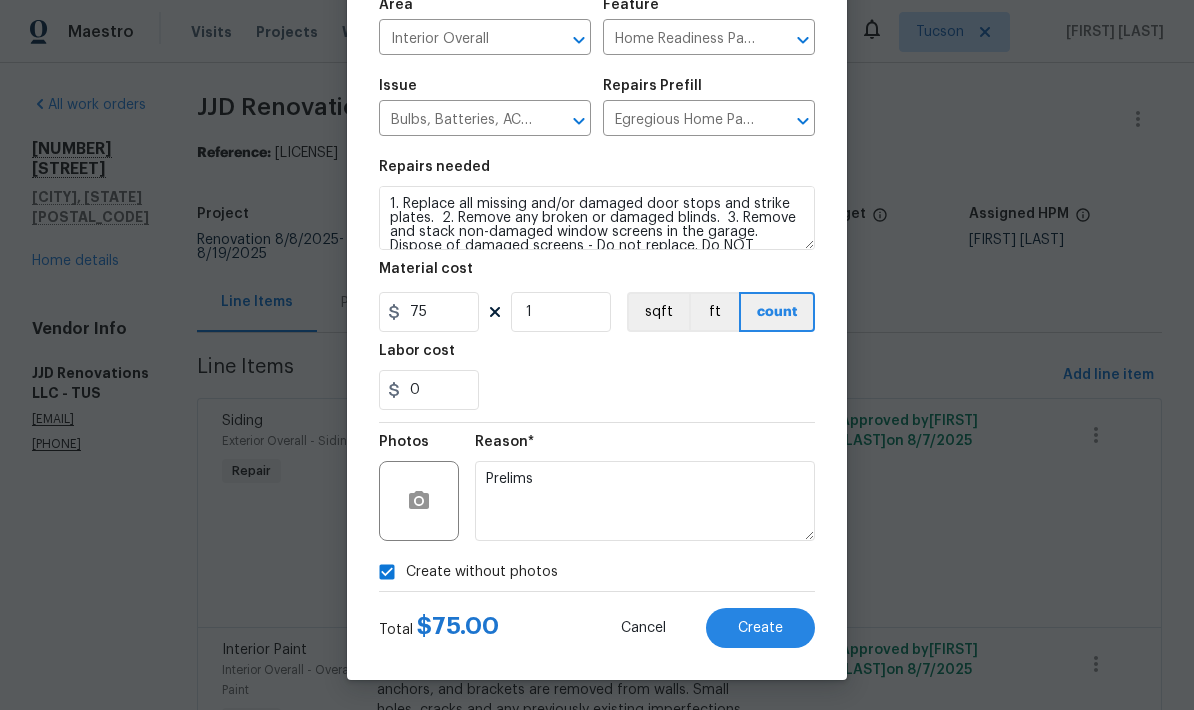 scroll, scrollTop: 155, scrollLeft: 0, axis: vertical 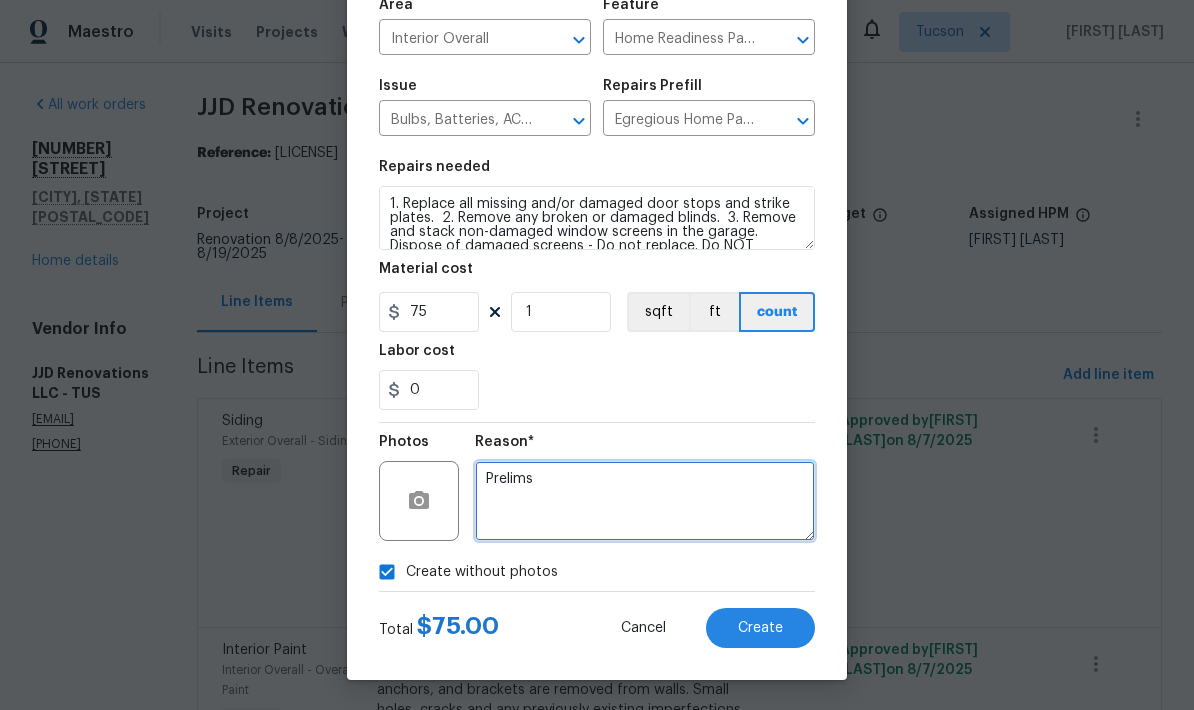 type on "Prelims" 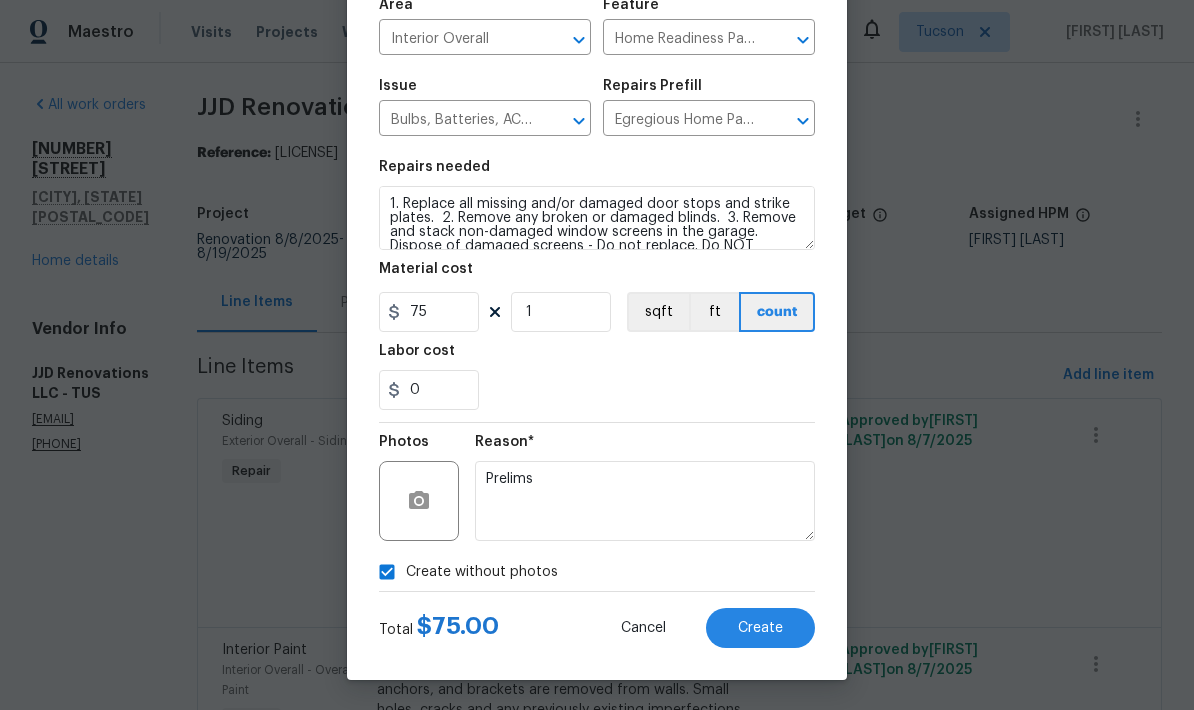 click on "Create" at bounding box center [760, 628] 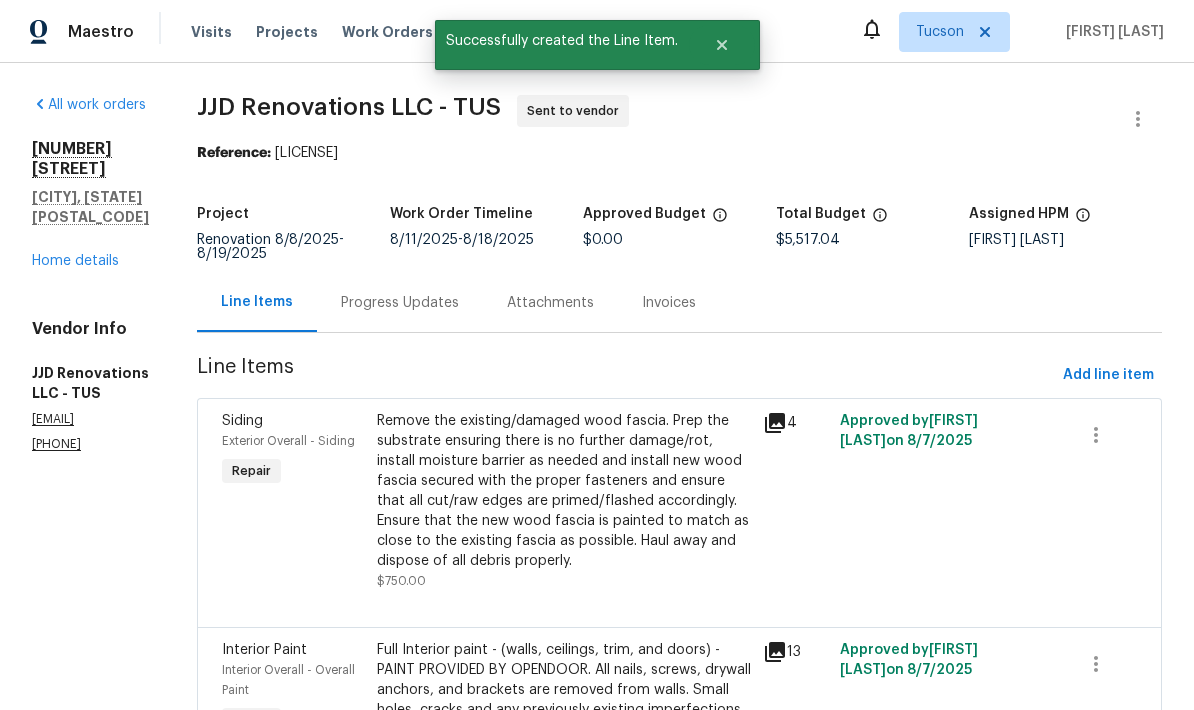 scroll, scrollTop: 0, scrollLeft: 0, axis: both 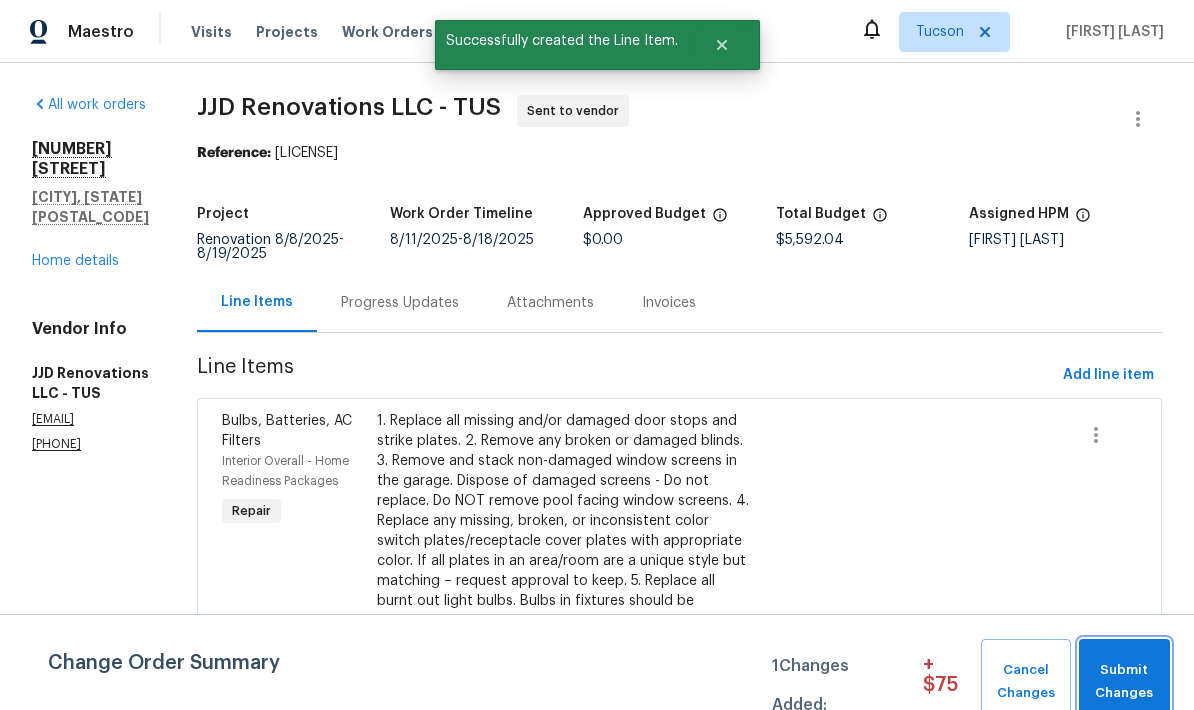 click on "Submit Changes" at bounding box center (1124, 682) 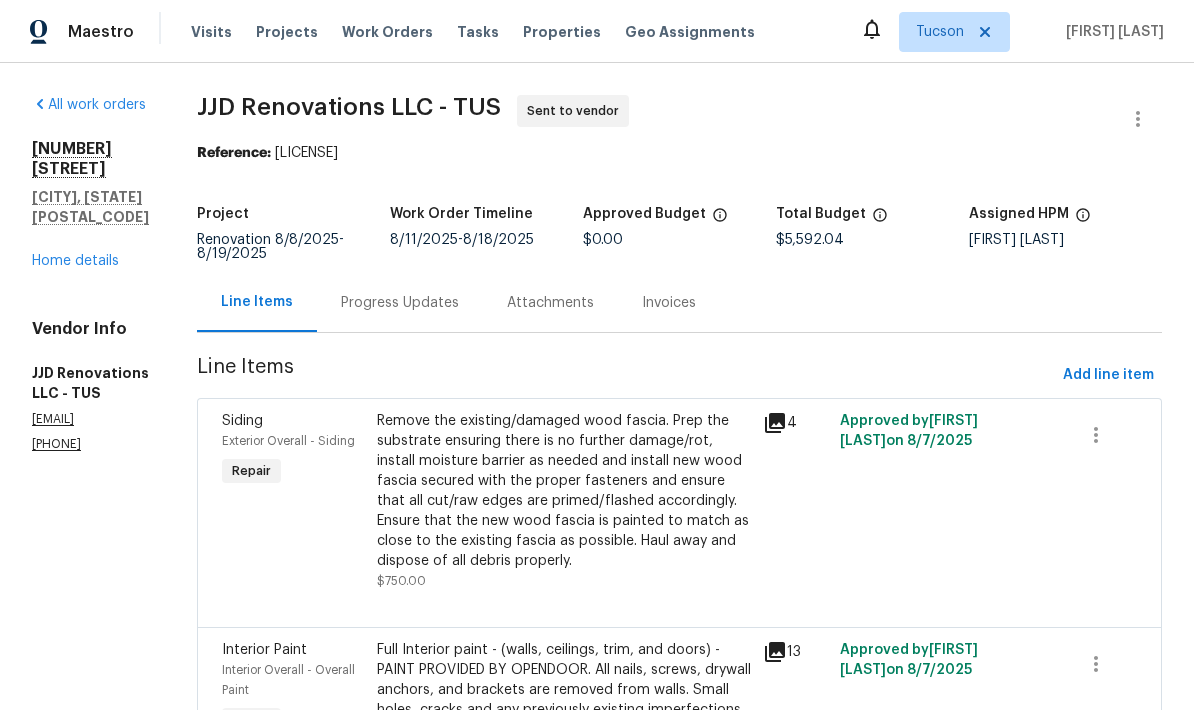 scroll, scrollTop: 0, scrollLeft: 0, axis: both 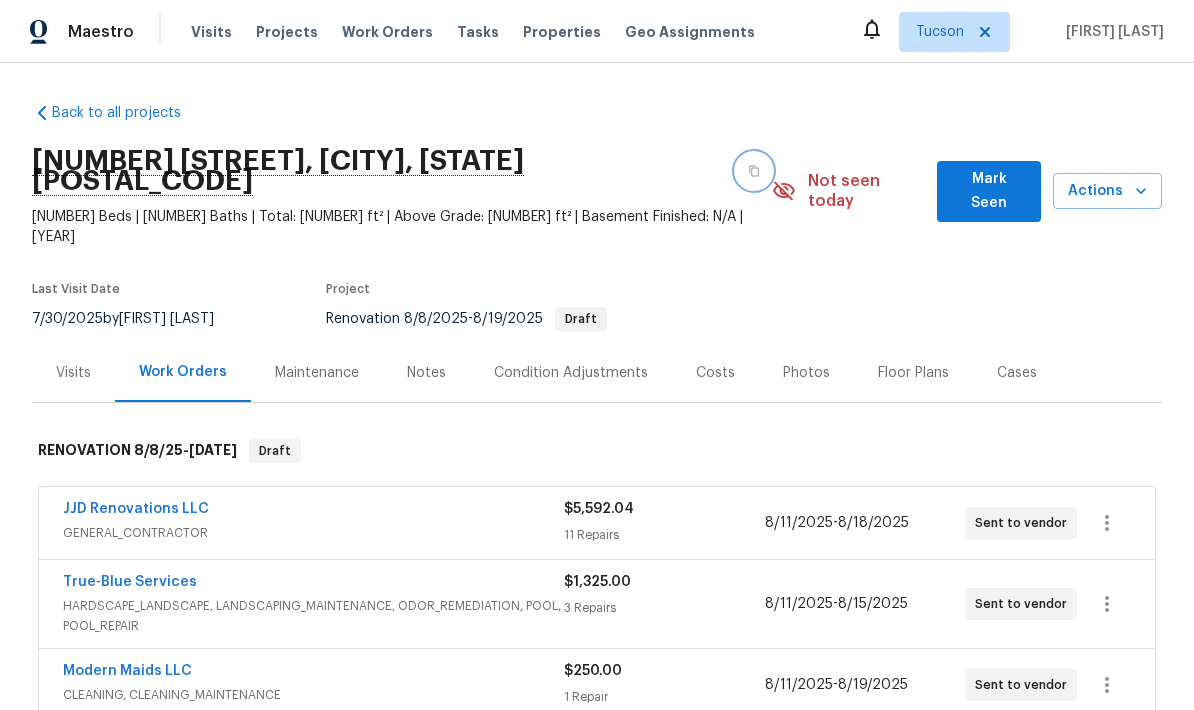 click 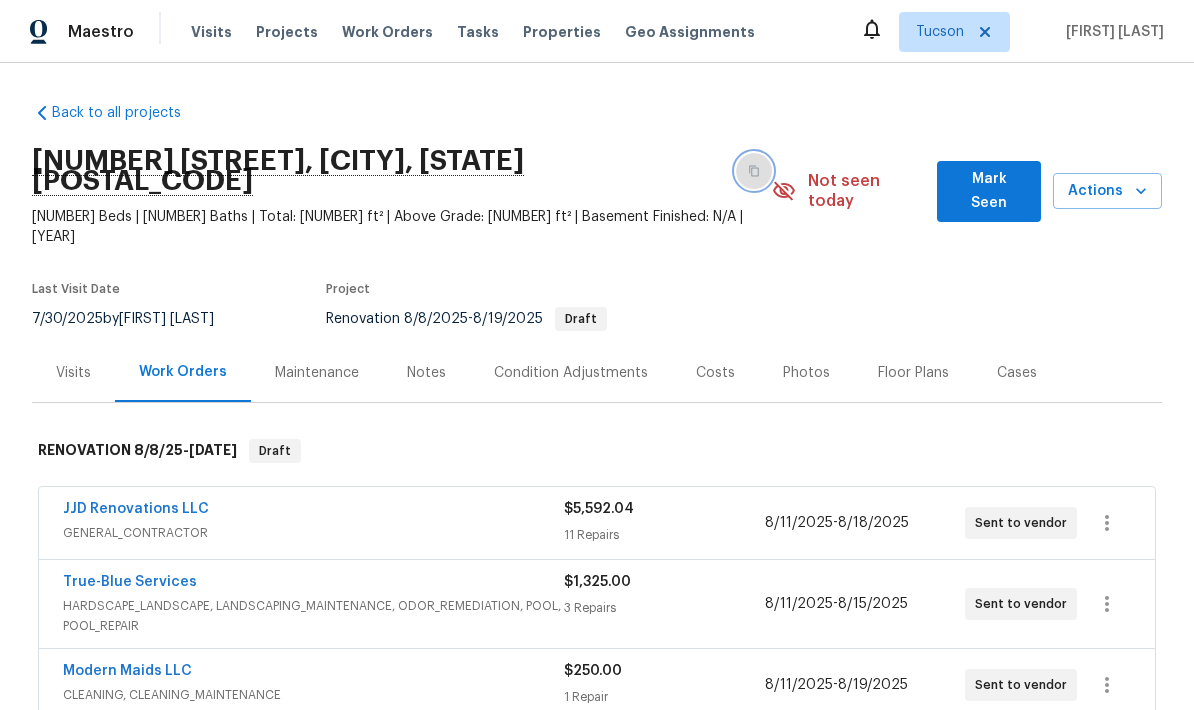 click at bounding box center [754, 171] 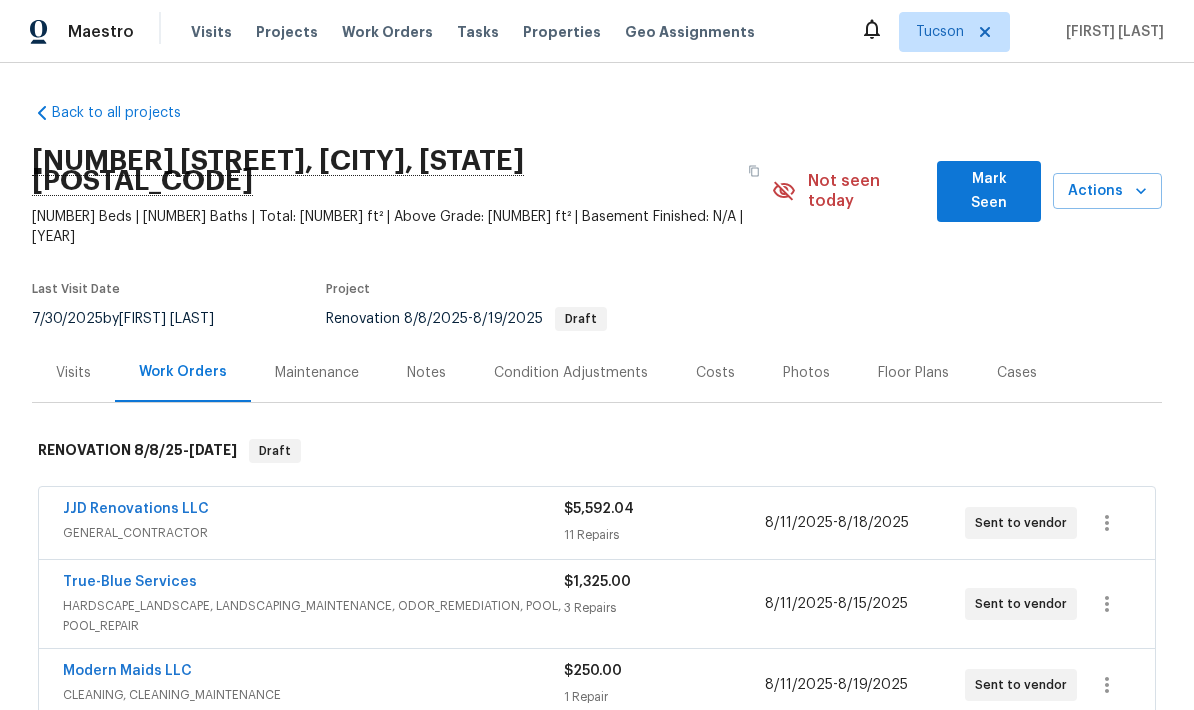 click on "Visits" at bounding box center [73, 373] 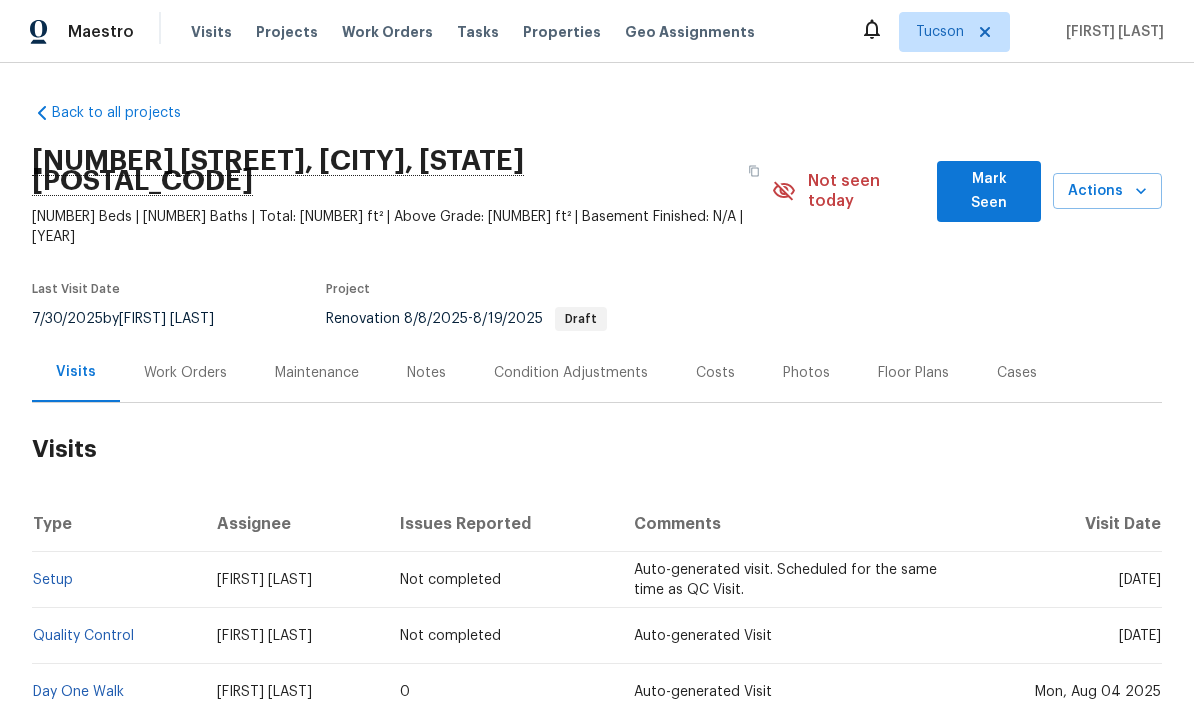 click on "Setup" at bounding box center (53, 580) 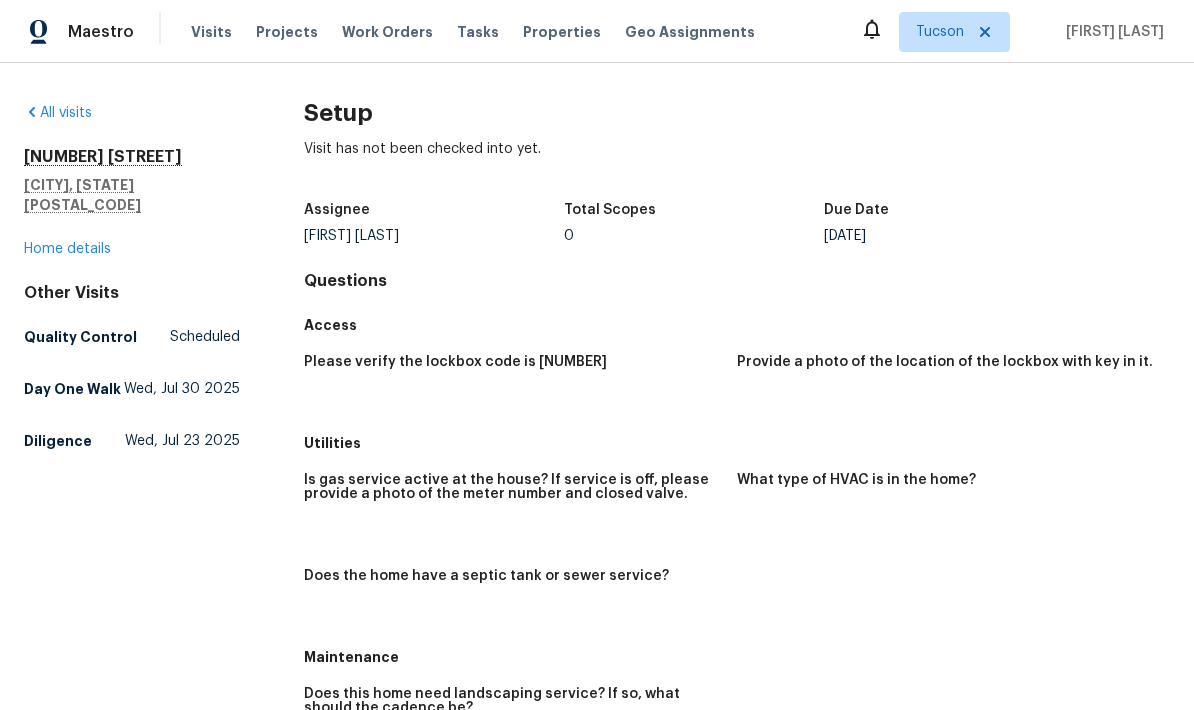 click on "Home details" at bounding box center [67, 249] 